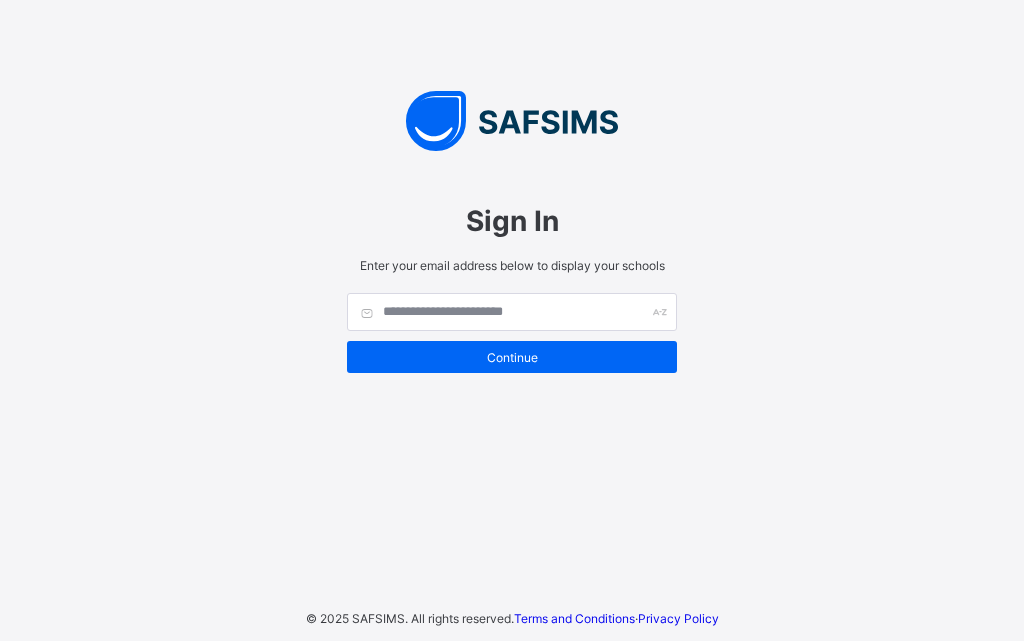 scroll, scrollTop: 0, scrollLeft: 0, axis: both 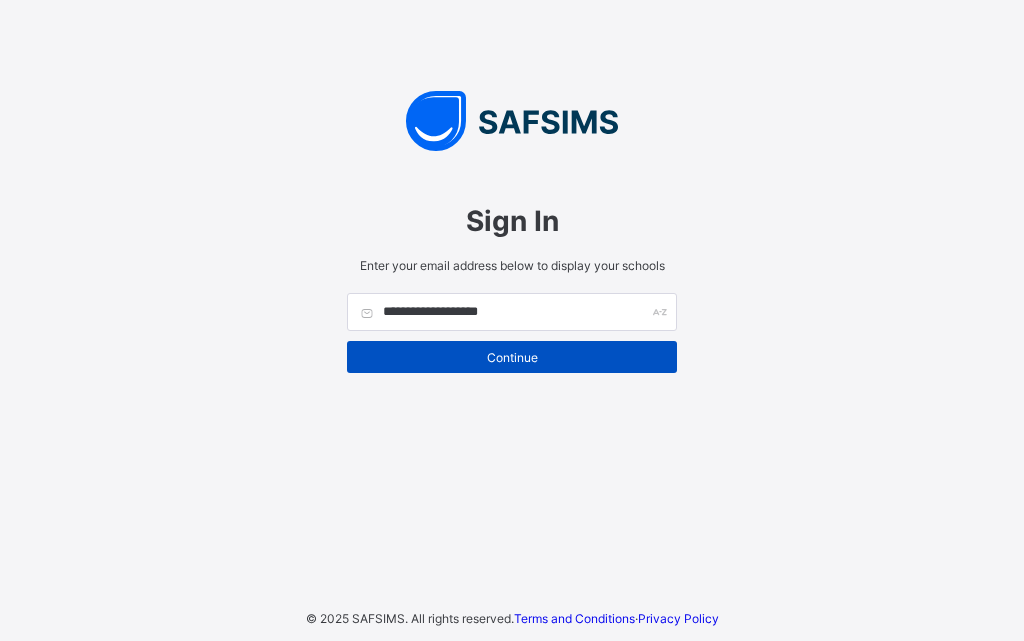 type on "**********" 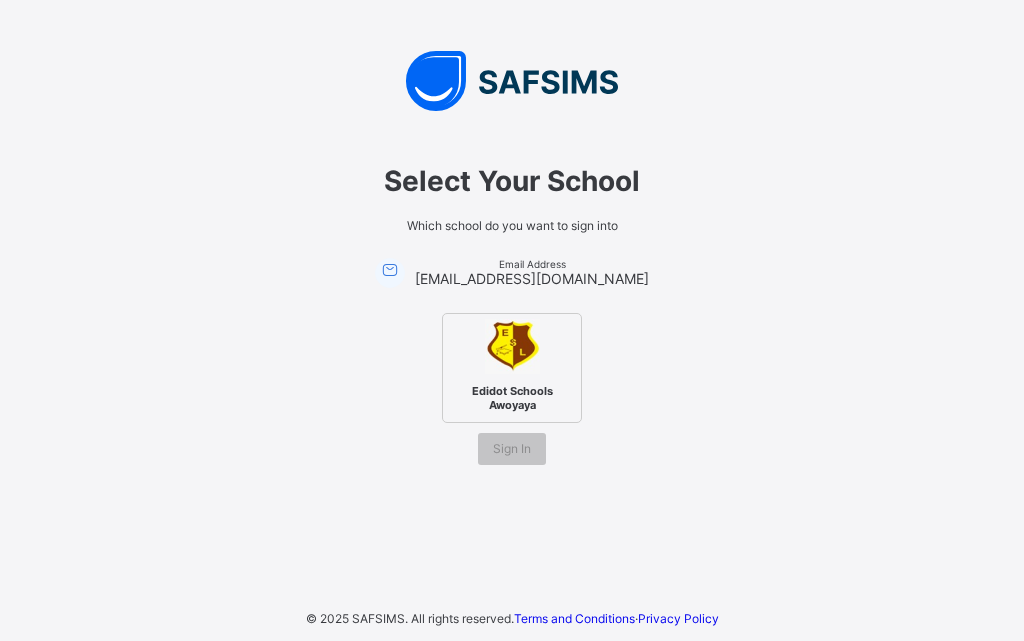 click on "Edidot Schools Awoyaya" at bounding box center (512, 368) 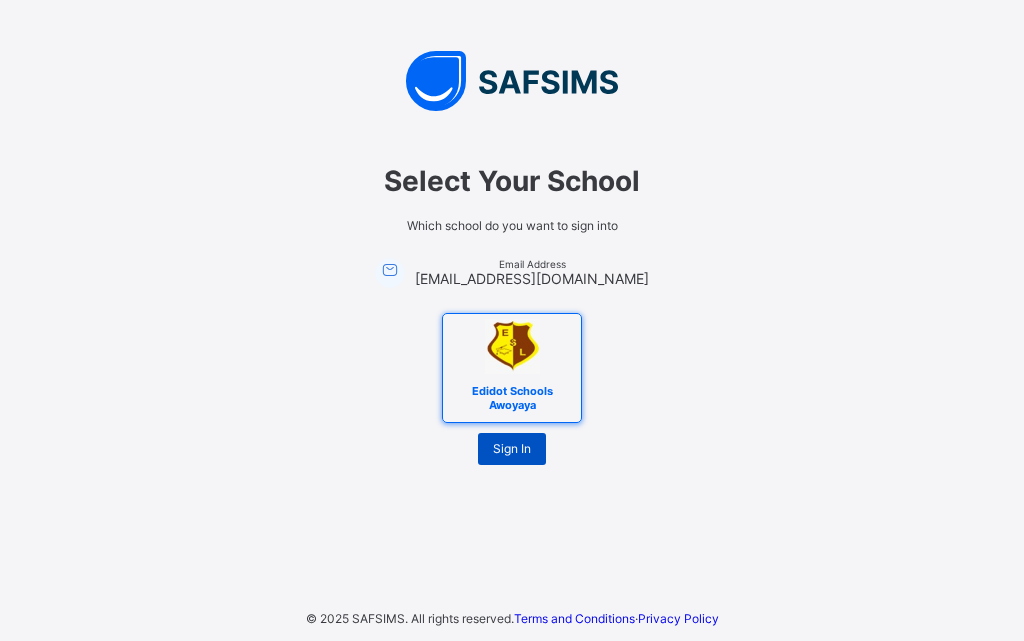 click on "Sign In" at bounding box center [512, 448] 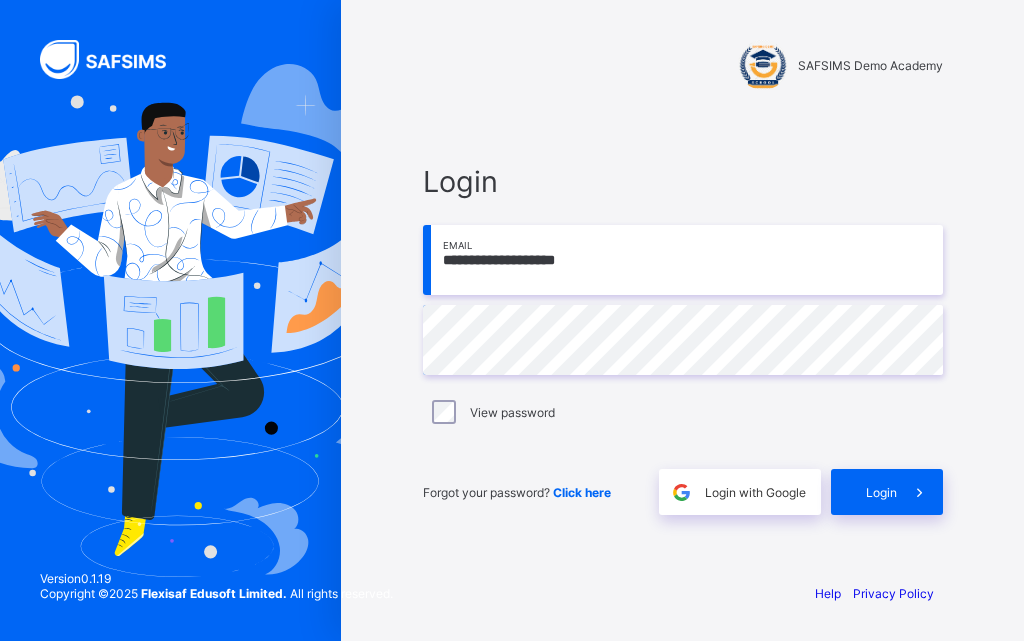 scroll, scrollTop: 0, scrollLeft: 0, axis: both 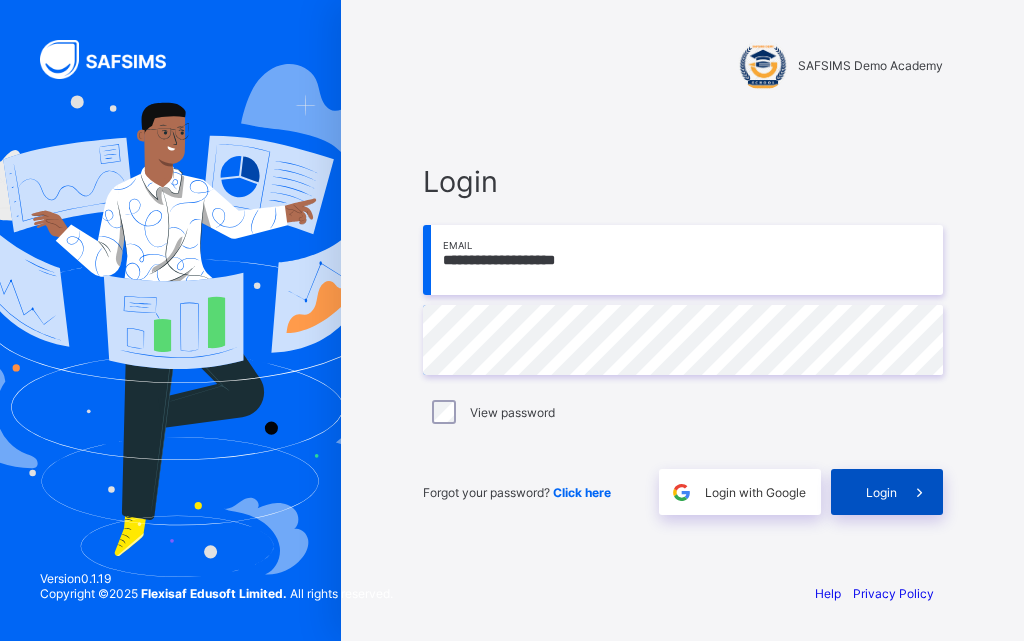 click at bounding box center (920, 492) 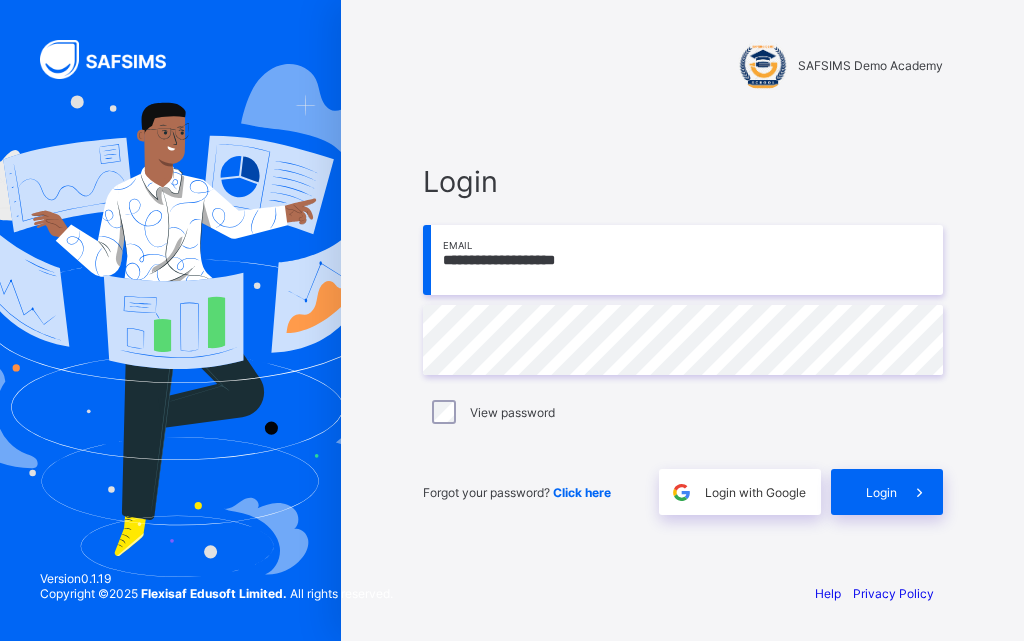 scroll, scrollTop: 0, scrollLeft: 0, axis: both 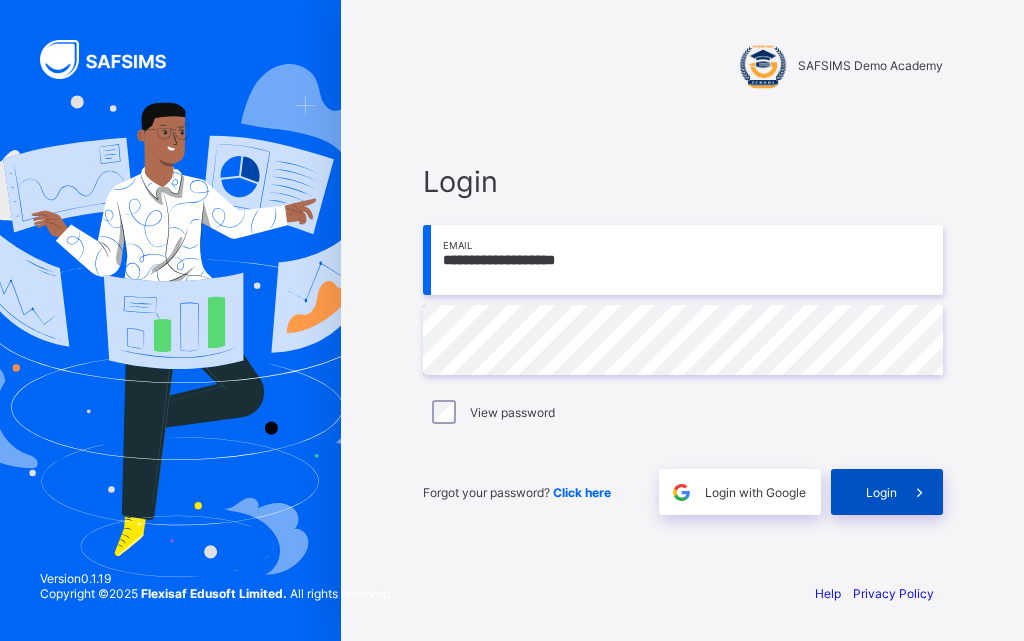 click at bounding box center [920, 492] 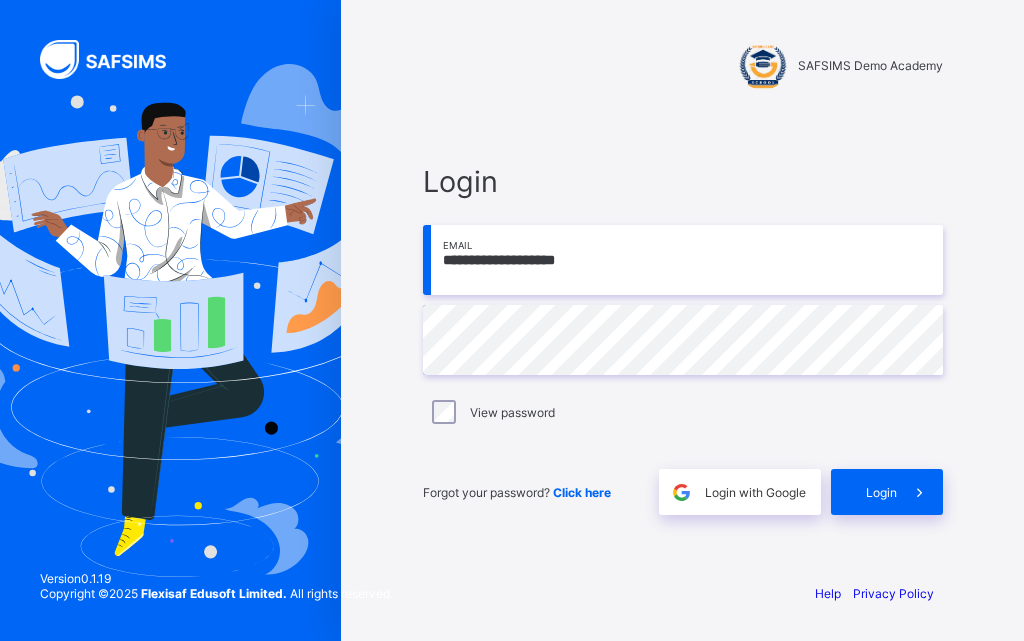 scroll, scrollTop: 0, scrollLeft: 0, axis: both 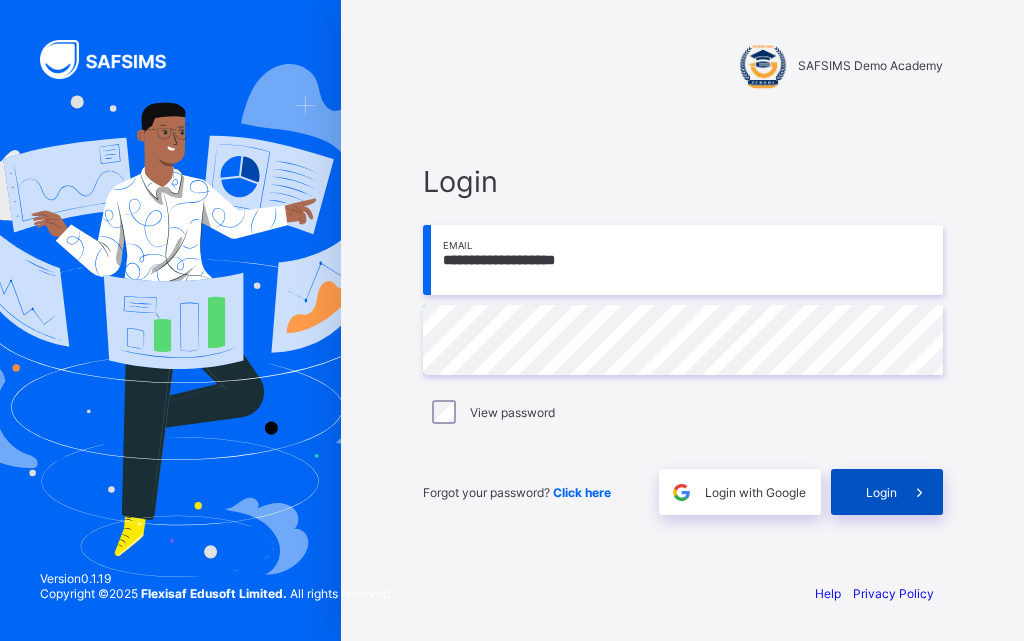 click at bounding box center (920, 492) 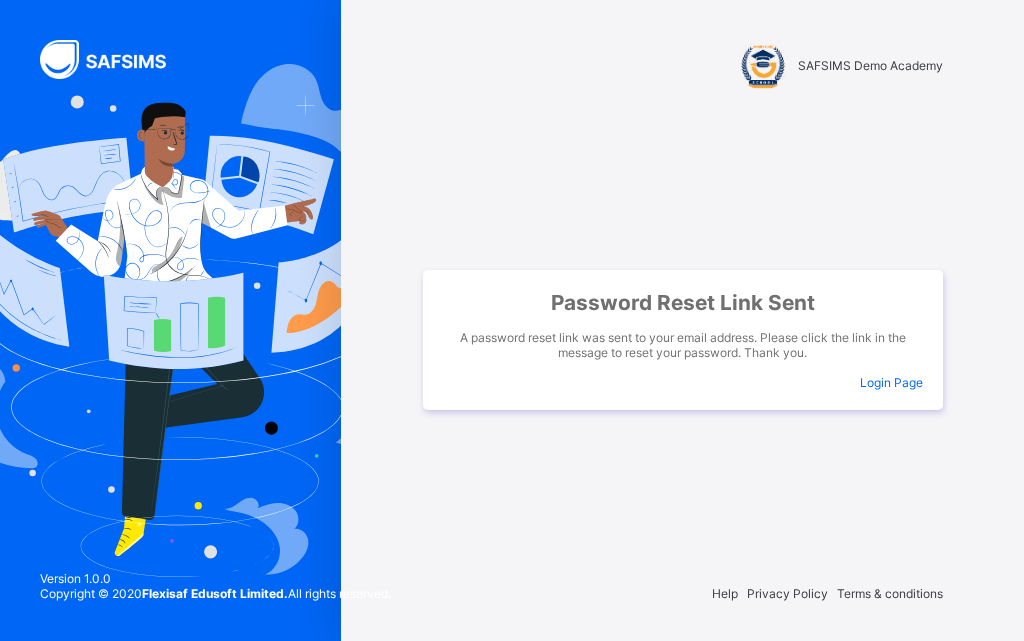 scroll, scrollTop: 0, scrollLeft: 0, axis: both 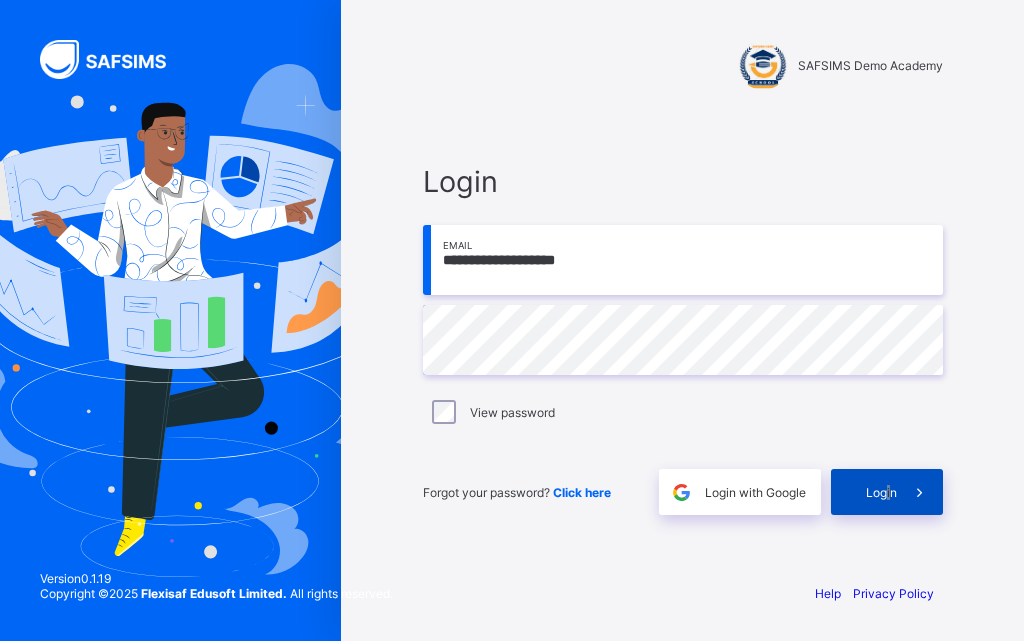 click on "Login" at bounding box center [887, 492] 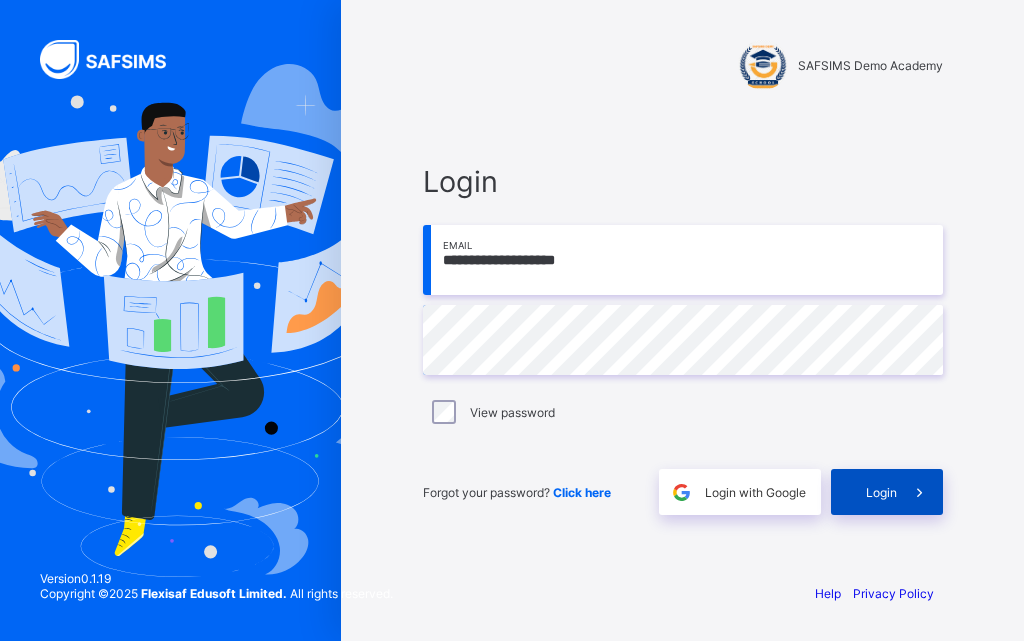 click on "Login" at bounding box center (887, 492) 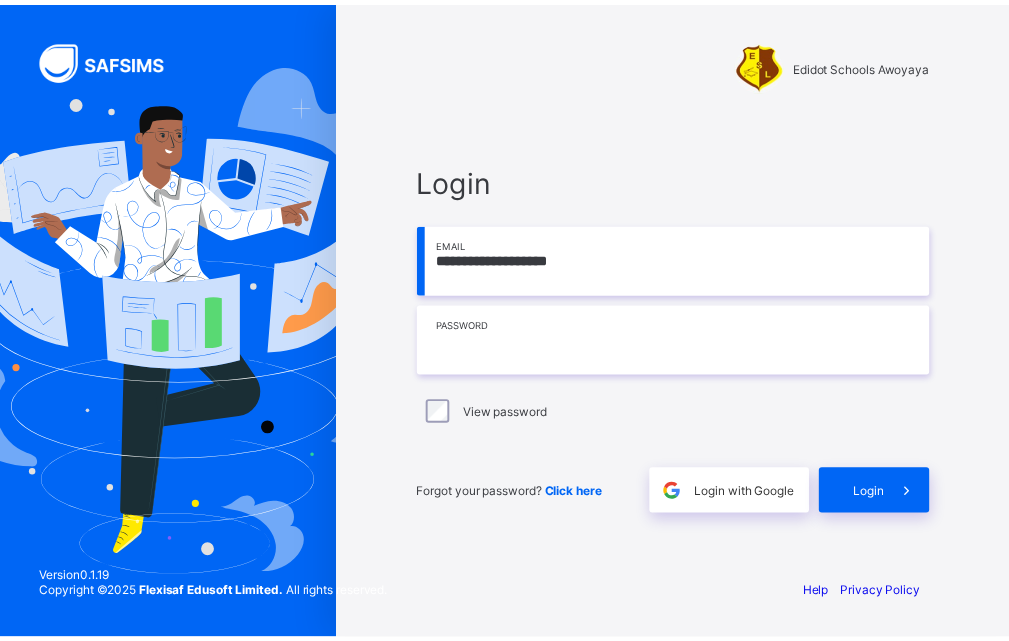scroll, scrollTop: 0, scrollLeft: 0, axis: both 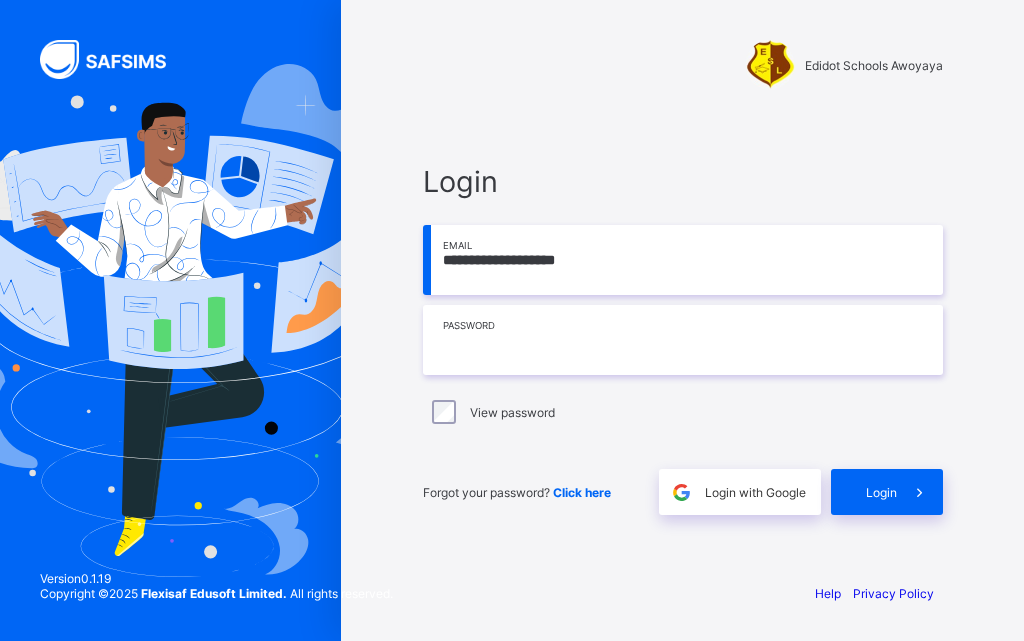 click at bounding box center (683, 340) 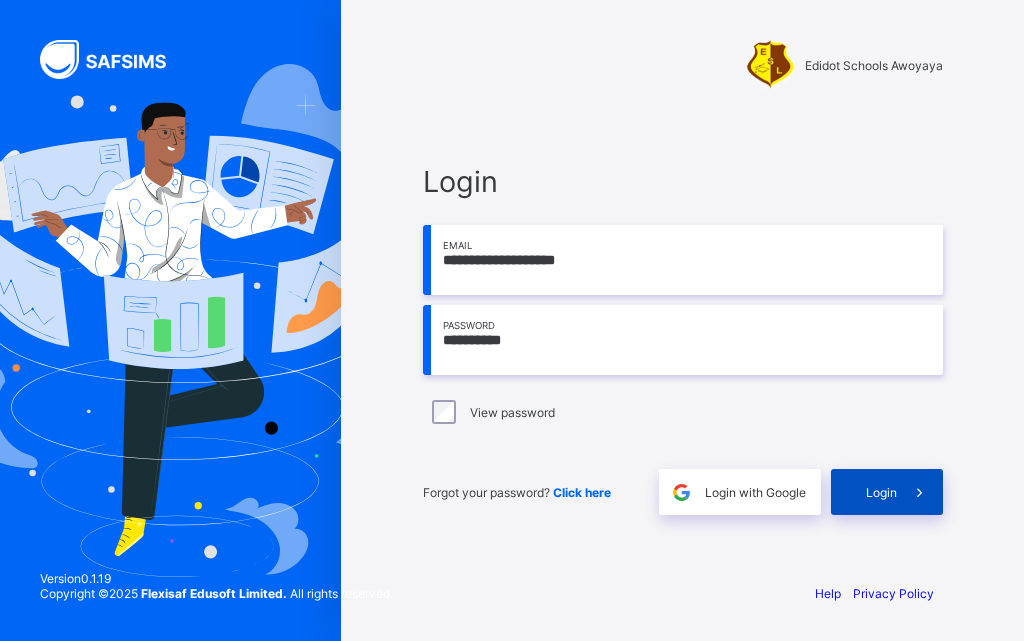 type on "**********" 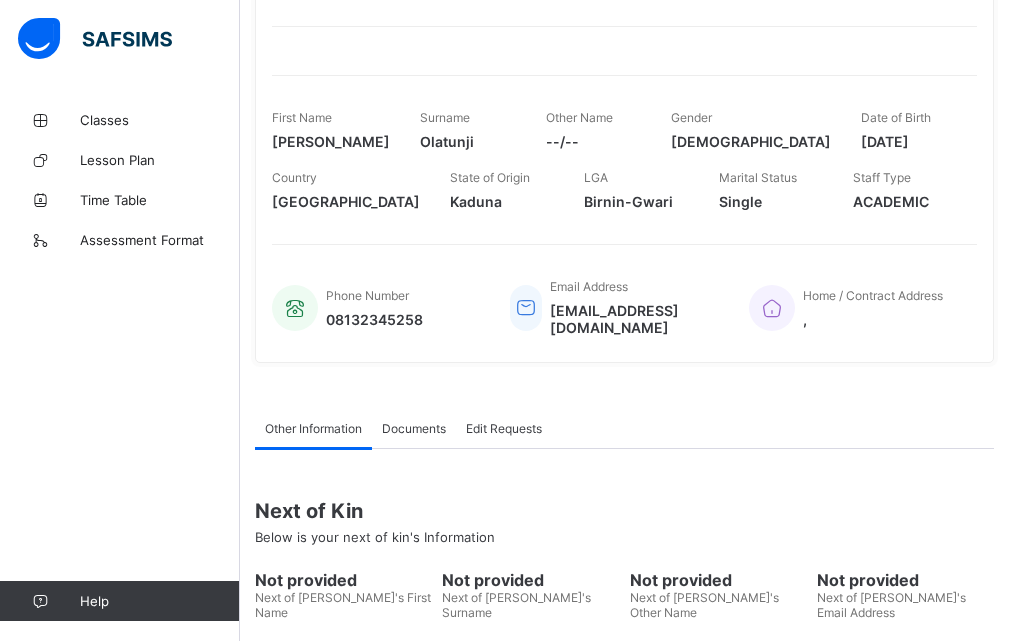 scroll, scrollTop: 376, scrollLeft: 0, axis: vertical 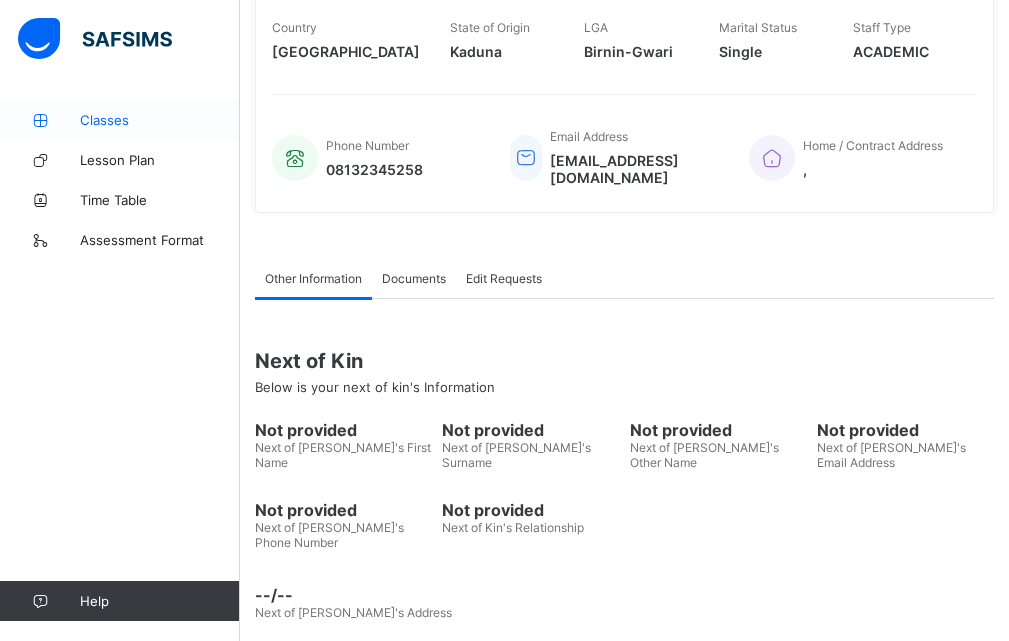 click on "Classes" at bounding box center (160, 120) 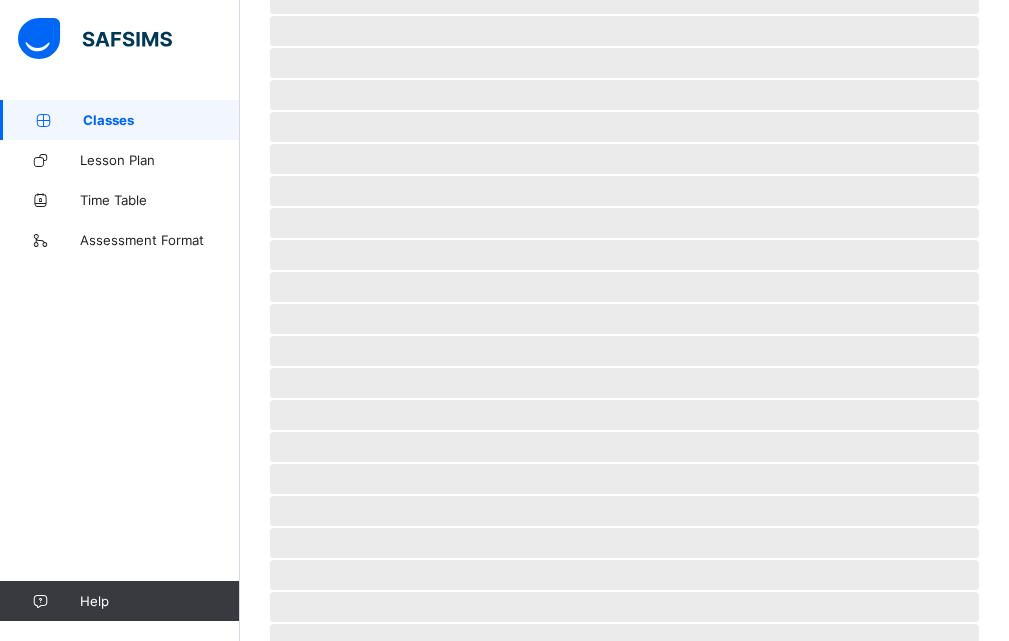 scroll, scrollTop: 0, scrollLeft: 0, axis: both 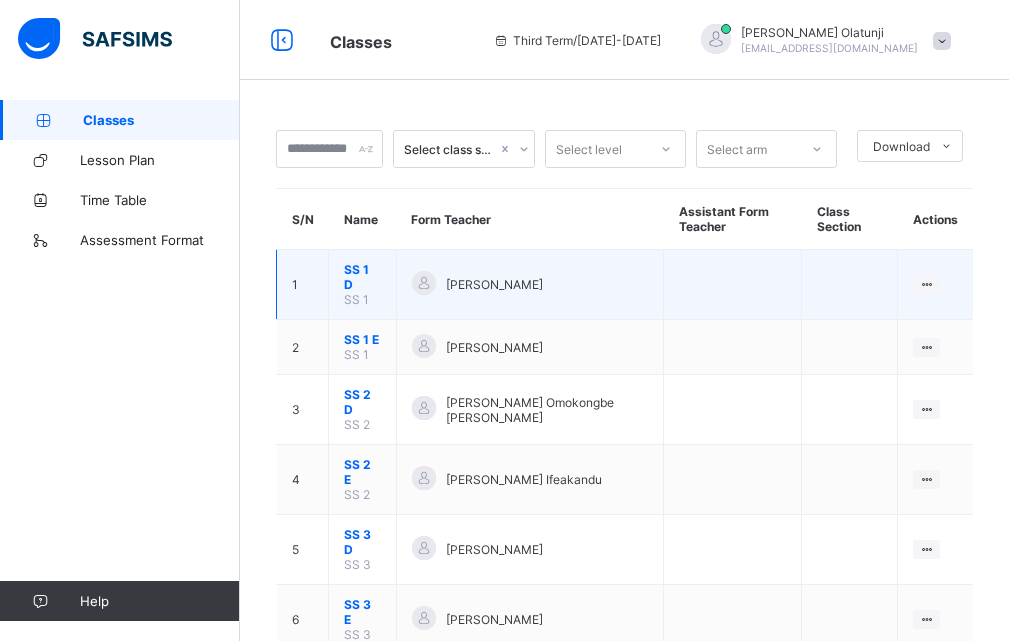 click on "SS 1   D" at bounding box center (362, 277) 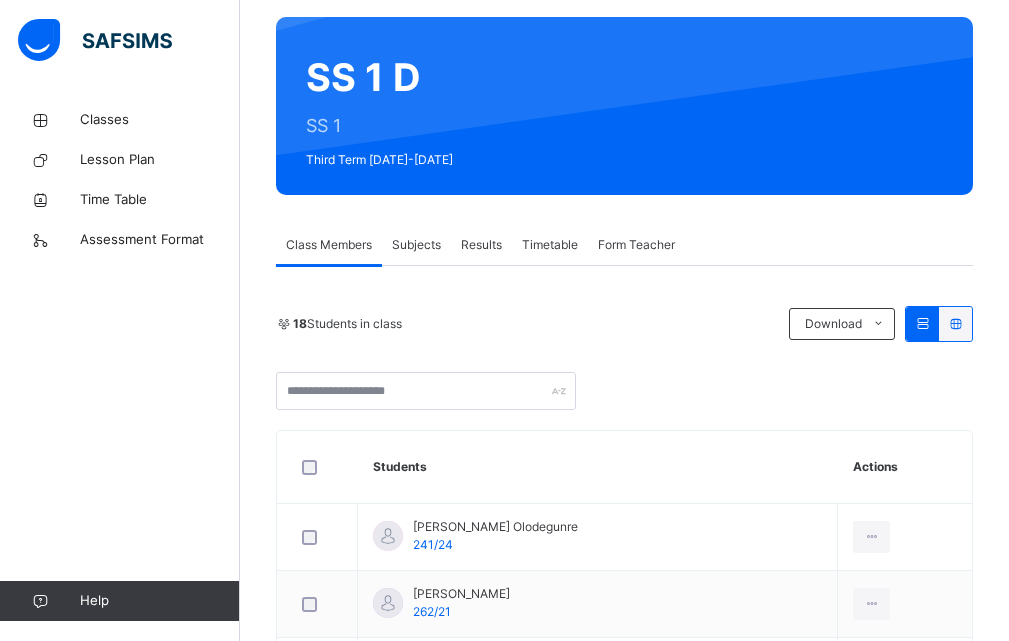 scroll, scrollTop: 100, scrollLeft: 0, axis: vertical 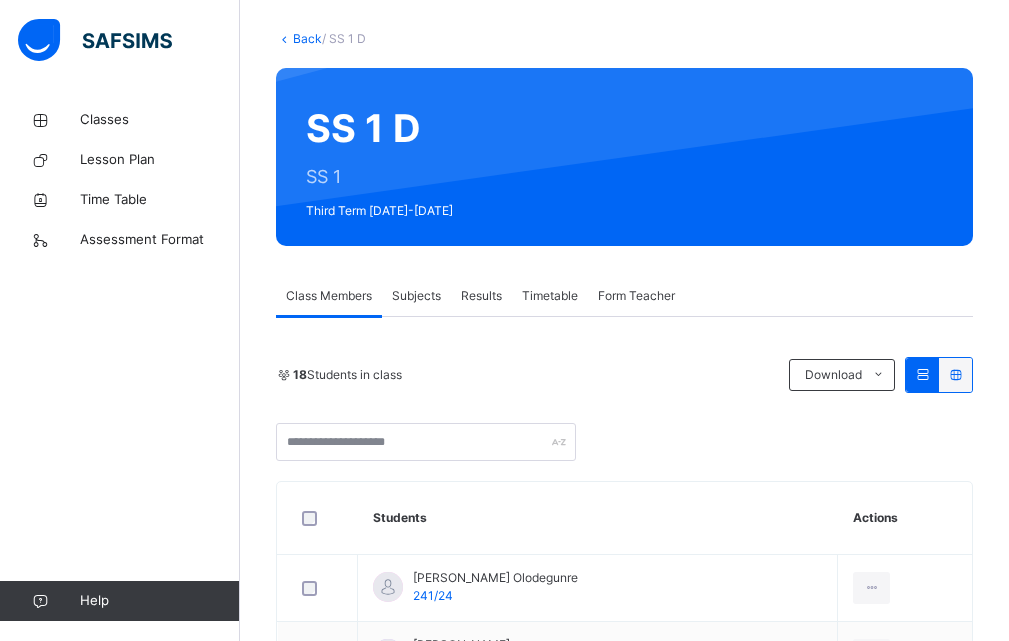 click on "Subjects" at bounding box center [416, 296] 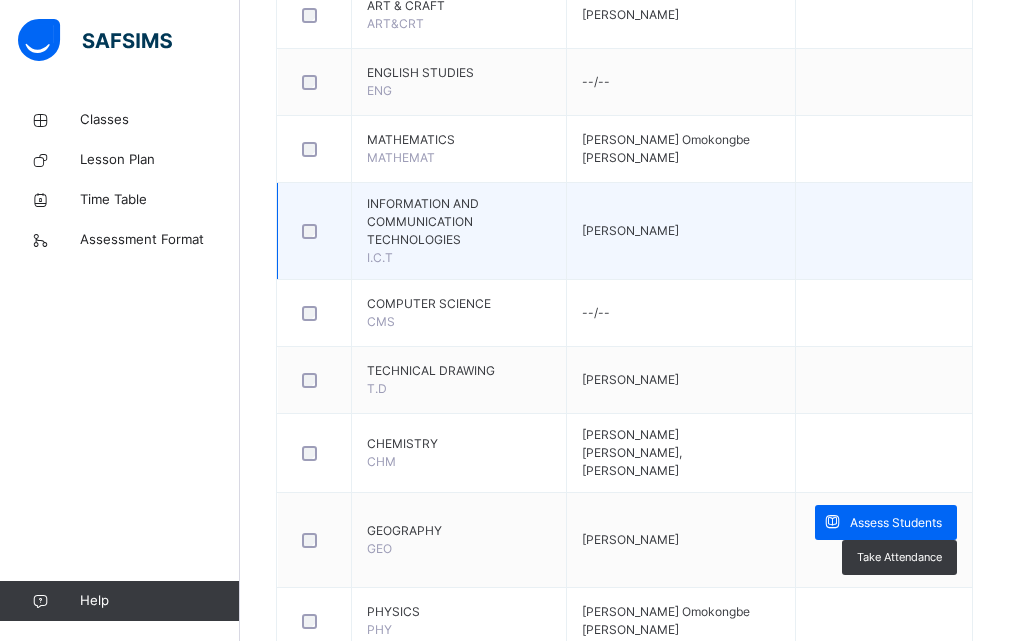 scroll, scrollTop: 1200, scrollLeft: 0, axis: vertical 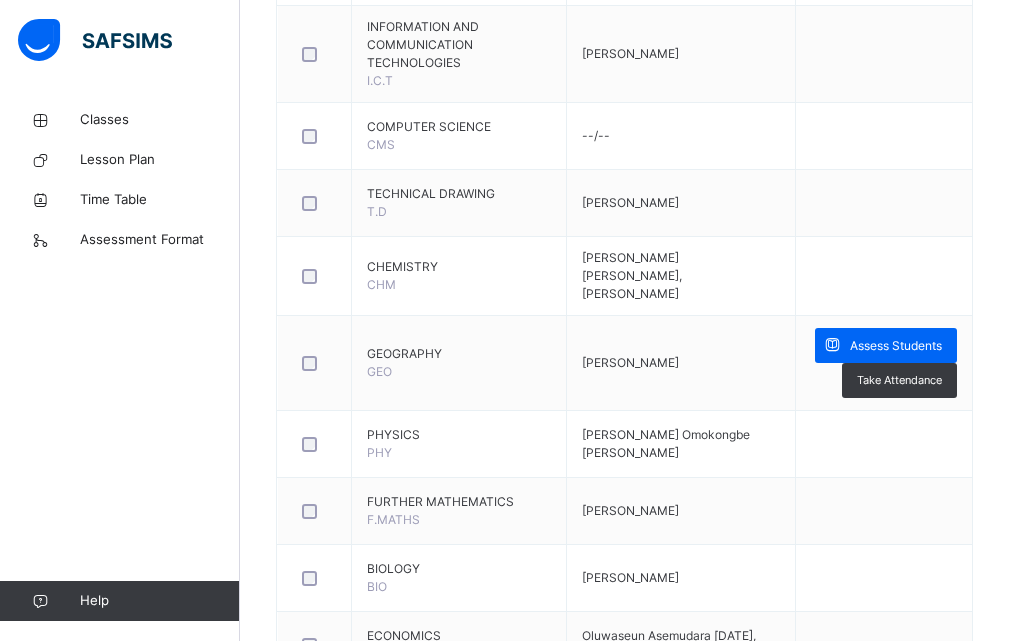 click on "Assess Students" at bounding box center [896, 346] 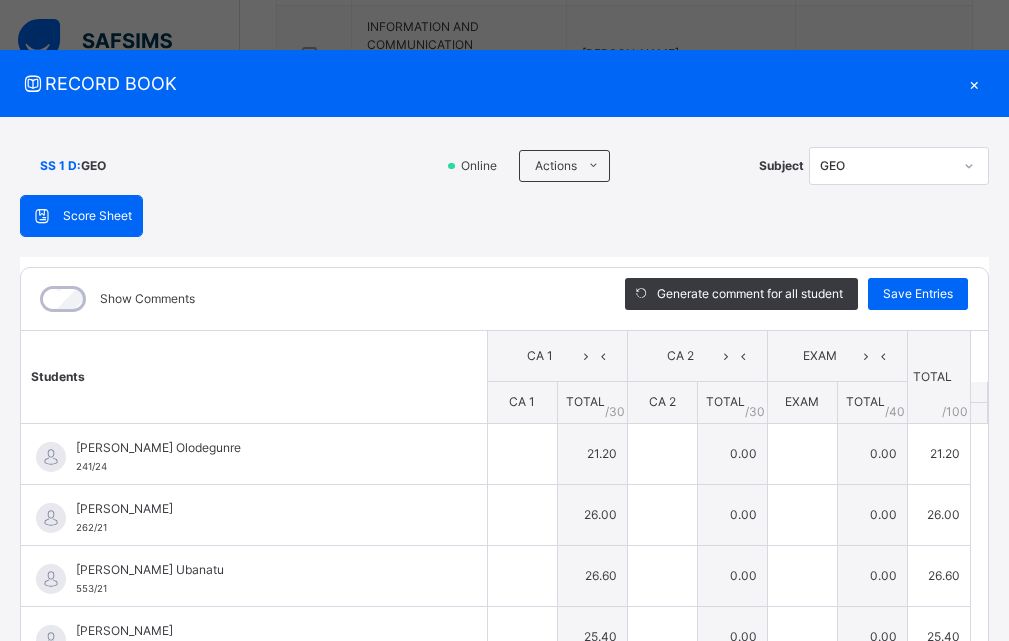 type on "****" 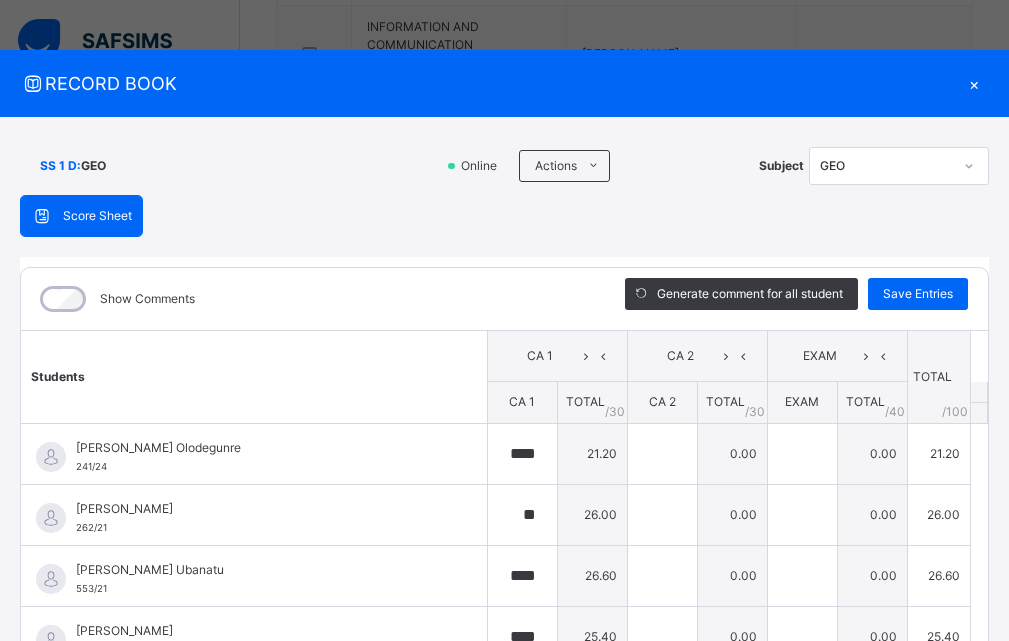scroll, scrollTop: 200, scrollLeft: 0, axis: vertical 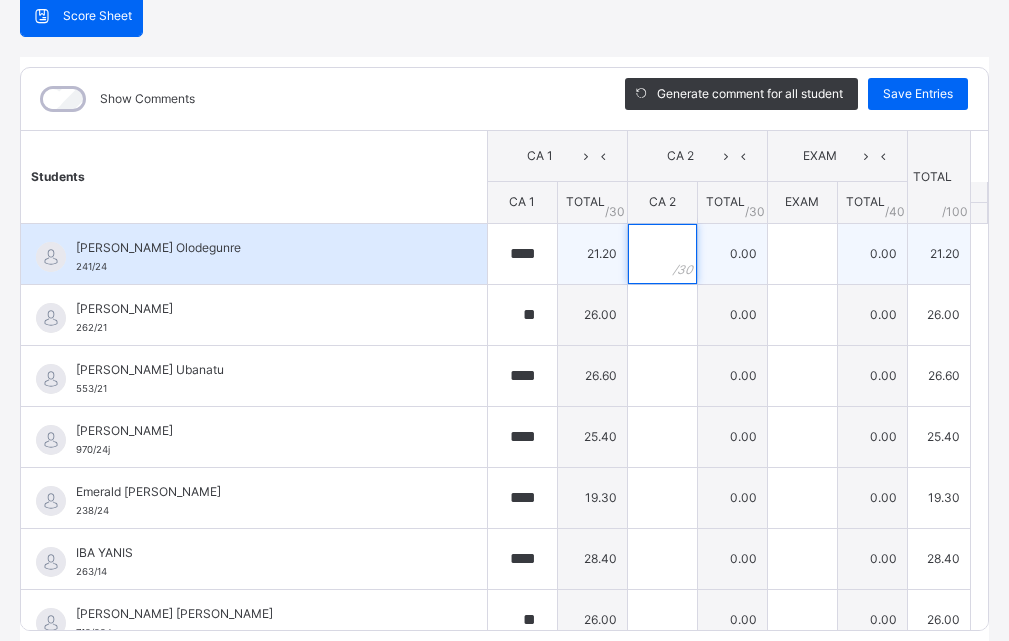 click at bounding box center (662, 254) 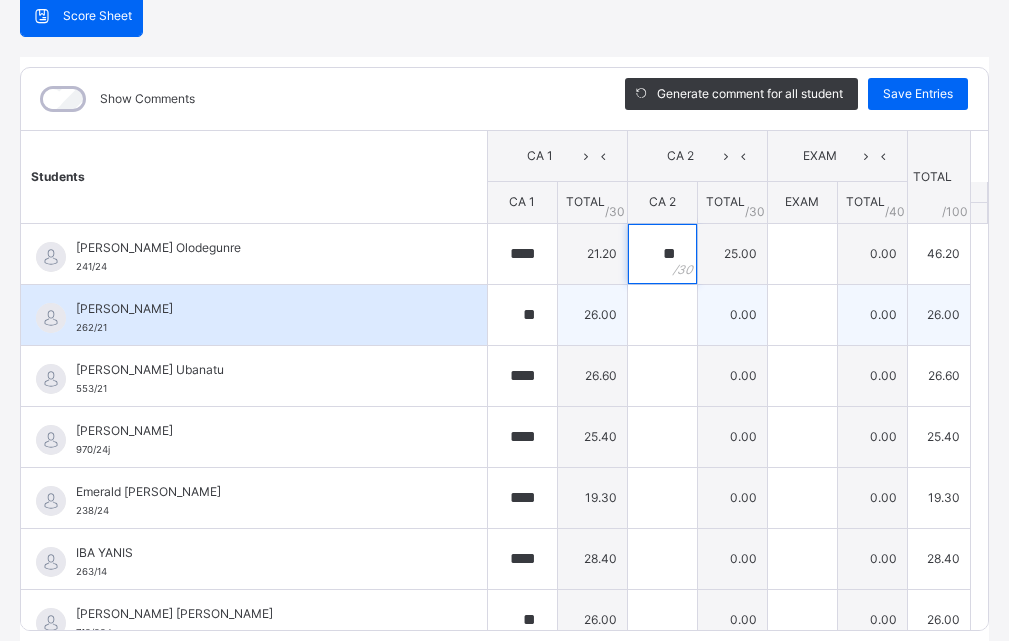 type on "**" 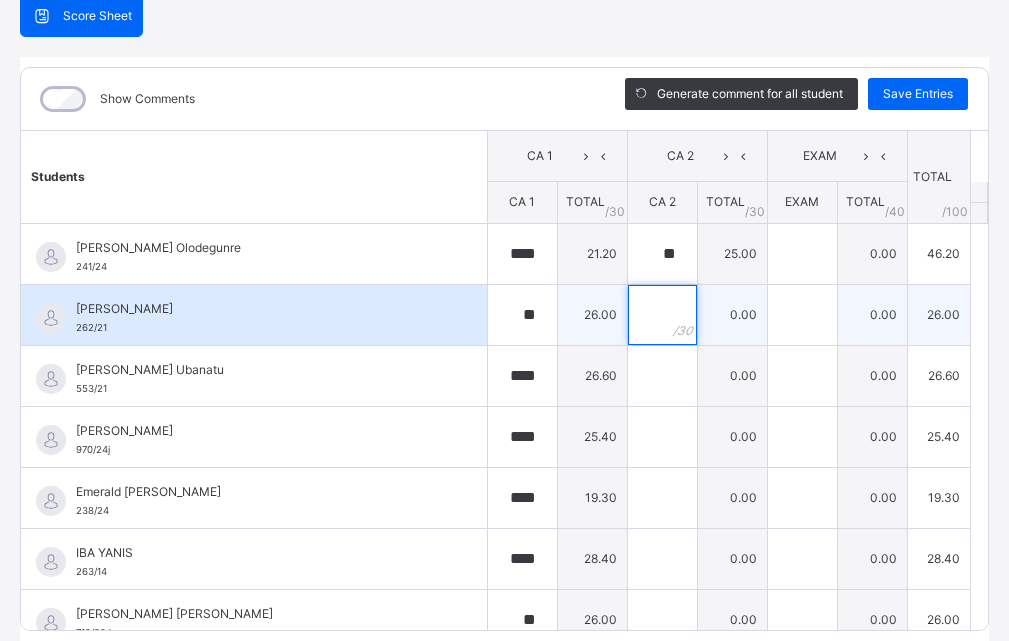 click at bounding box center (662, 315) 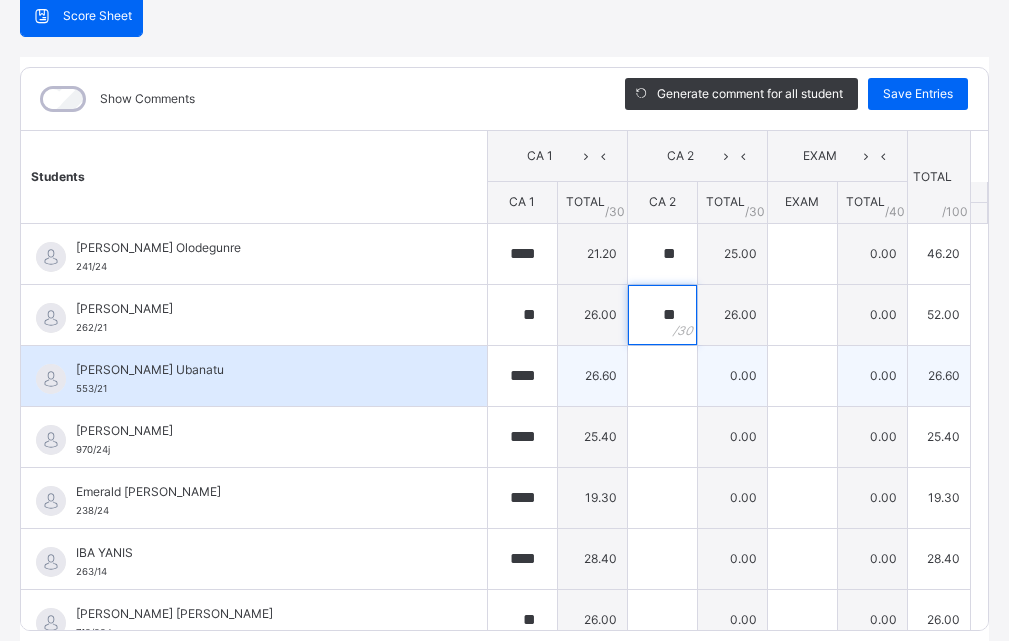 type on "**" 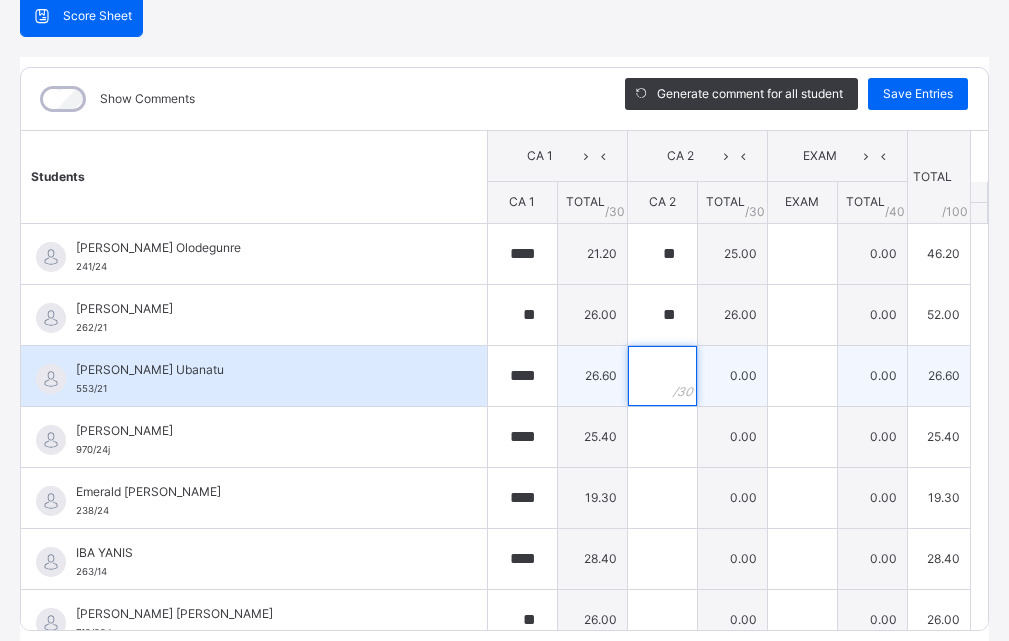 click at bounding box center [662, 376] 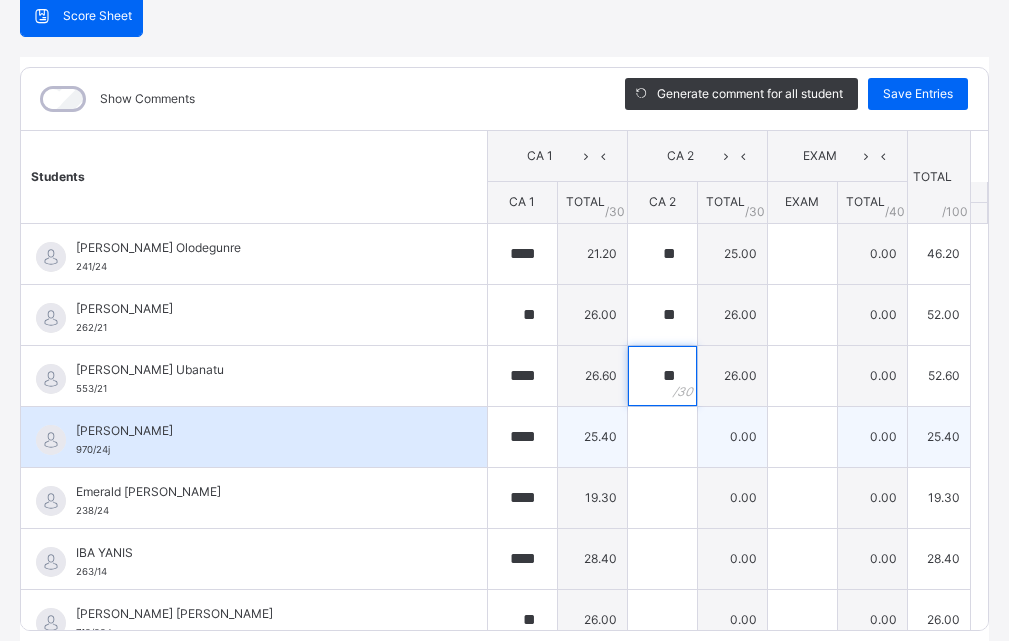 type on "**" 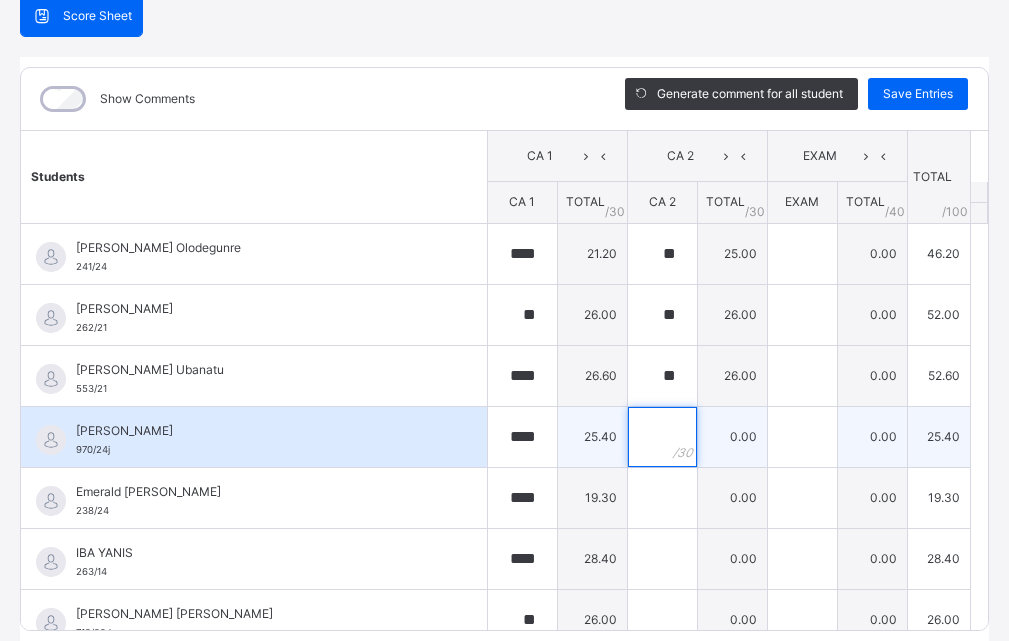 click at bounding box center [662, 437] 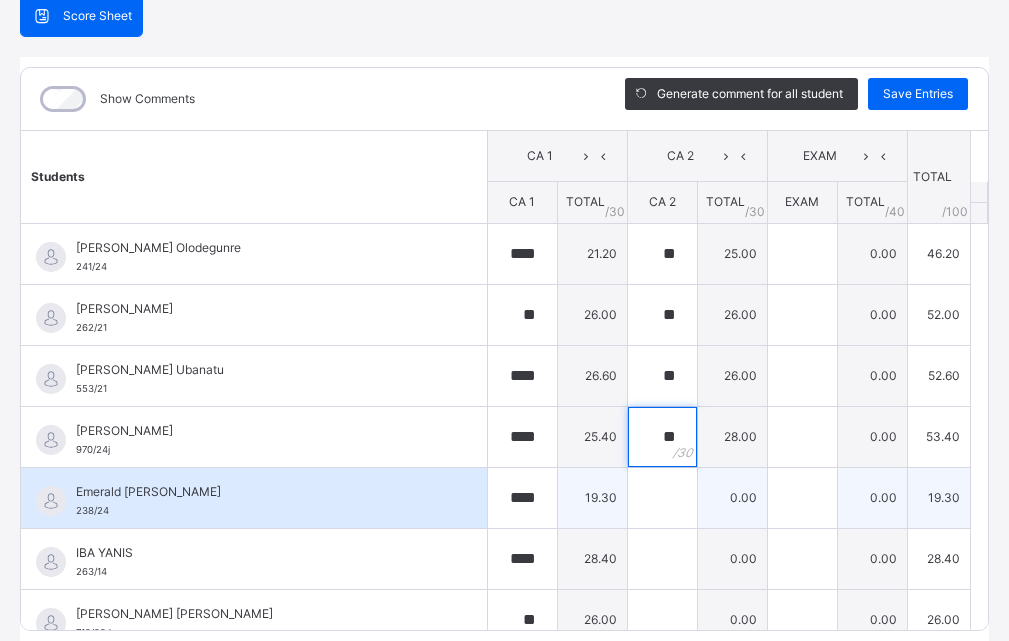 type on "**" 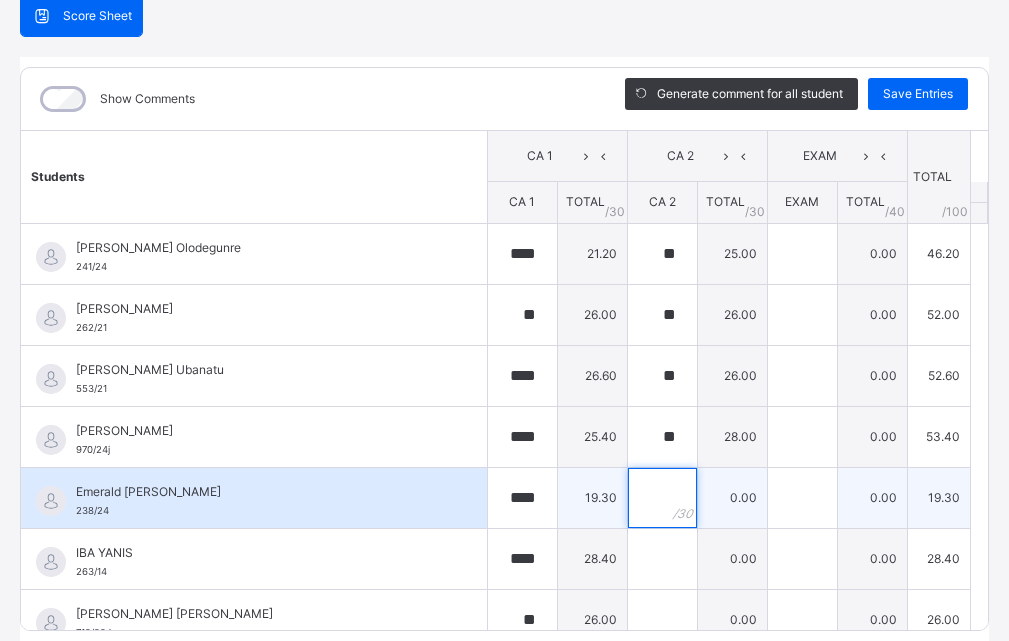 click at bounding box center (662, 498) 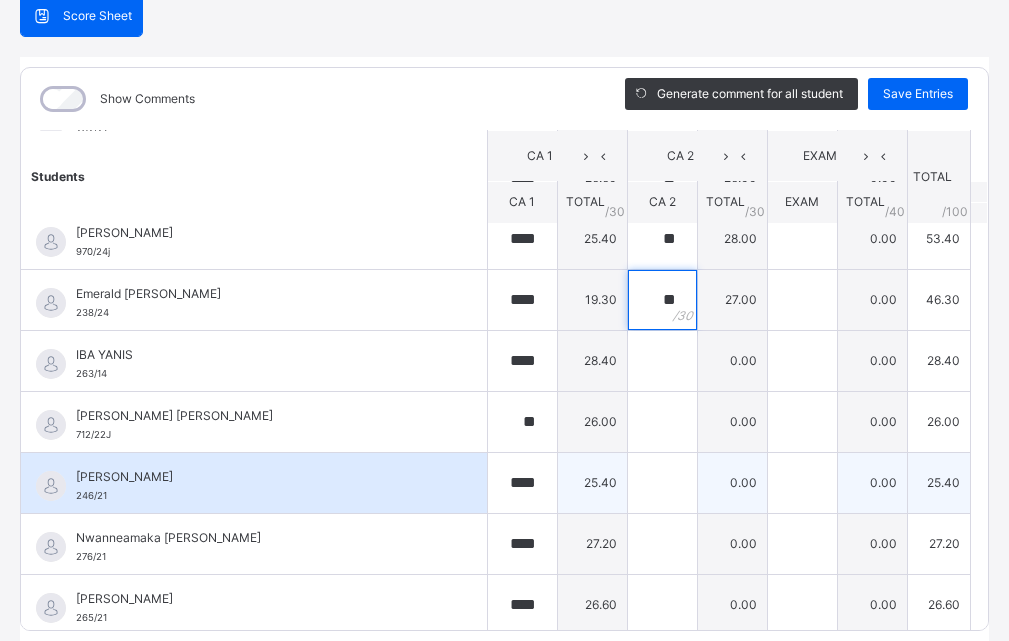 scroll, scrollTop: 200, scrollLeft: 0, axis: vertical 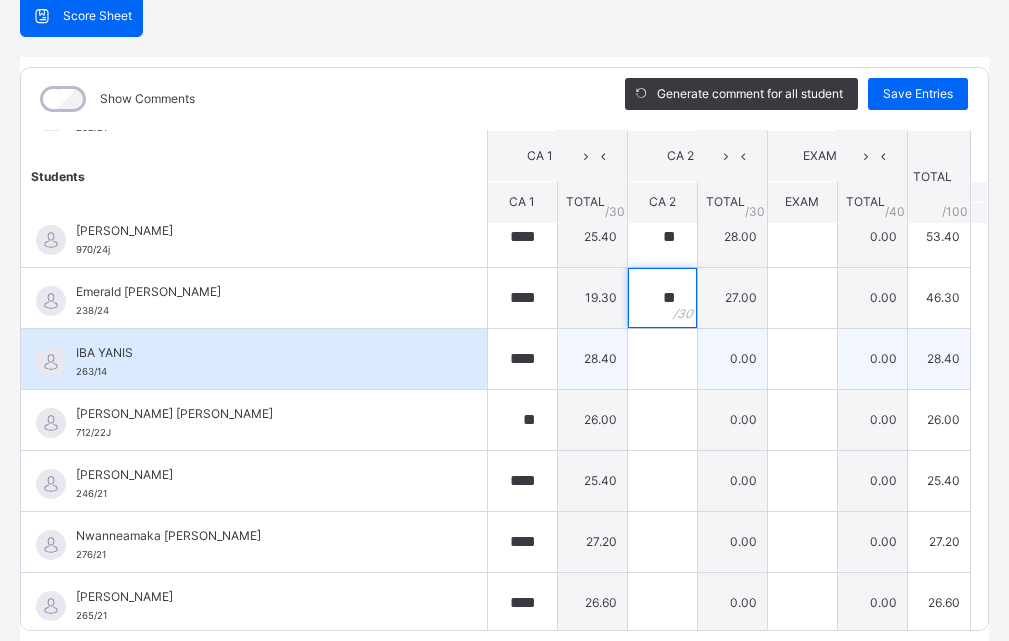 type on "**" 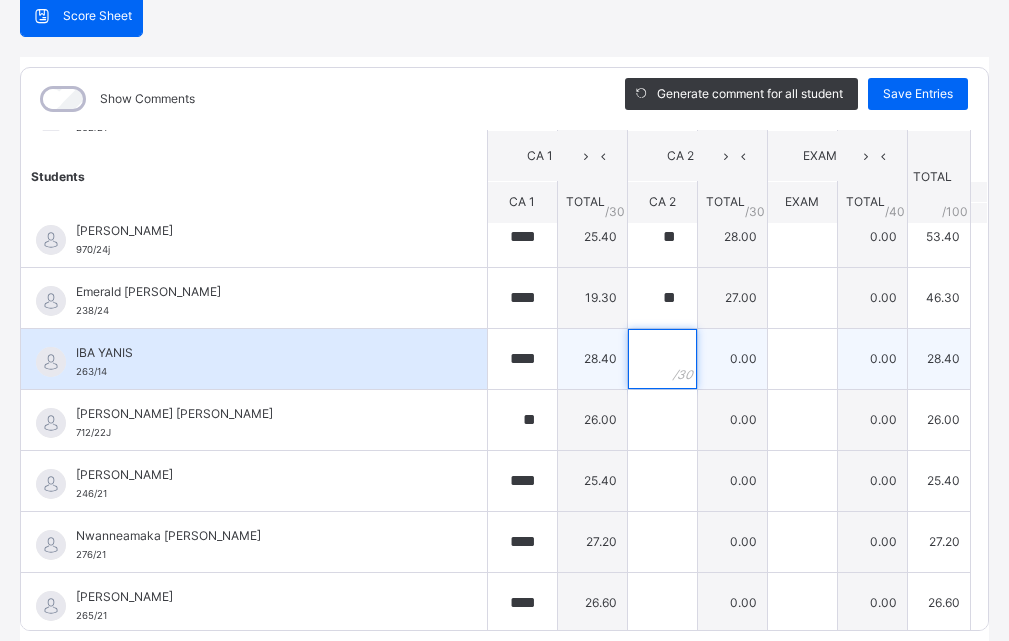 click at bounding box center (662, 359) 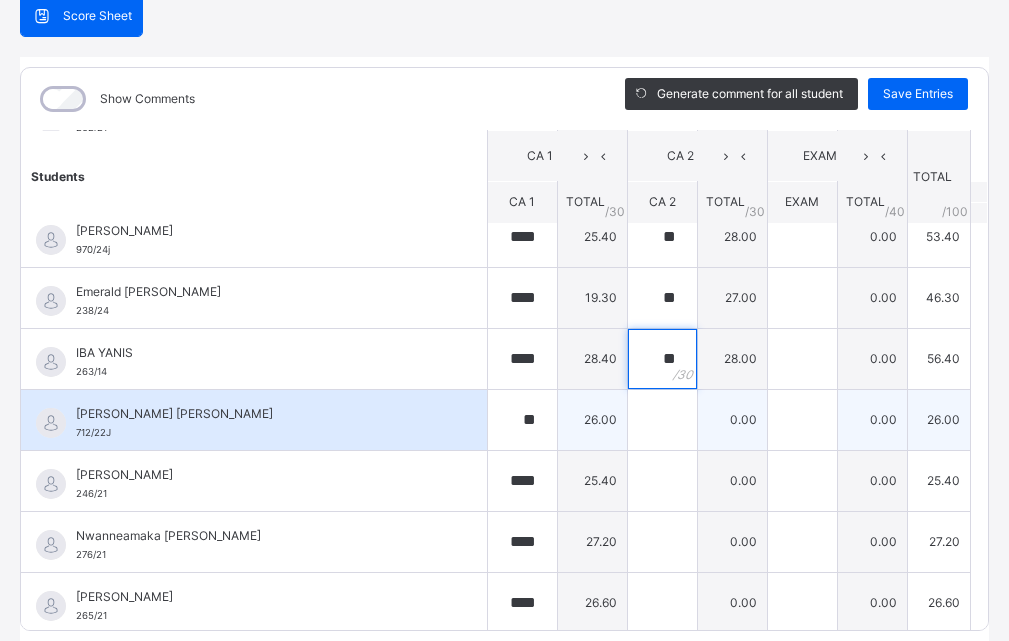 type on "**" 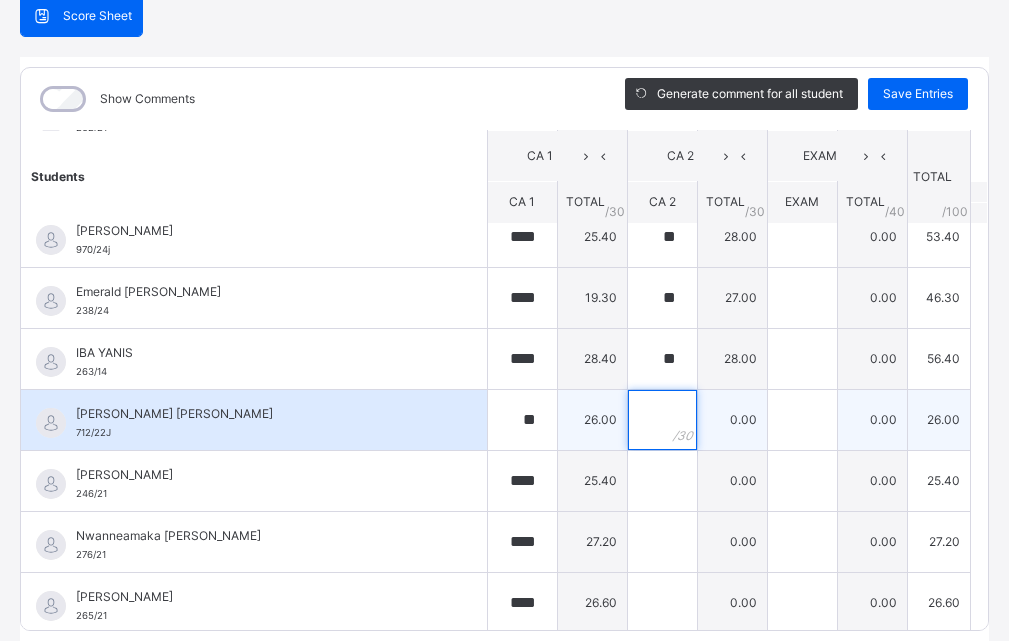 click at bounding box center [662, 420] 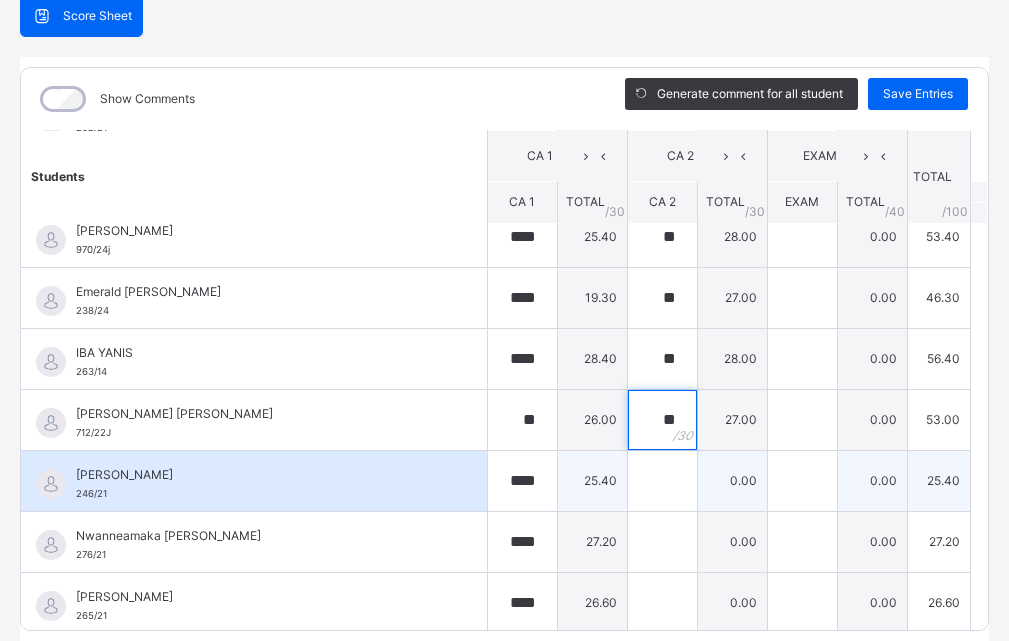 type on "**" 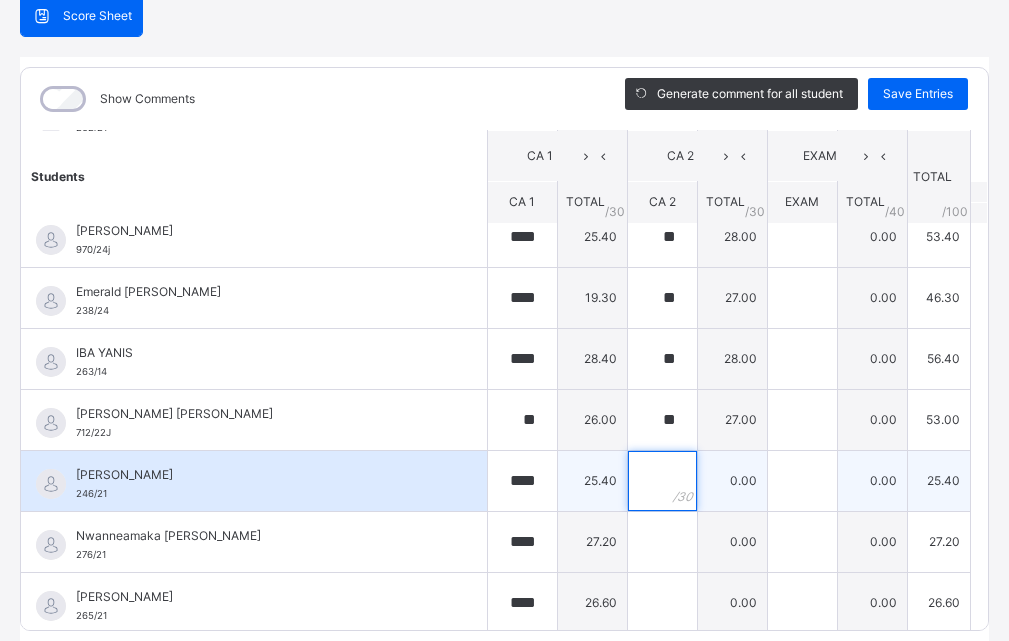 click at bounding box center [662, 481] 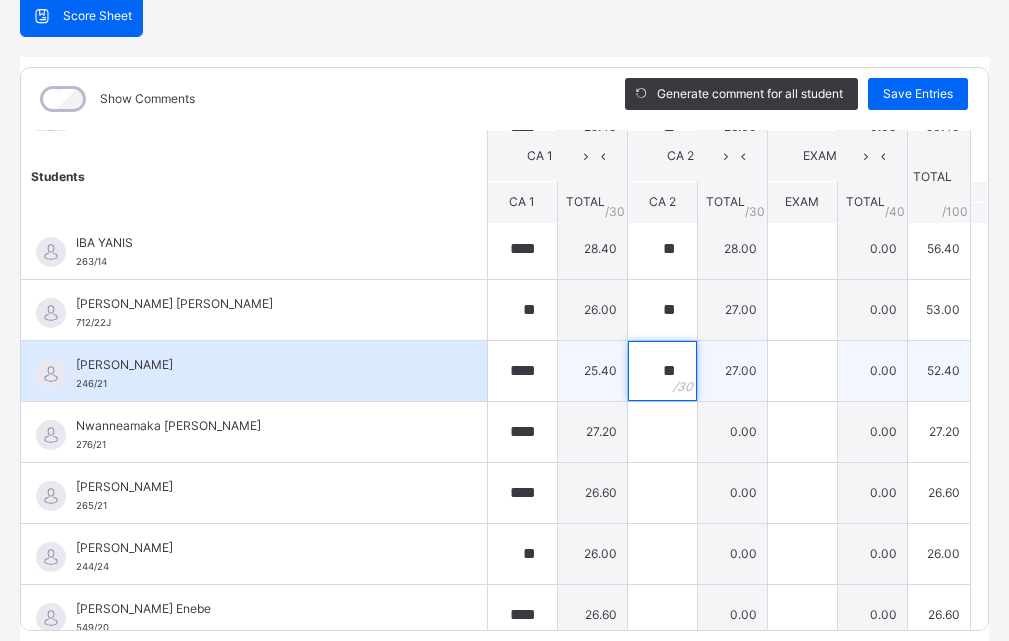 scroll, scrollTop: 326, scrollLeft: 0, axis: vertical 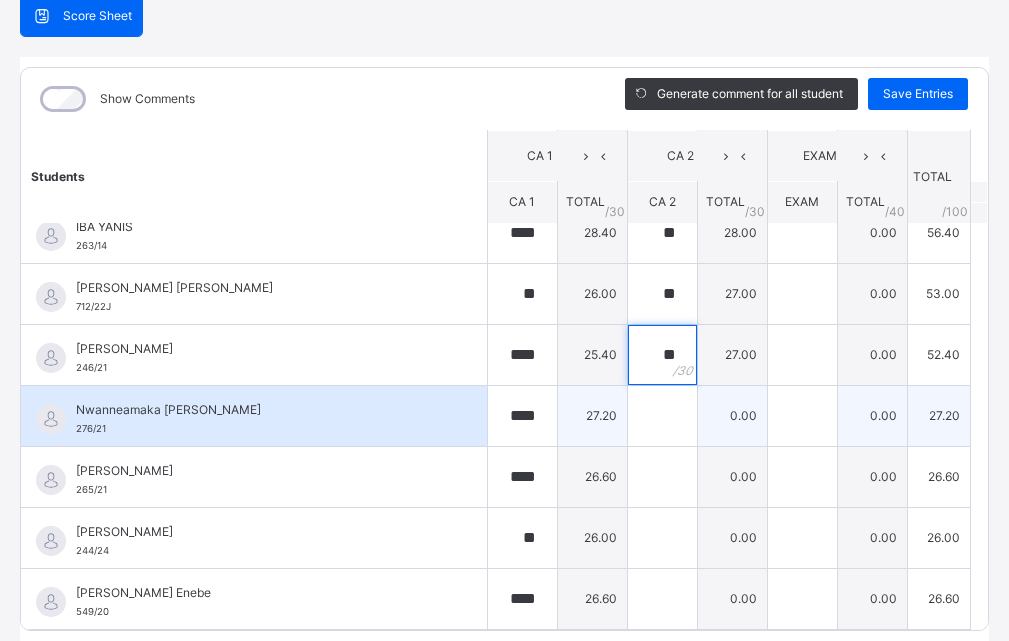 type on "**" 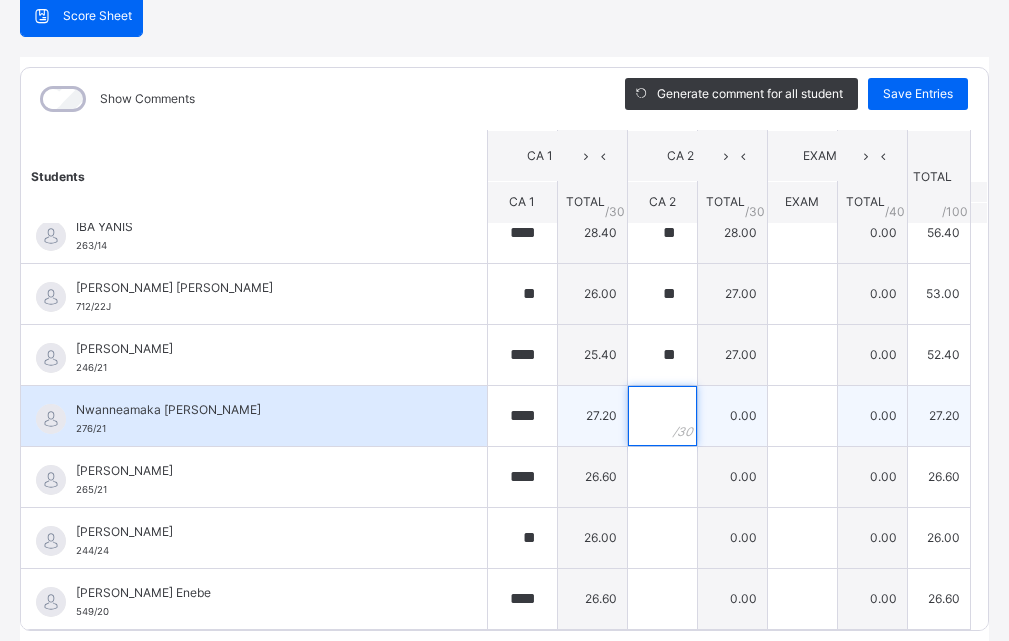 click at bounding box center (662, 416) 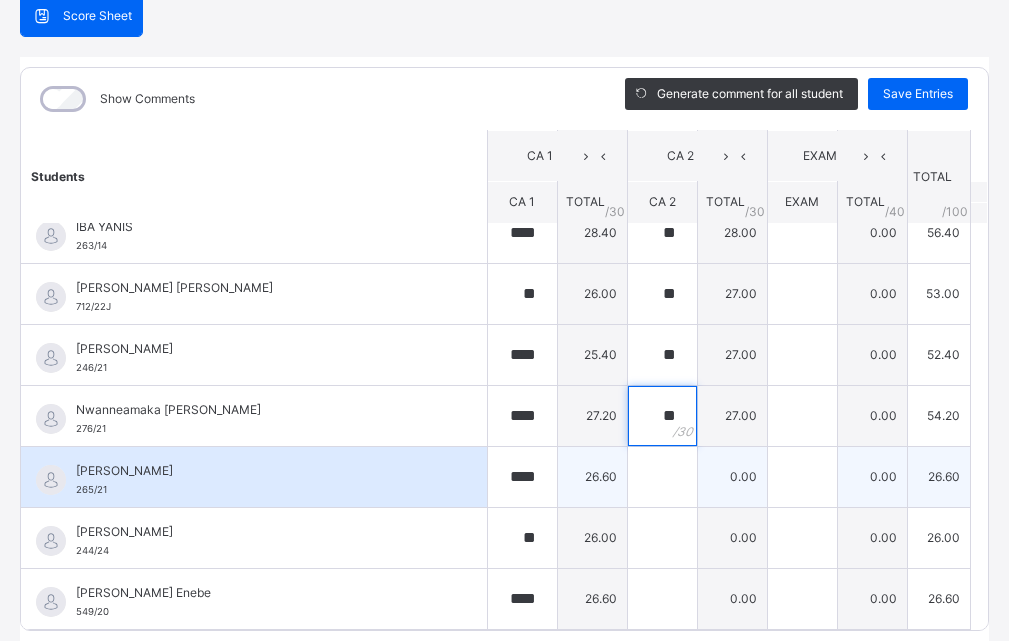 type on "**" 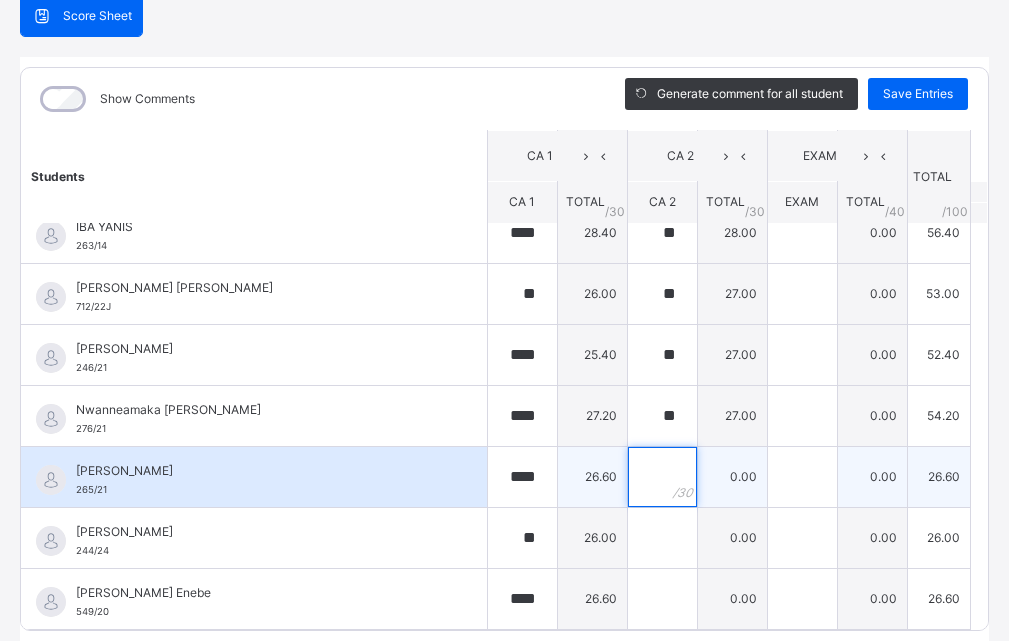 click at bounding box center [662, 477] 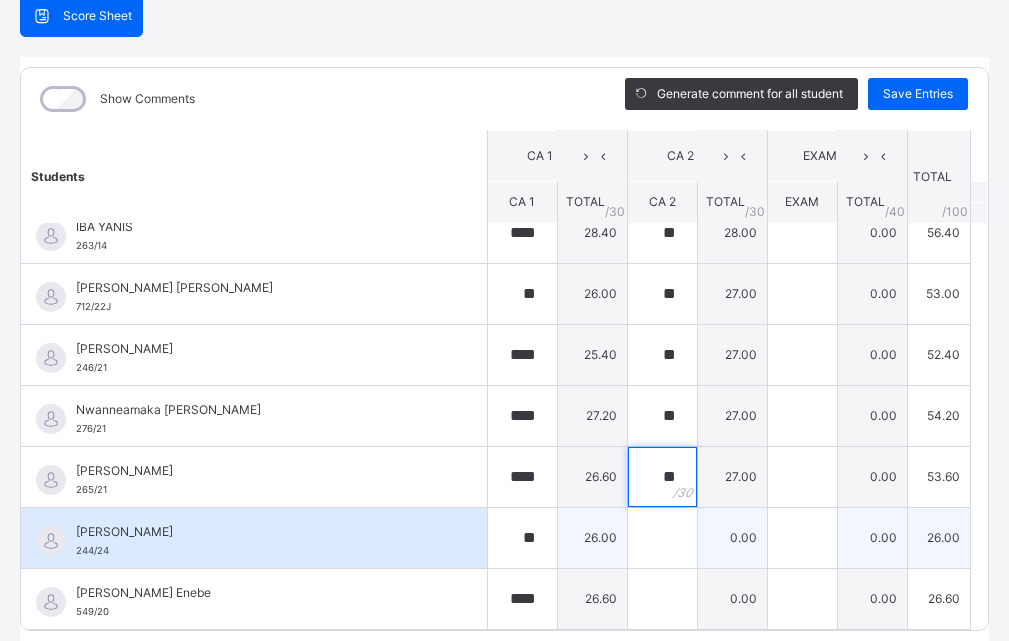 type on "**" 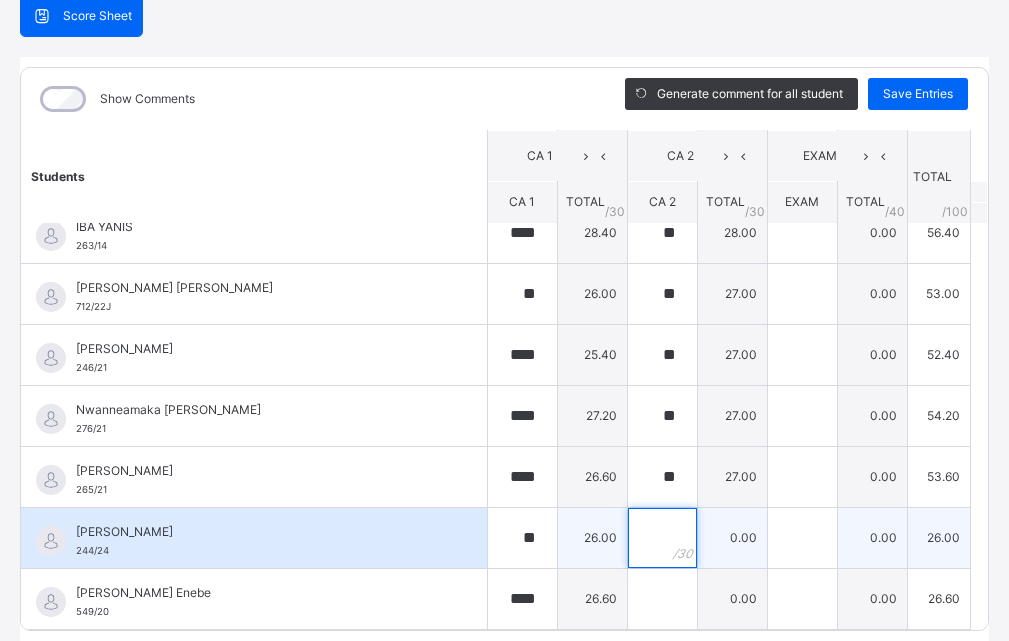 click at bounding box center [662, 538] 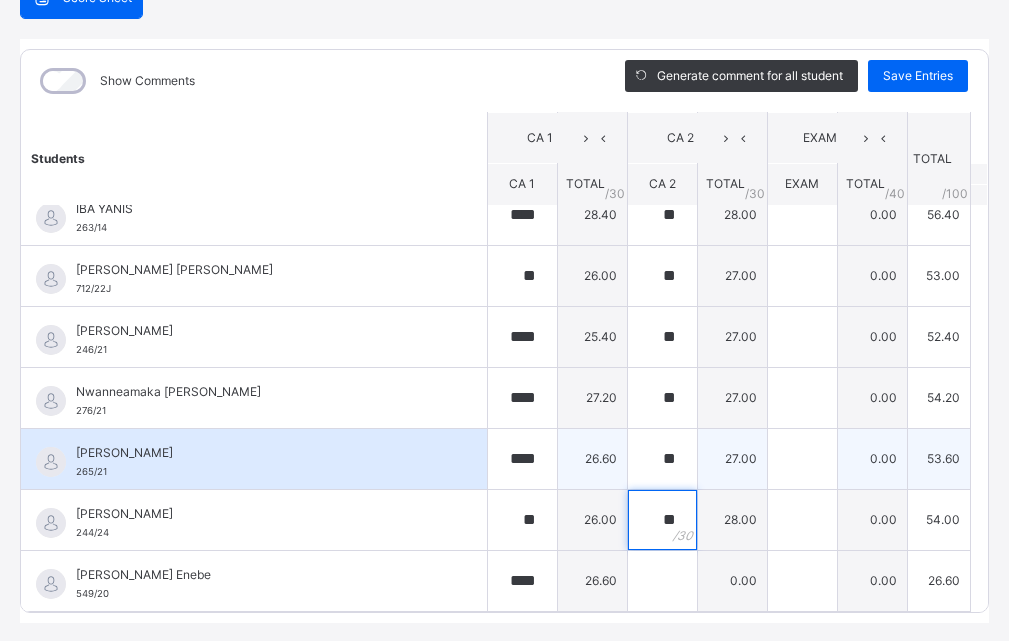 scroll, scrollTop: 270, scrollLeft: 0, axis: vertical 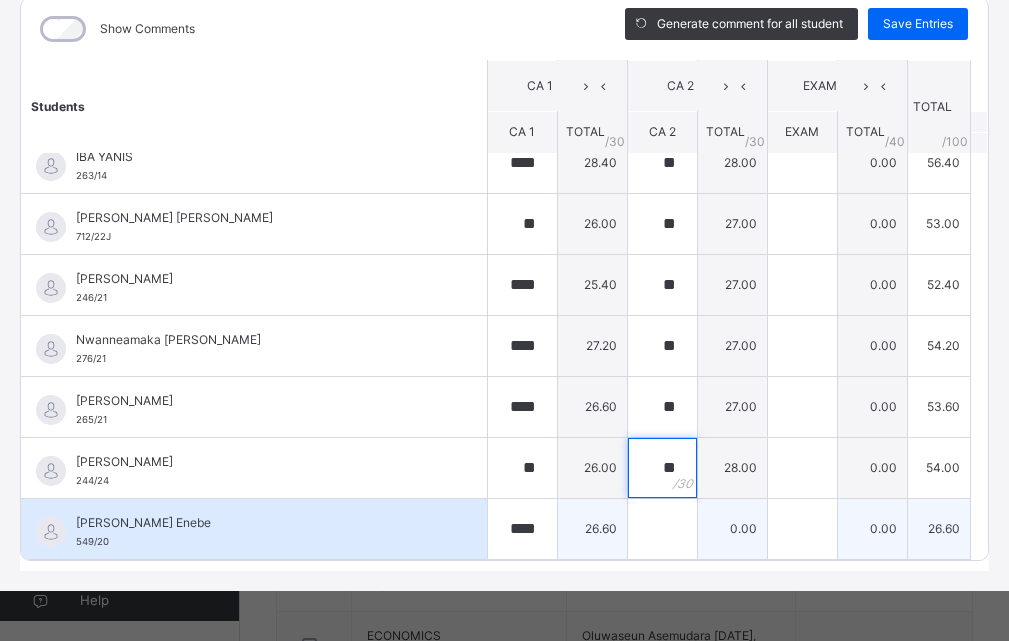type on "**" 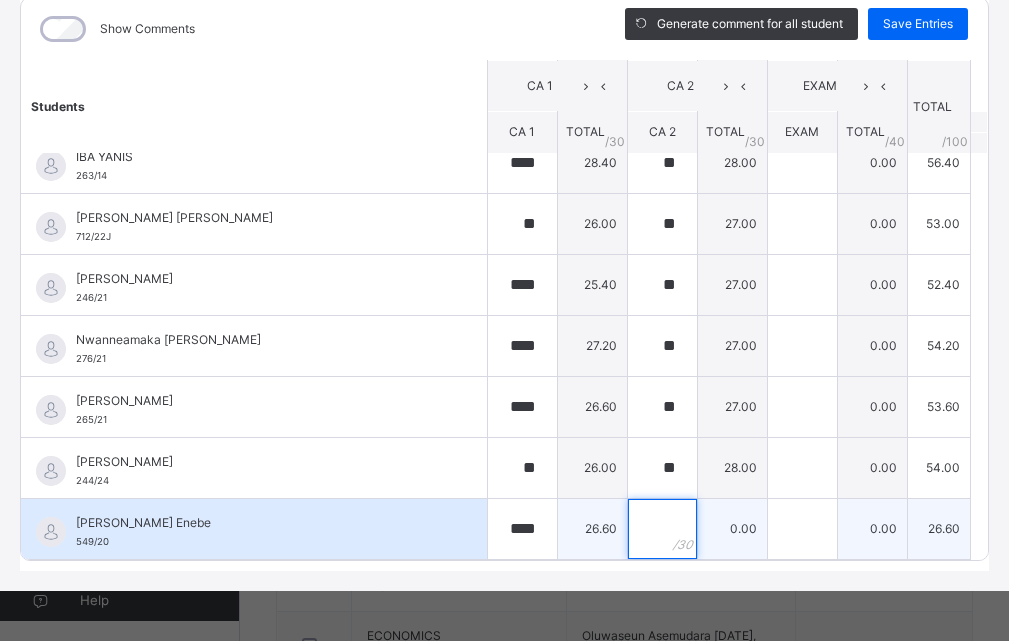 click at bounding box center (662, 529) 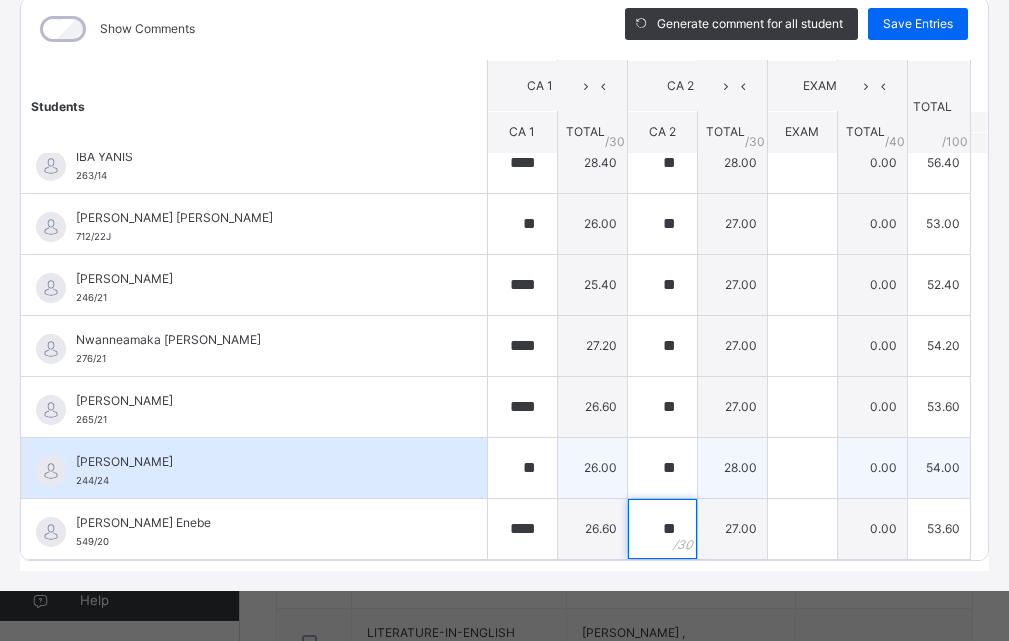 scroll, scrollTop: 1500, scrollLeft: 0, axis: vertical 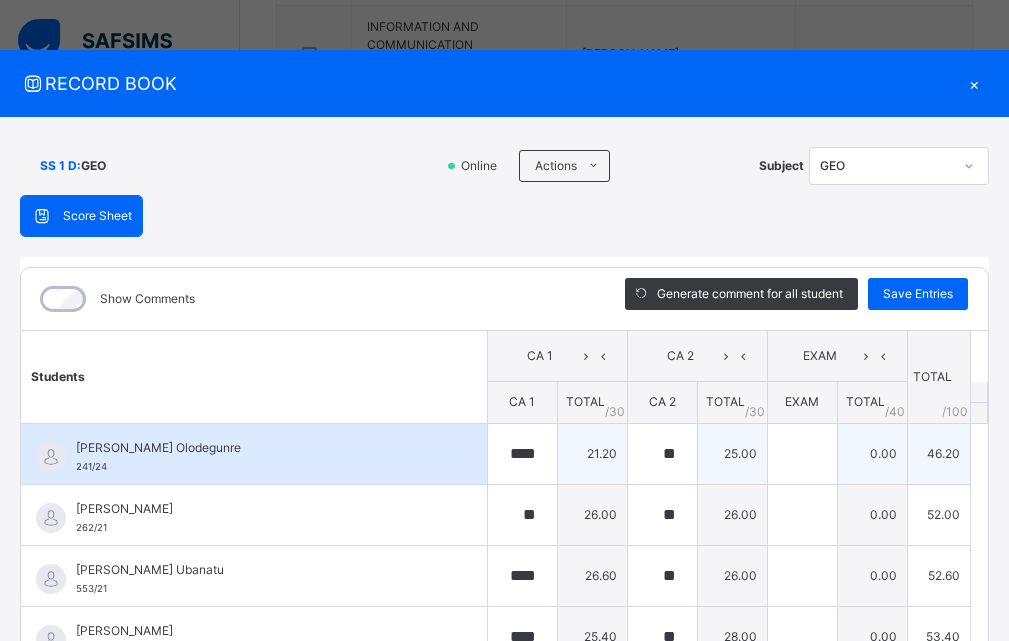type on "**" 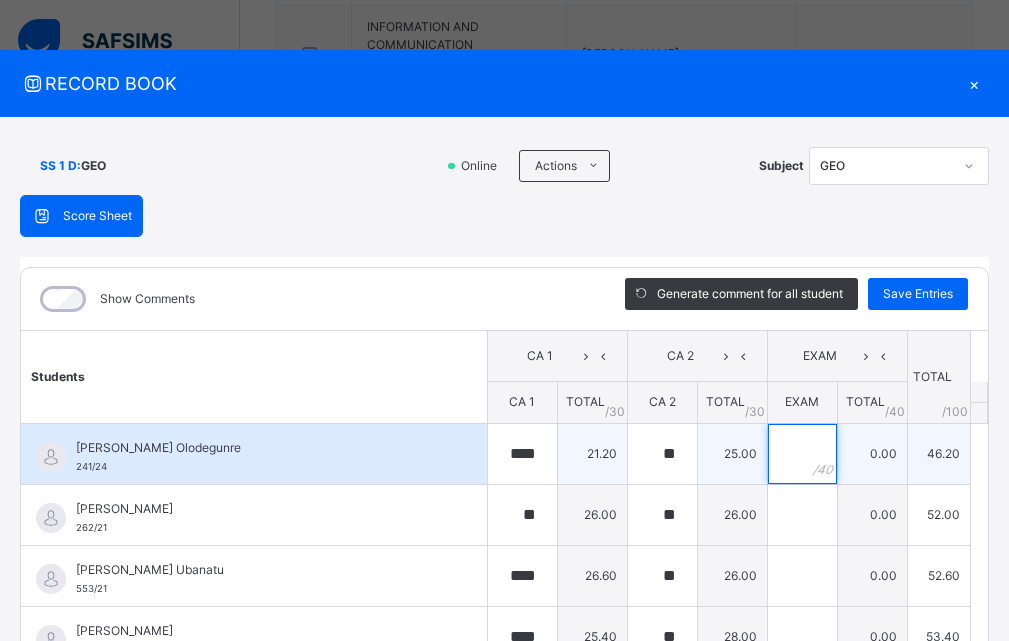 click at bounding box center (802, 454) 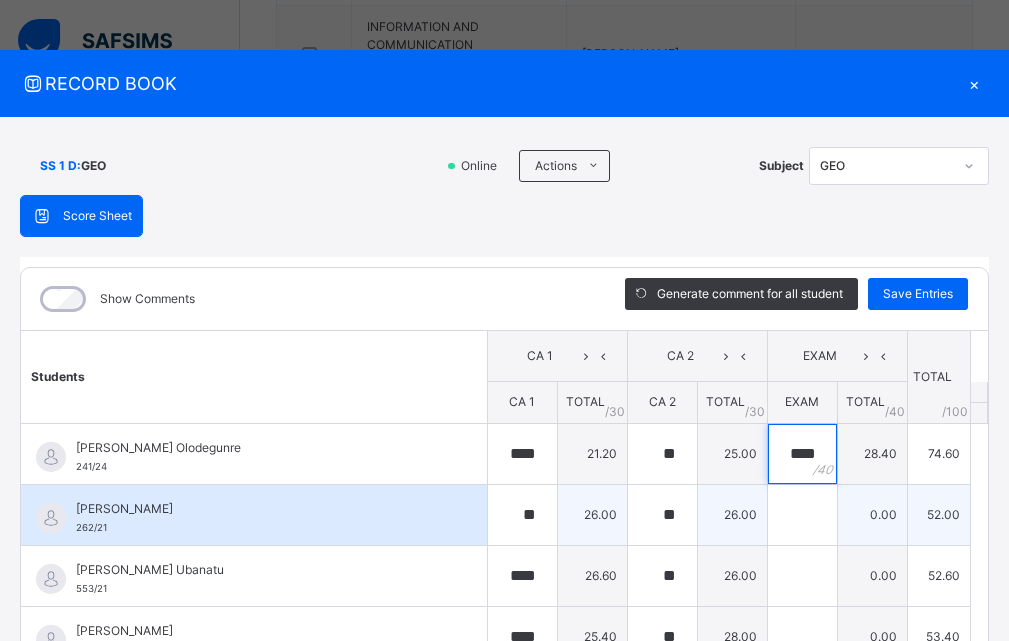 type on "****" 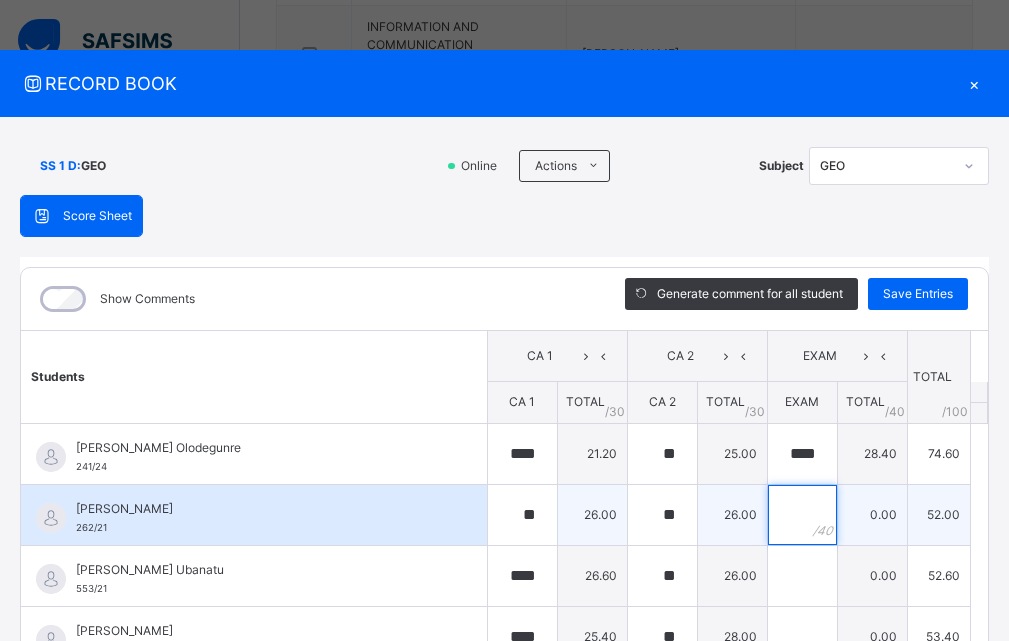 click at bounding box center (802, 515) 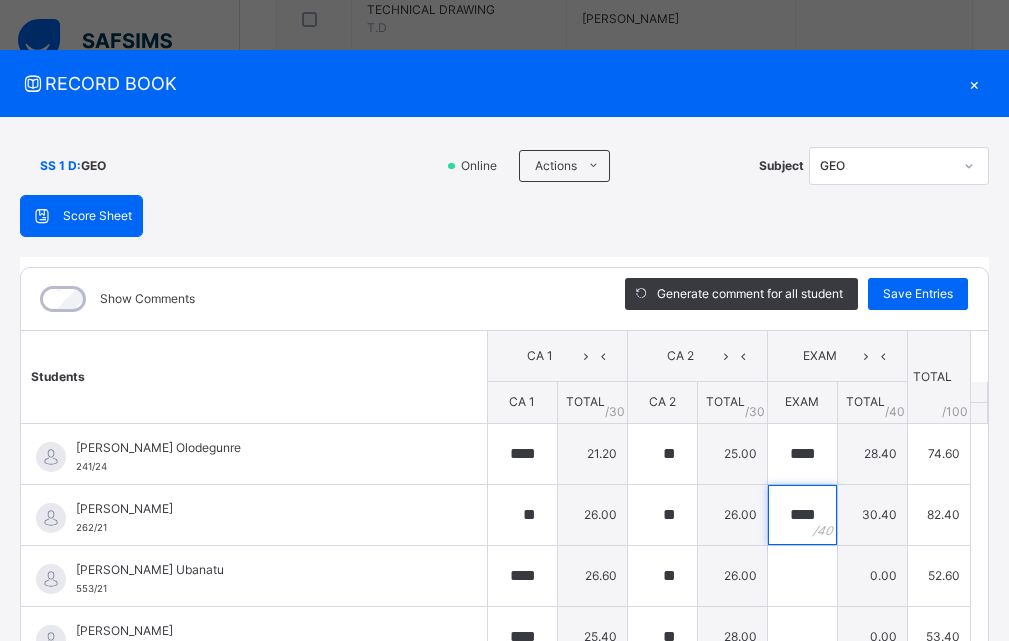scroll, scrollTop: 1400, scrollLeft: 0, axis: vertical 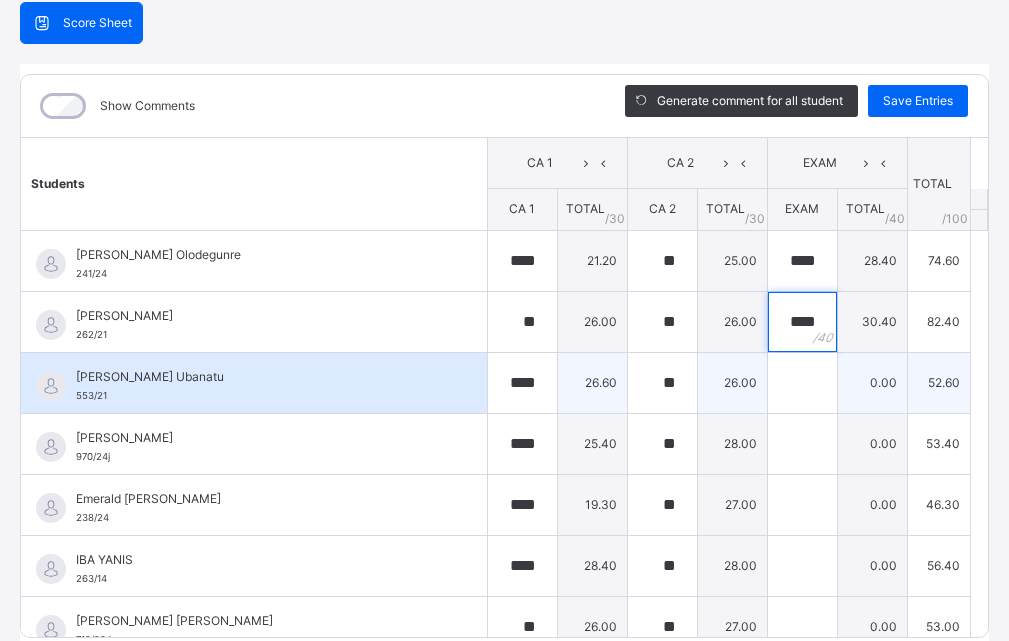 type on "****" 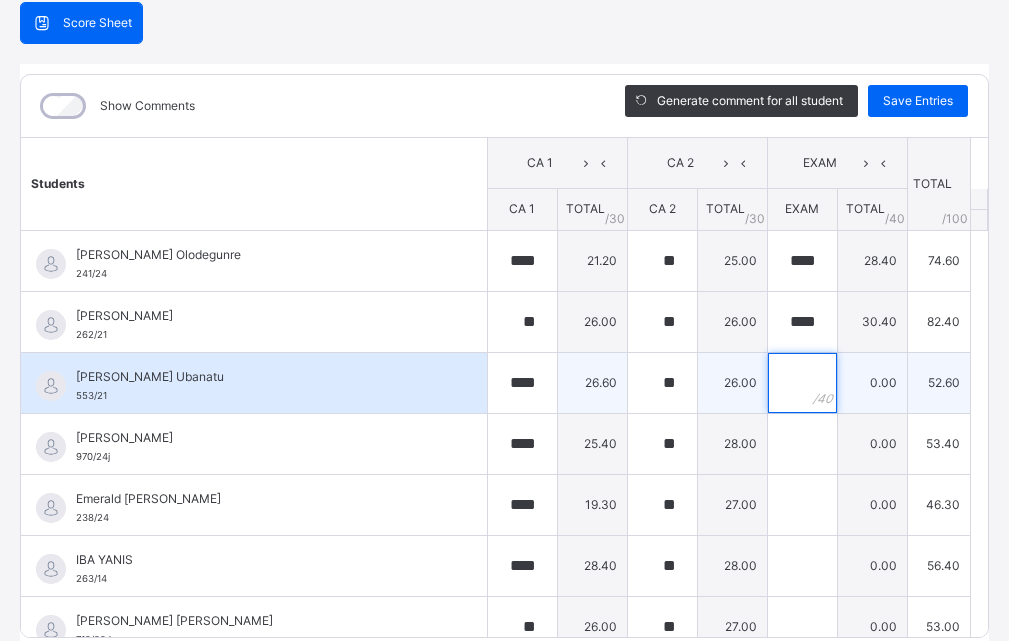 click at bounding box center (802, 383) 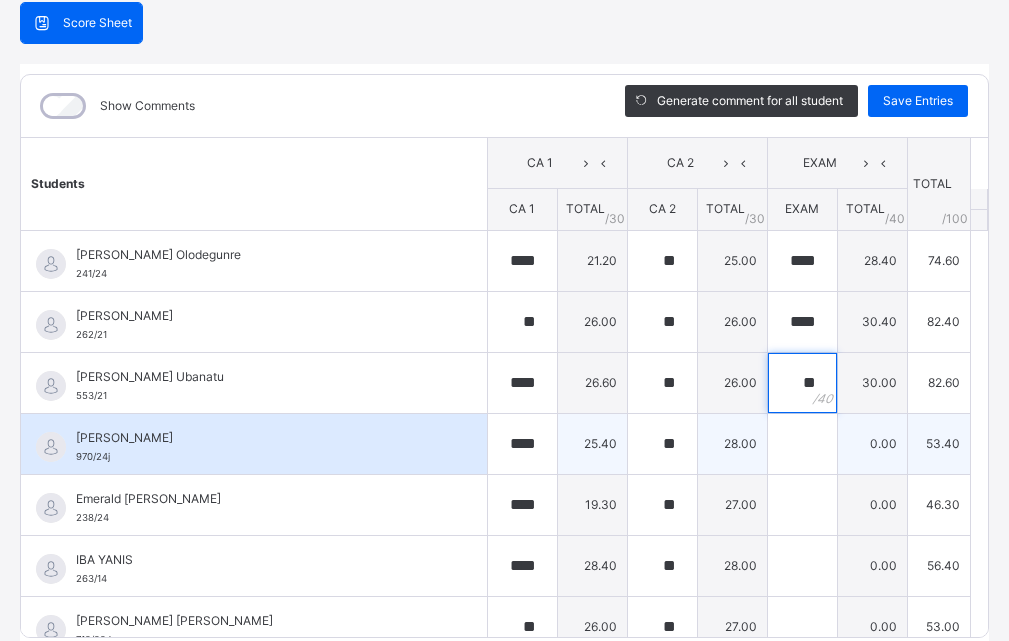 type on "**" 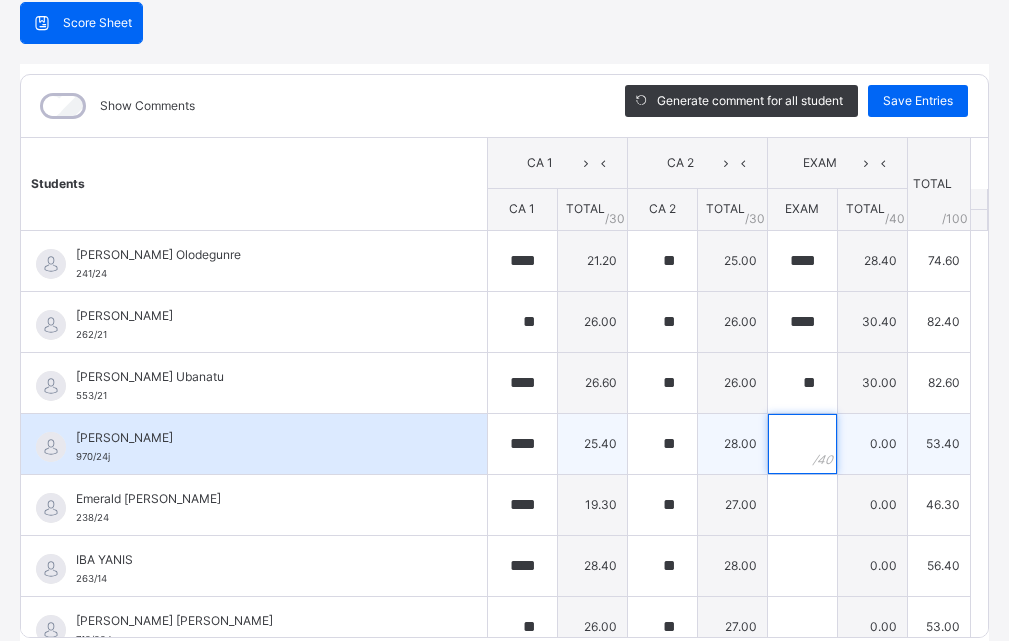 click at bounding box center [802, 444] 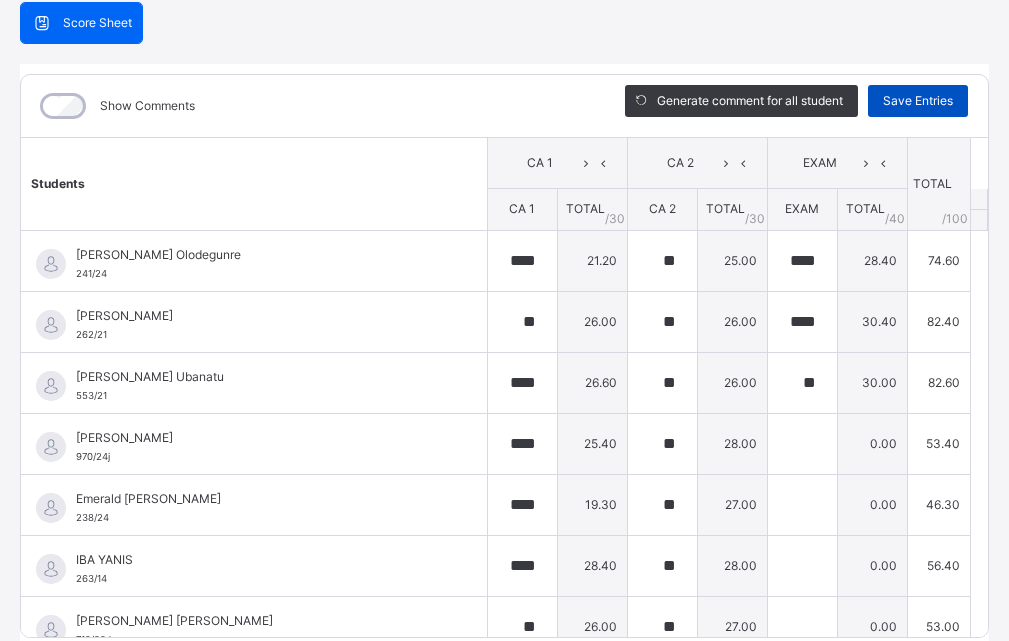 click on "Save Entries" at bounding box center [918, 101] 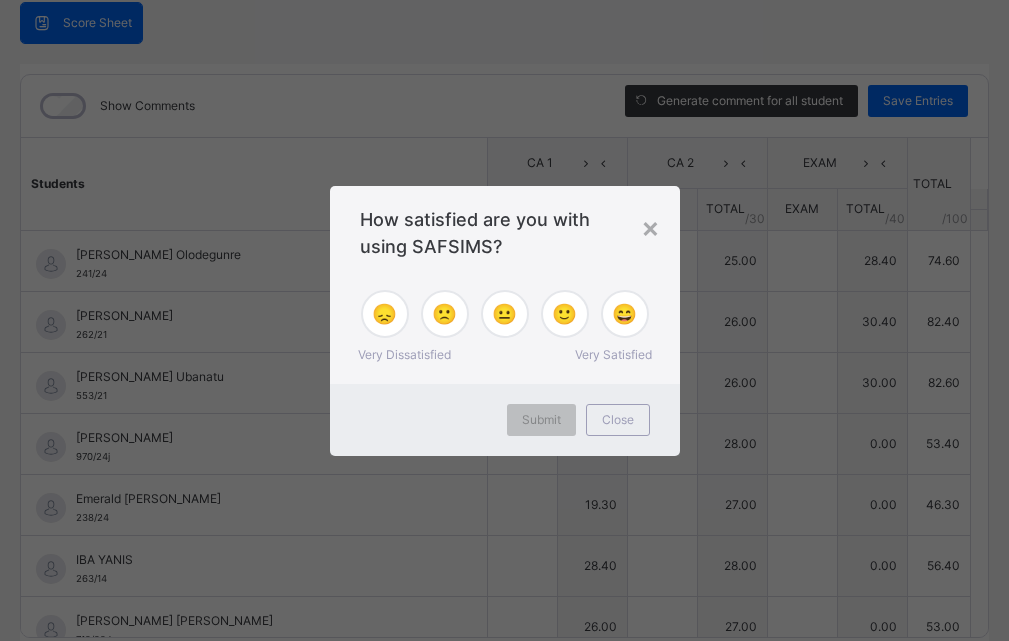 type on "****" 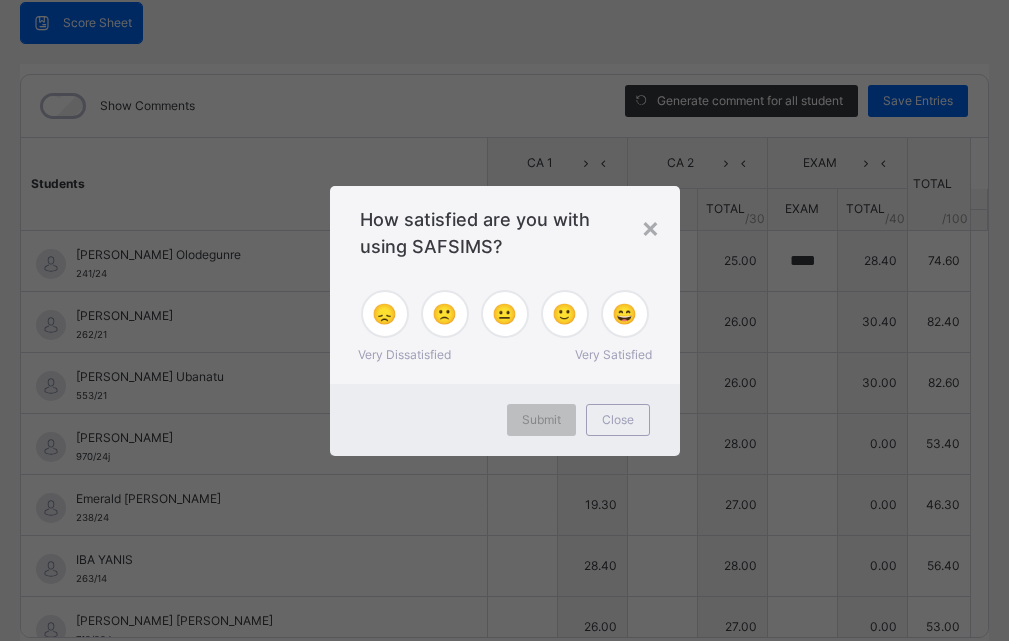 type on "**" 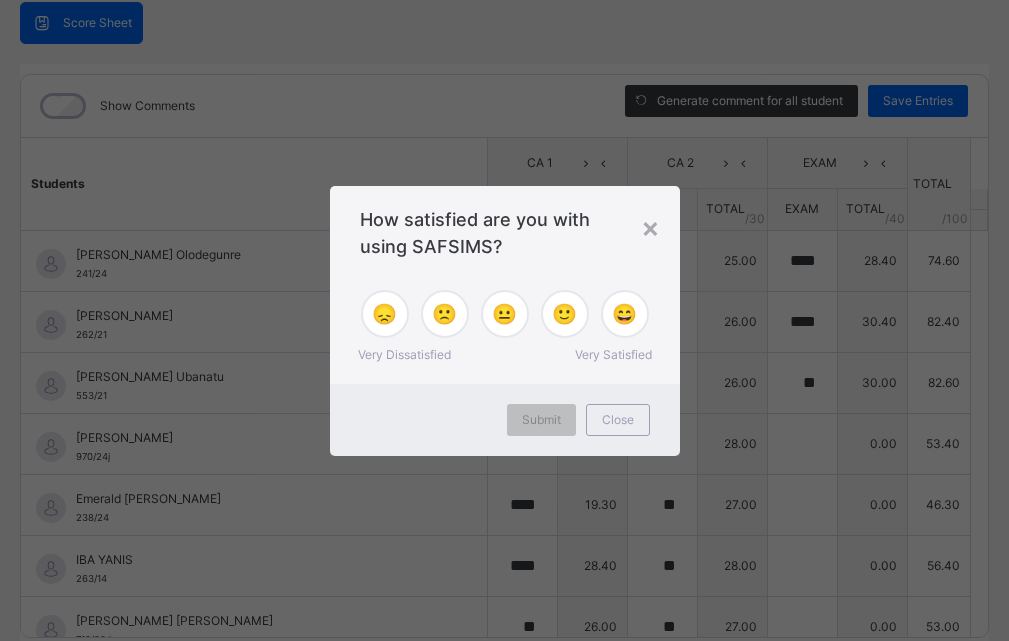 click on "×" at bounding box center [650, 227] 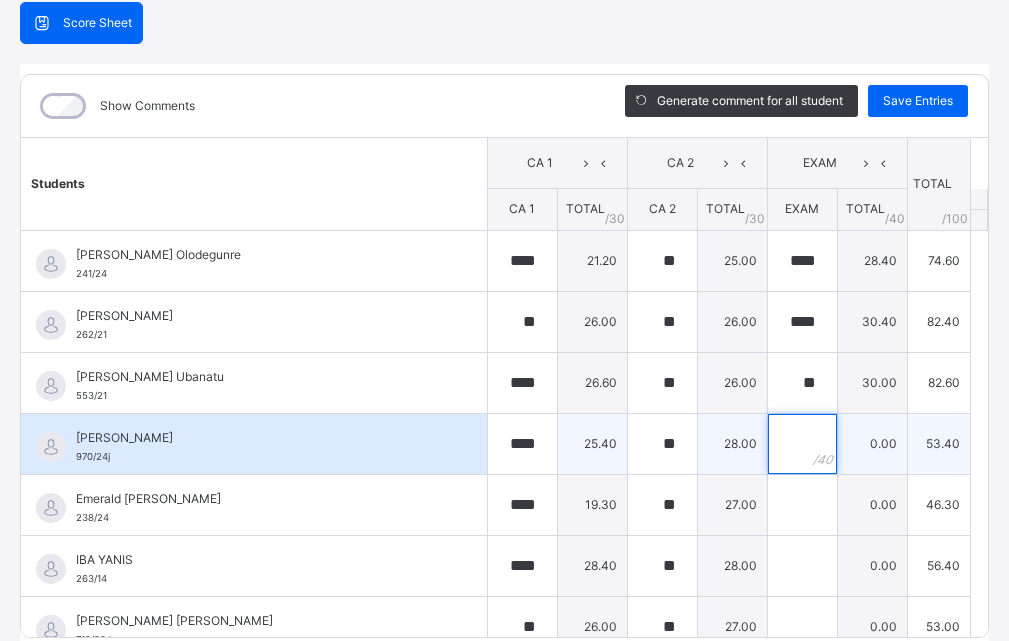 click at bounding box center (802, 444) 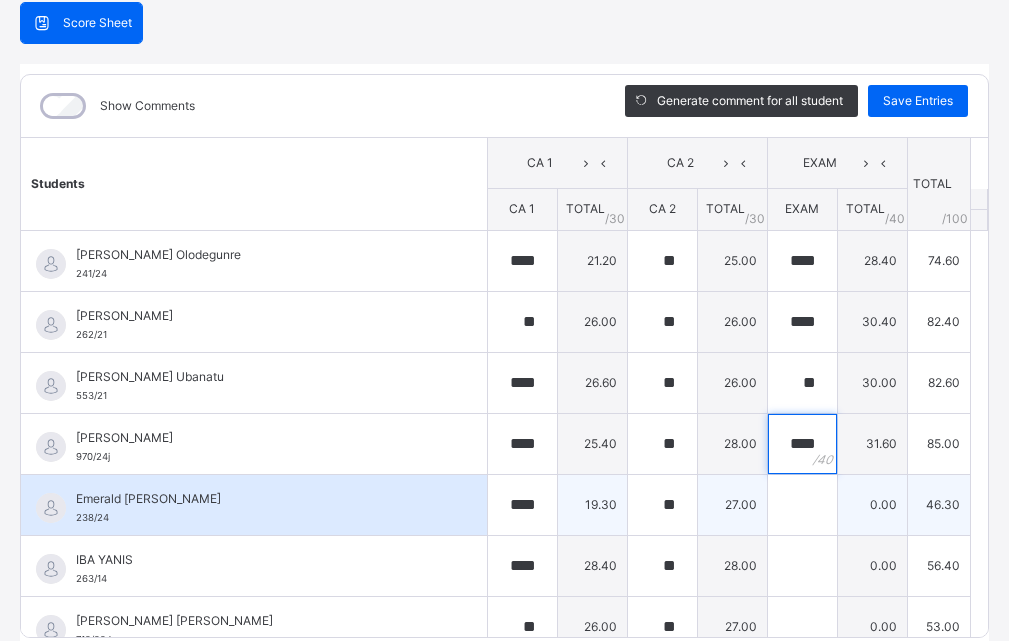 type on "****" 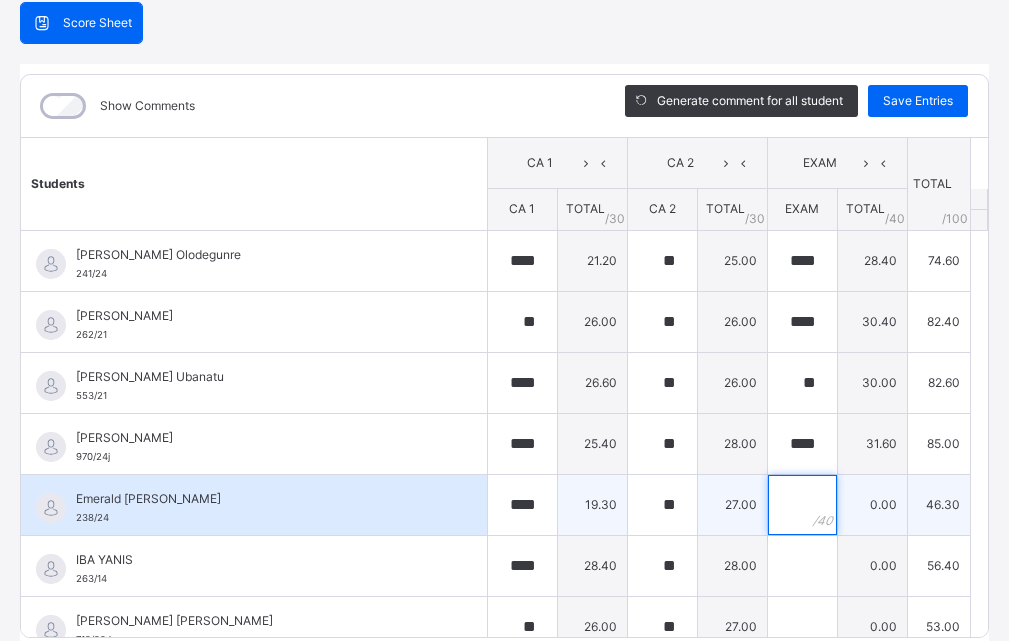 click at bounding box center (802, 505) 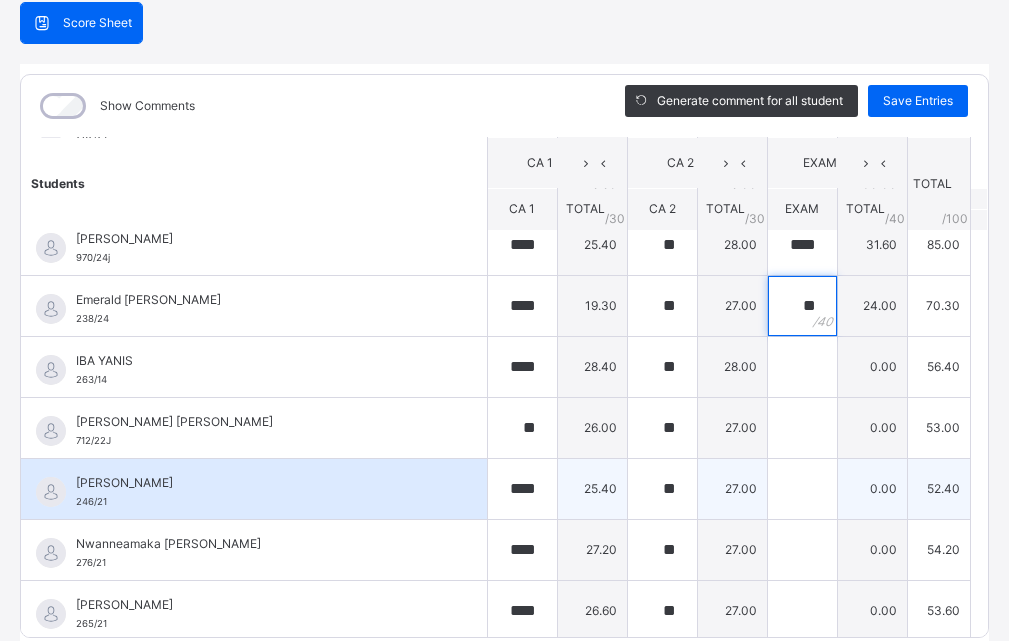 scroll, scrollTop: 200, scrollLeft: 0, axis: vertical 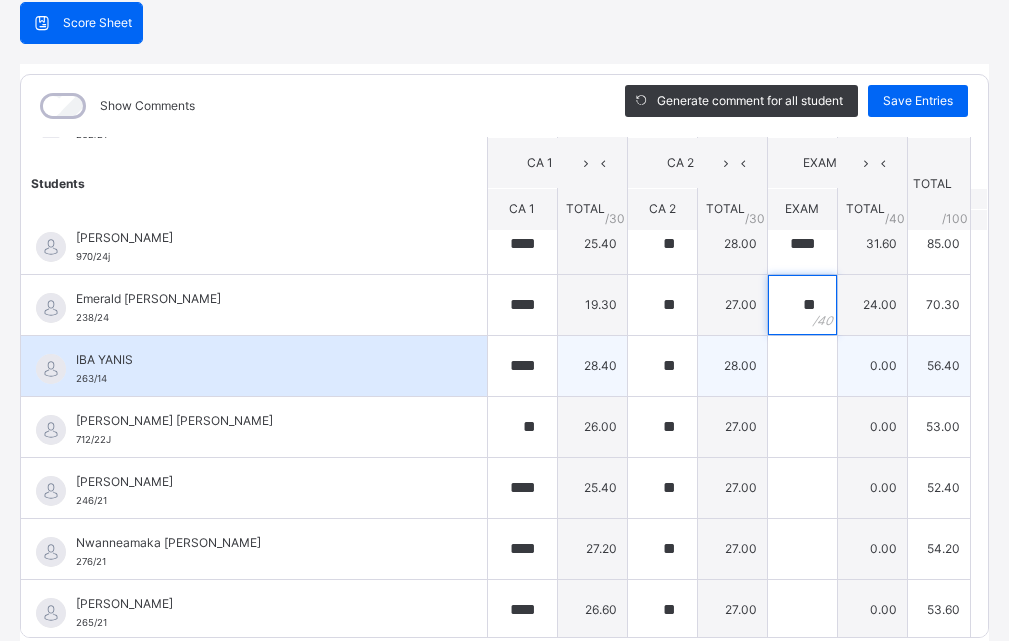type on "**" 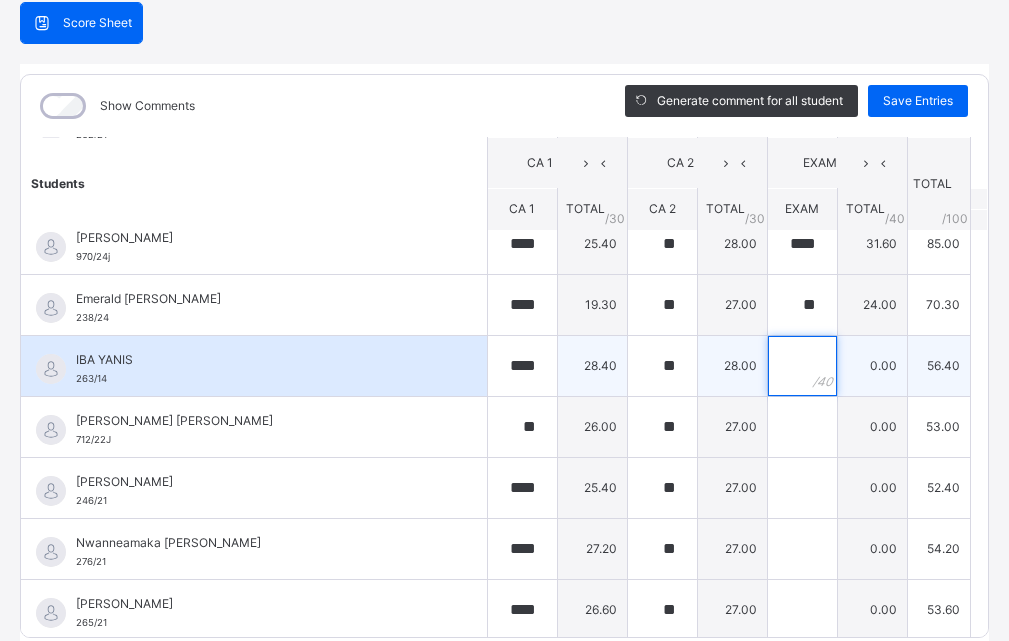 click at bounding box center [802, 366] 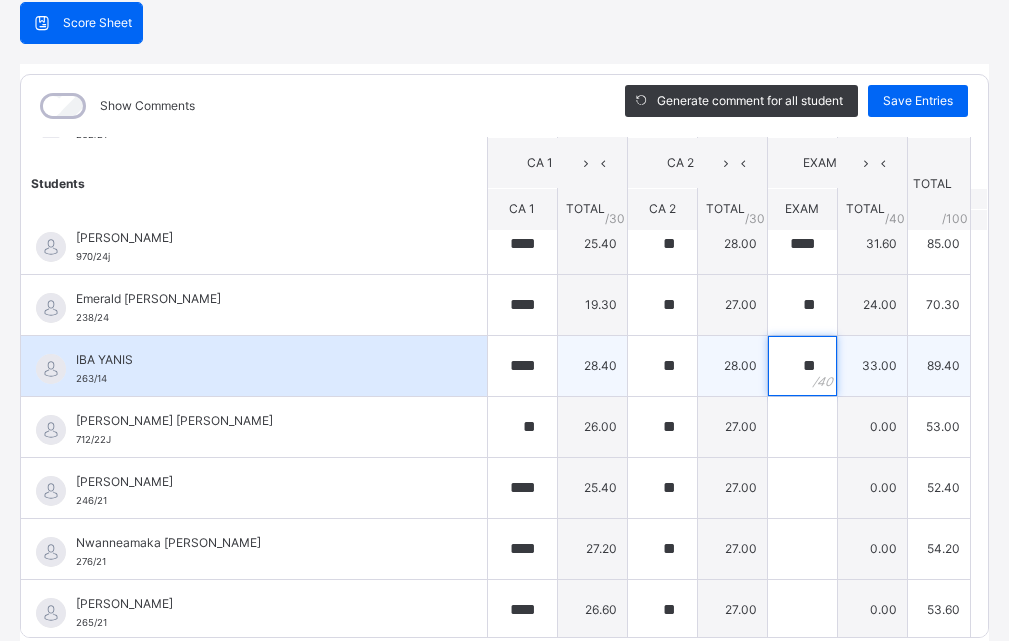 type on "**" 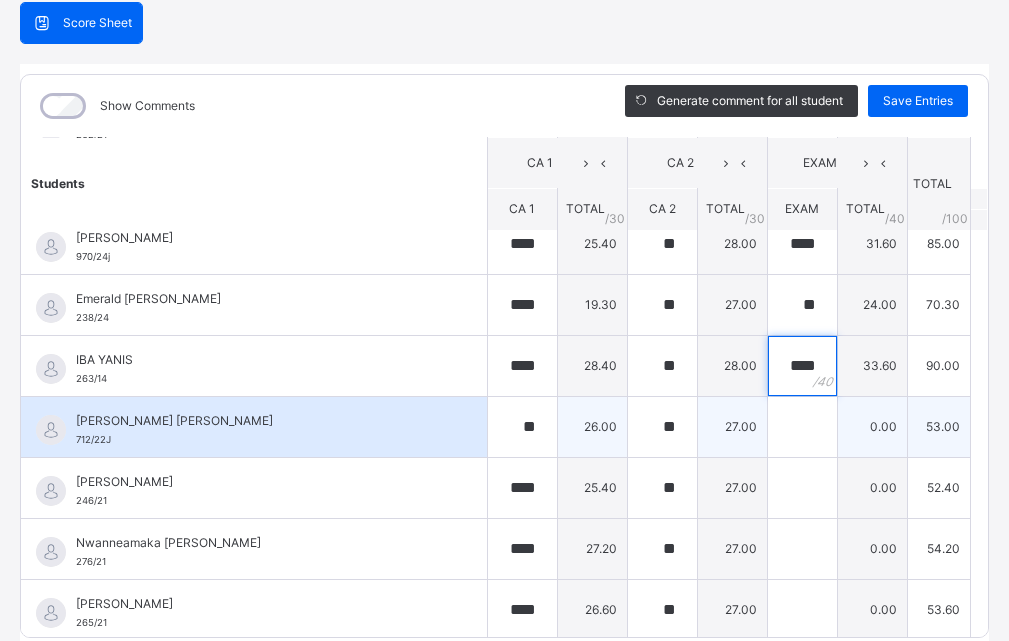 type on "****" 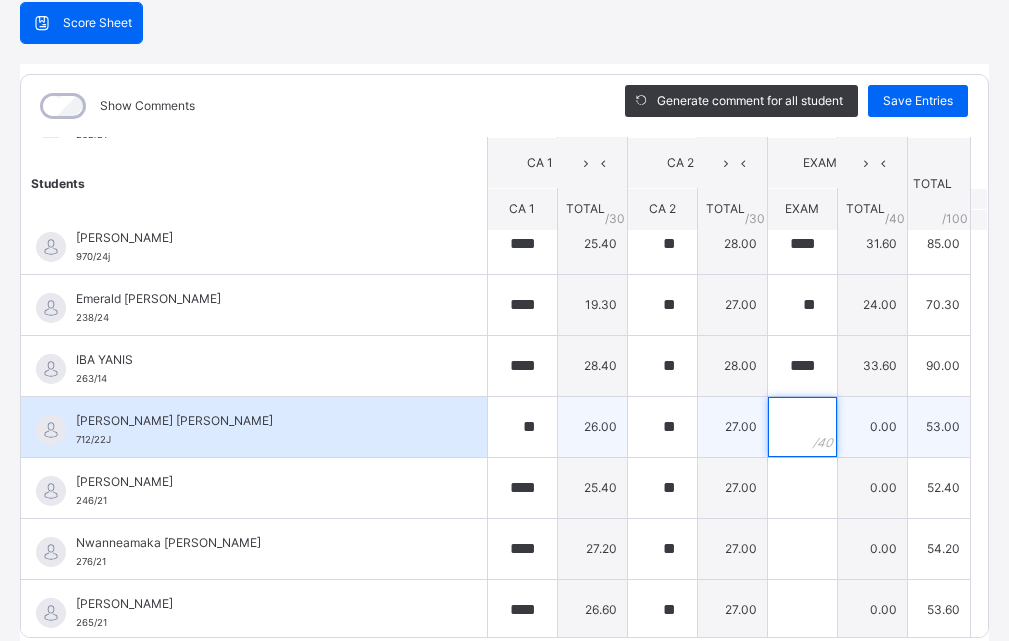 click at bounding box center [802, 427] 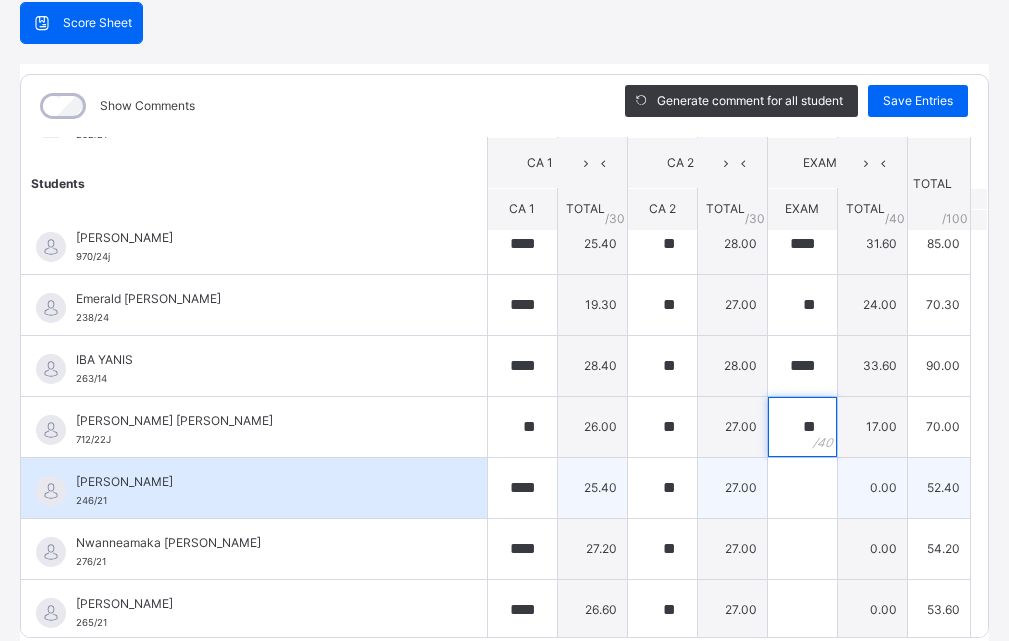 type on "**" 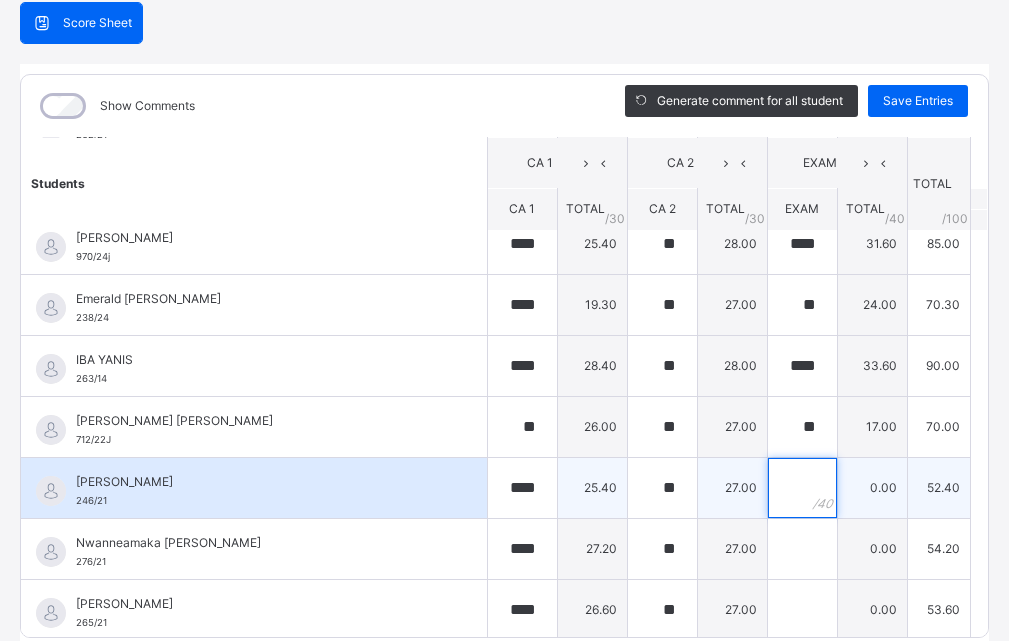 click at bounding box center [802, 488] 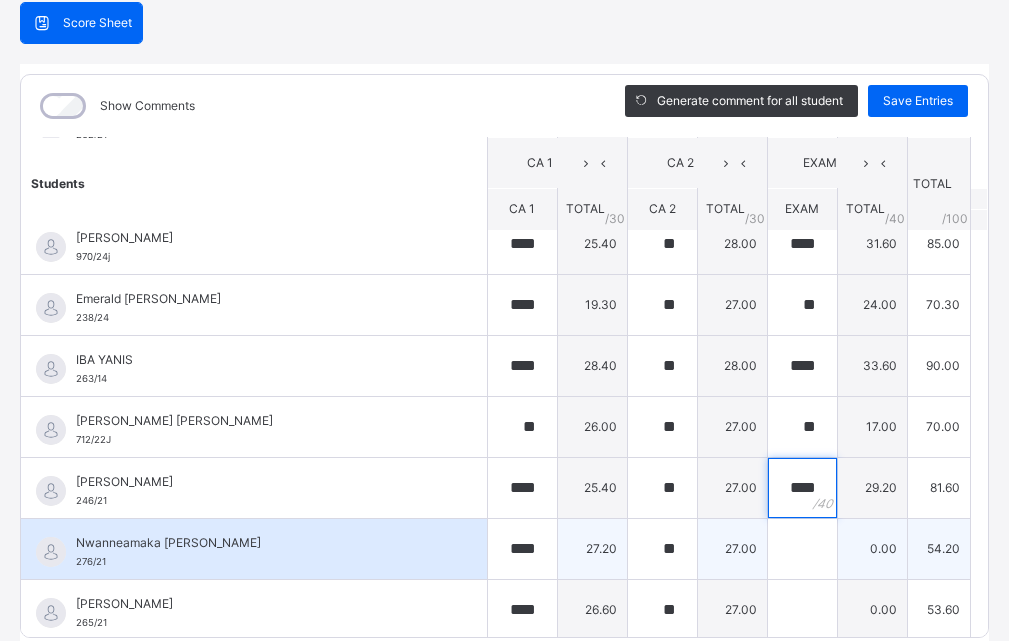 type on "****" 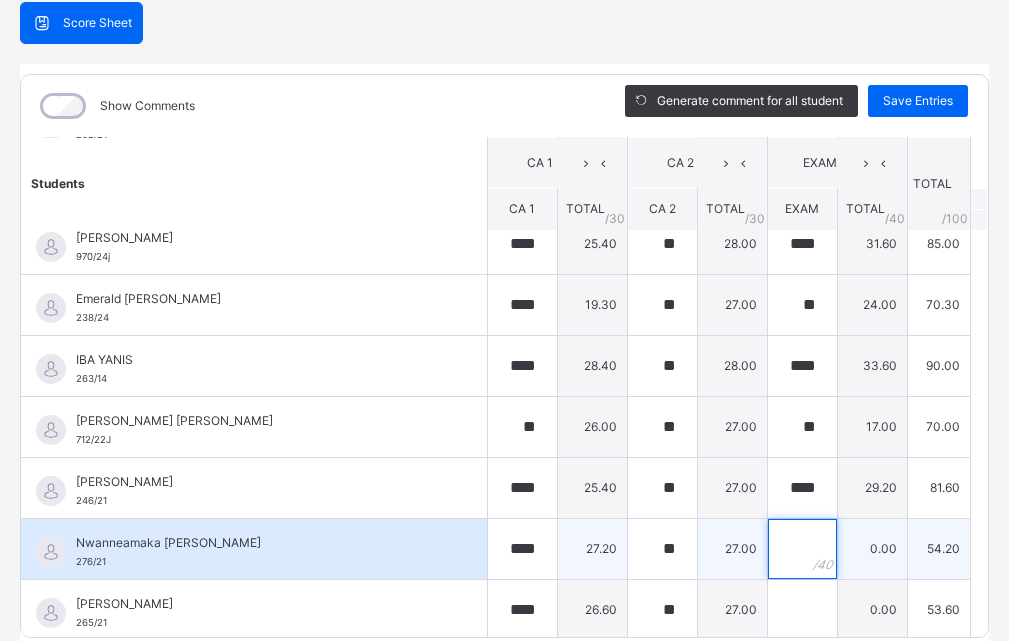 click at bounding box center [802, 549] 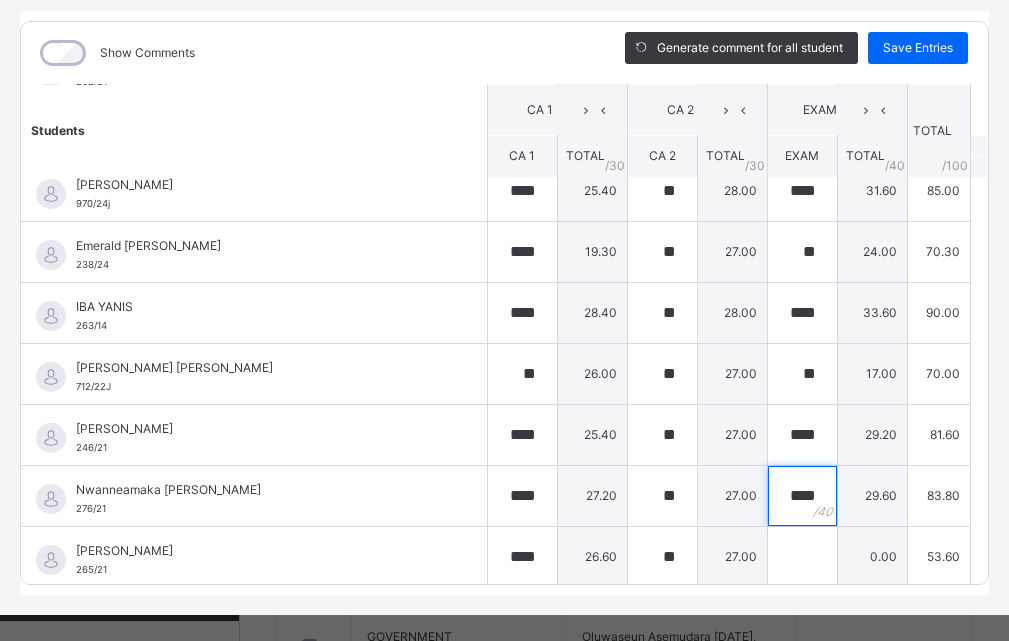 scroll, scrollTop: 270, scrollLeft: 0, axis: vertical 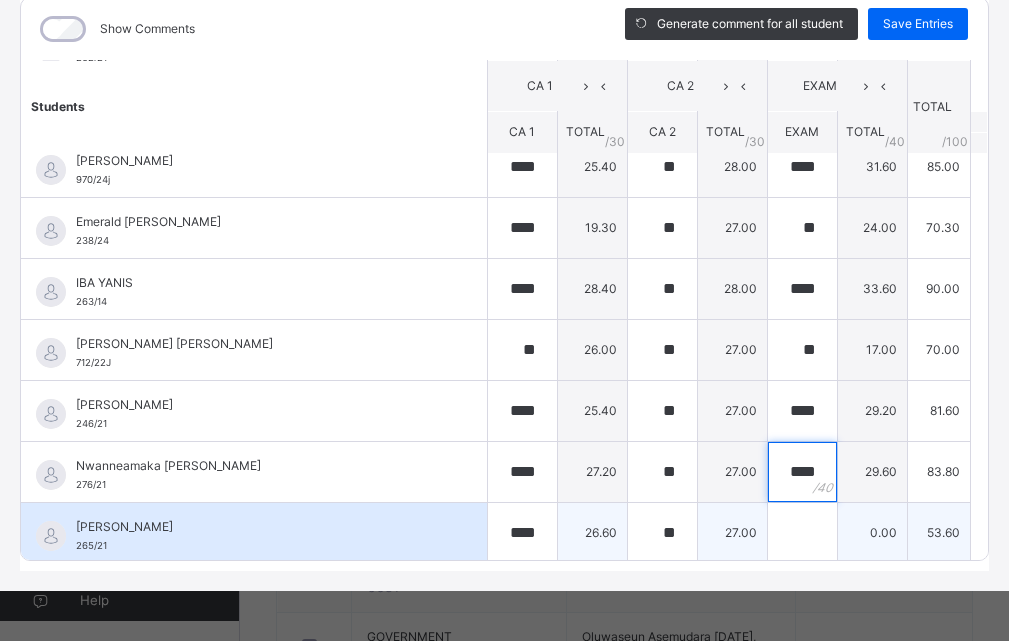 type on "****" 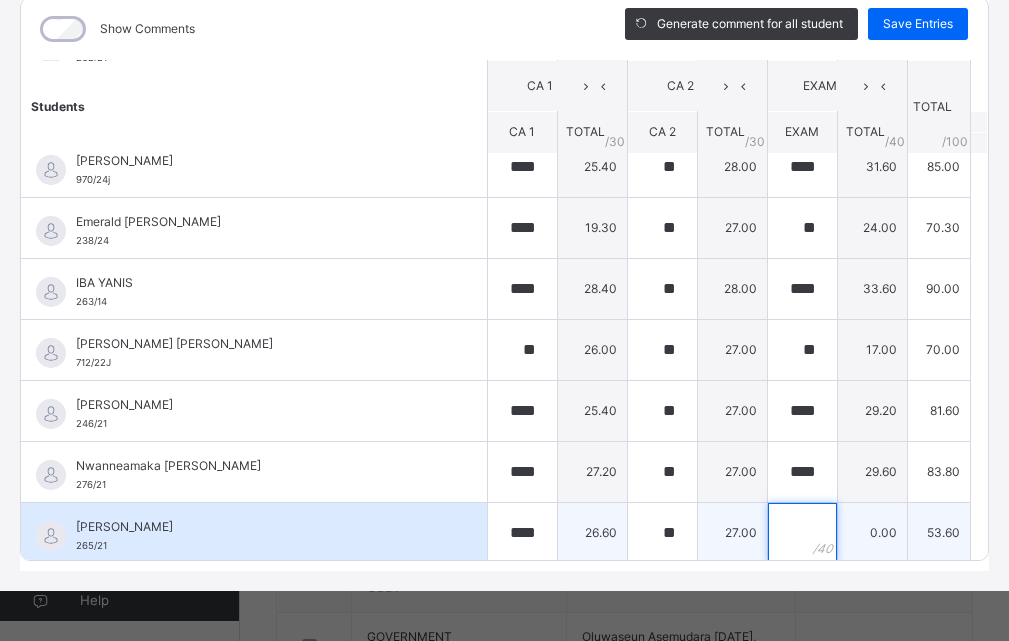 click at bounding box center (802, 533) 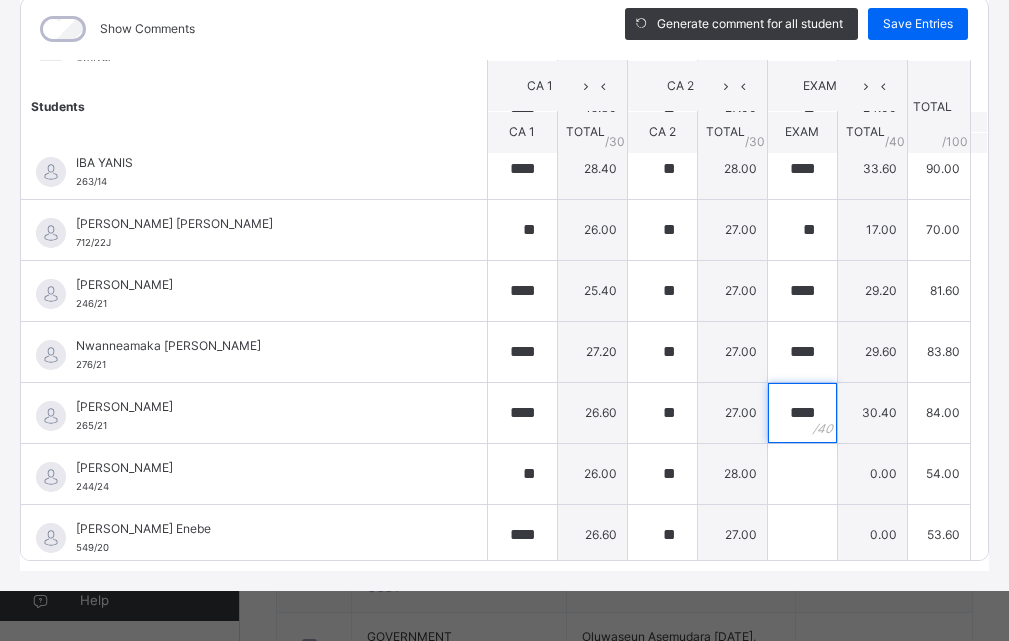 scroll, scrollTop: 326, scrollLeft: 0, axis: vertical 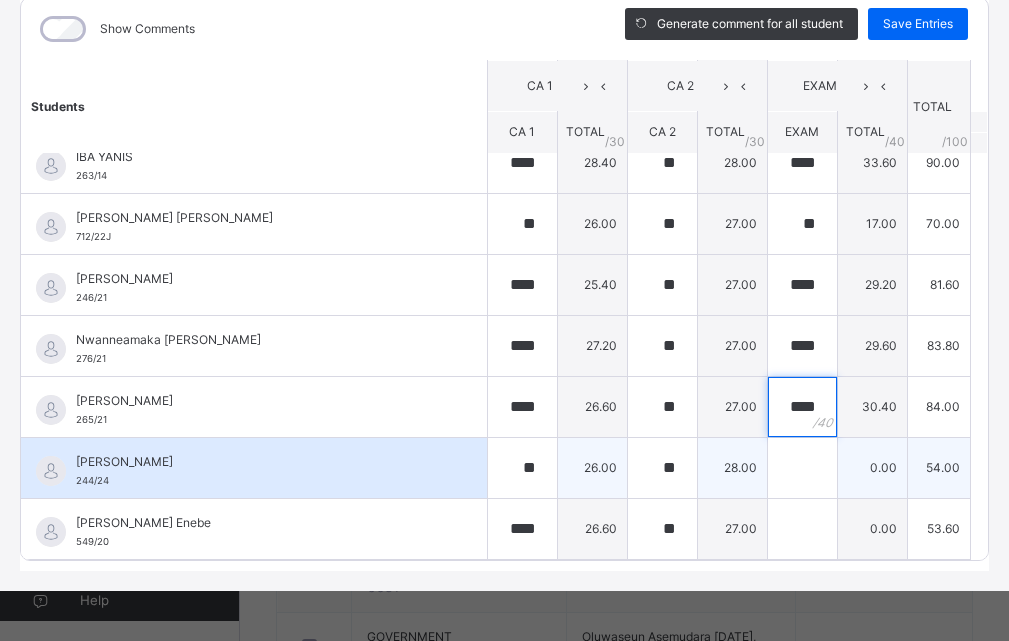 type on "****" 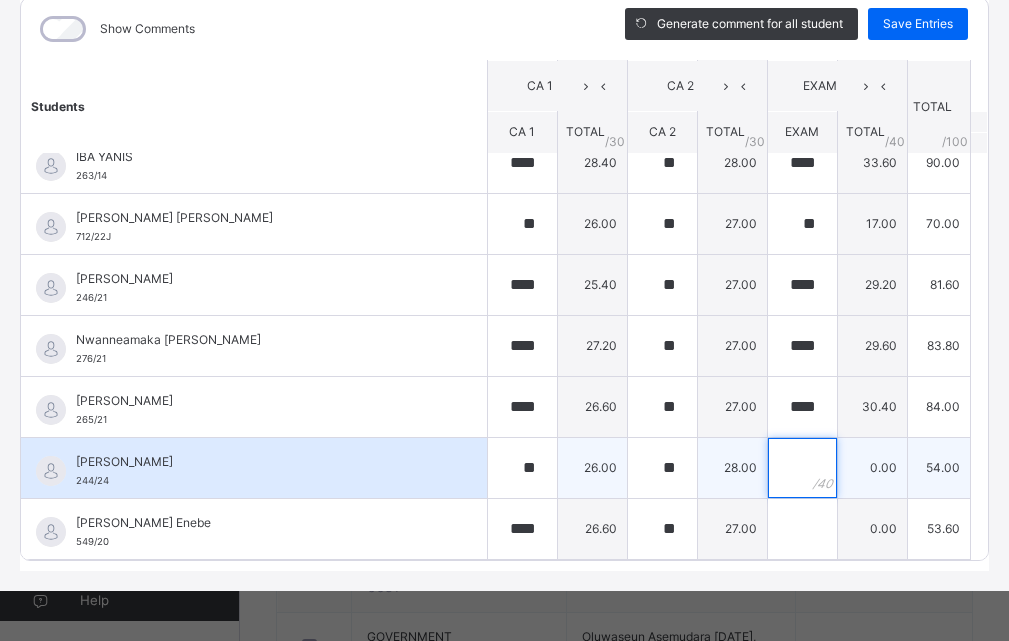 click at bounding box center (802, 468) 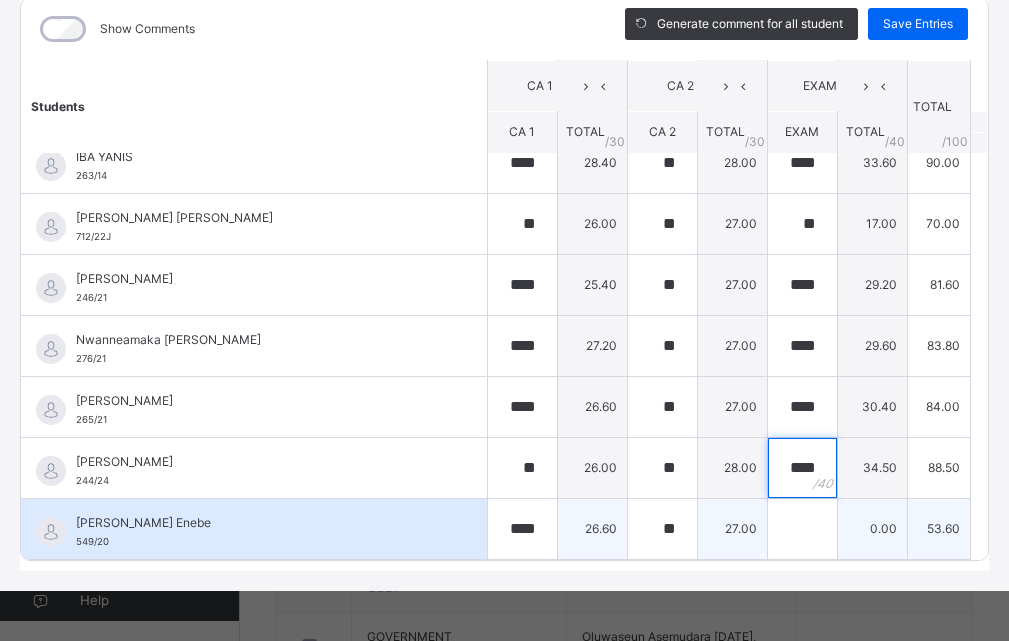 type on "****" 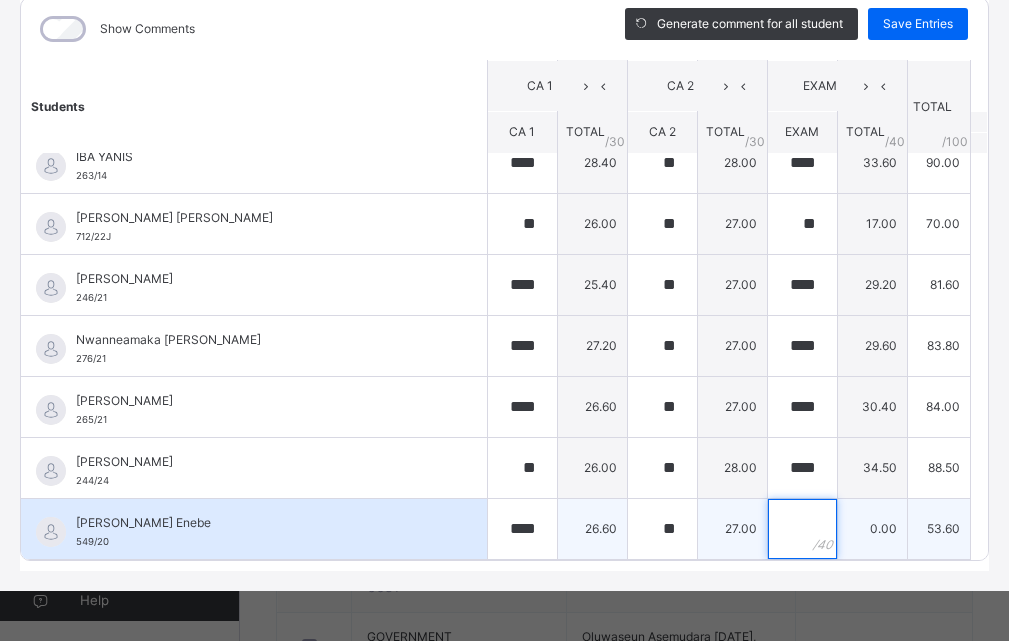 click at bounding box center (802, 529) 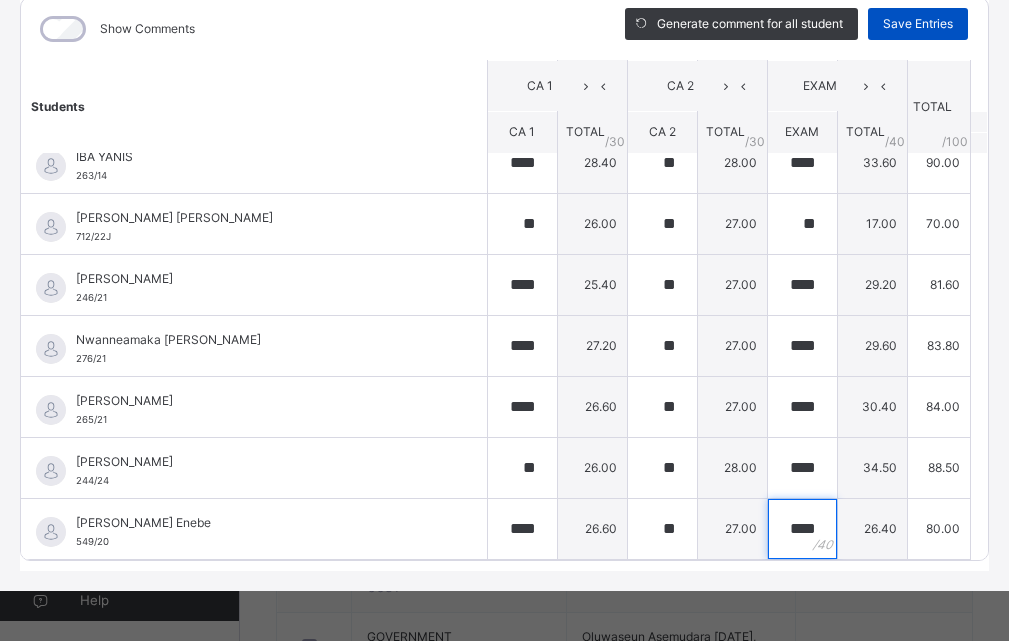 type on "****" 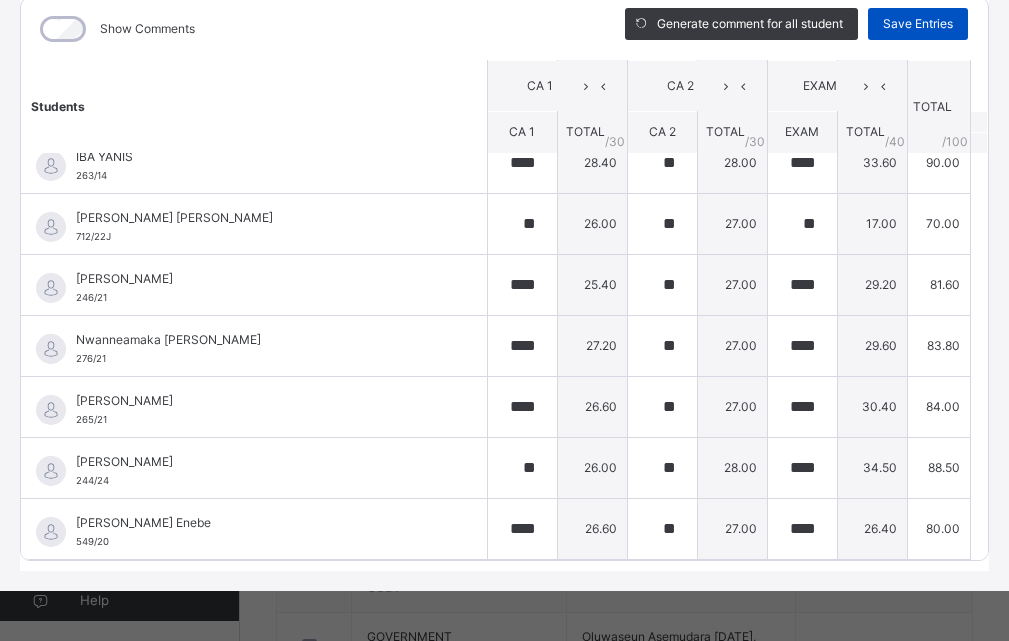 click on "Save Entries" at bounding box center [918, 24] 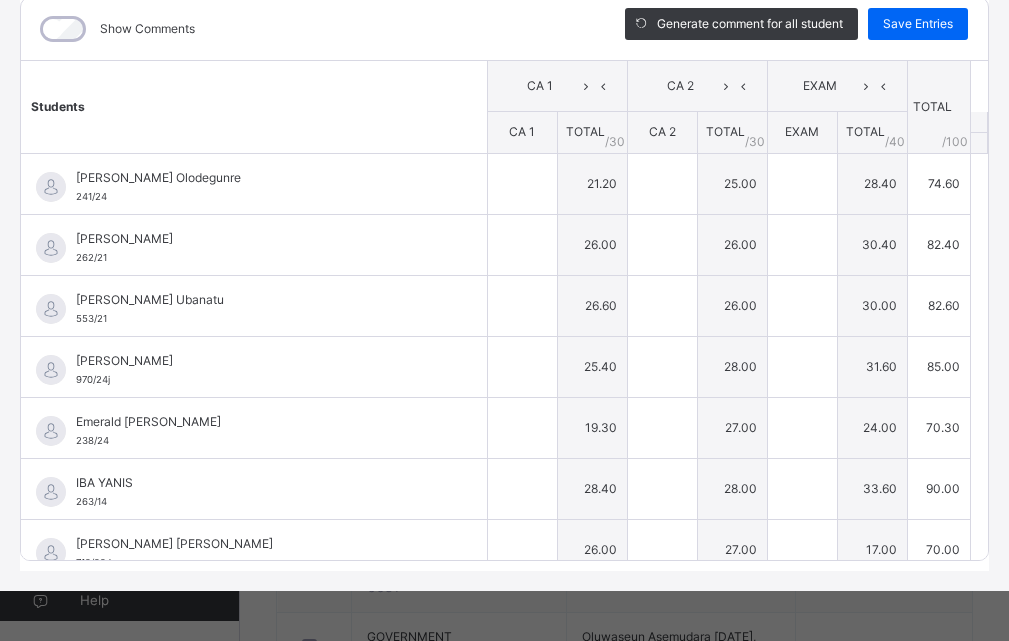 type on "****" 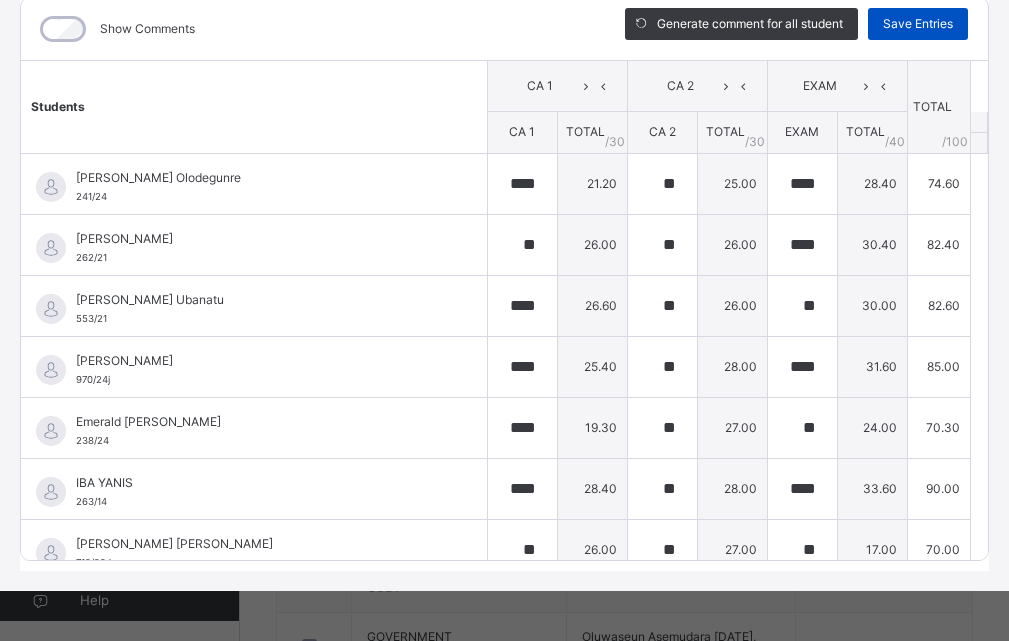 click on "Save Entries" at bounding box center [918, 24] 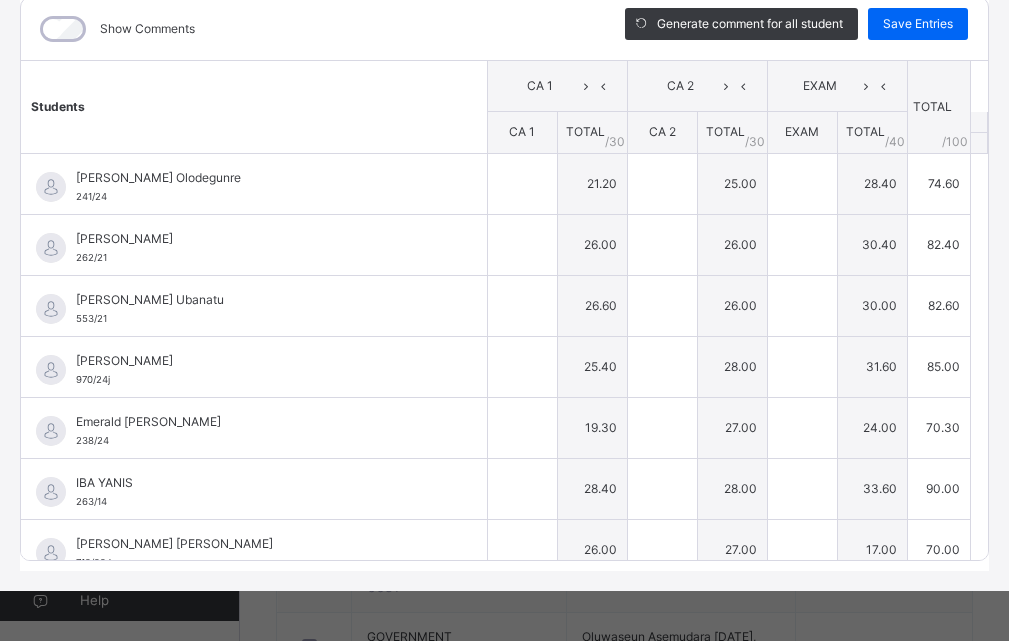 type on "****" 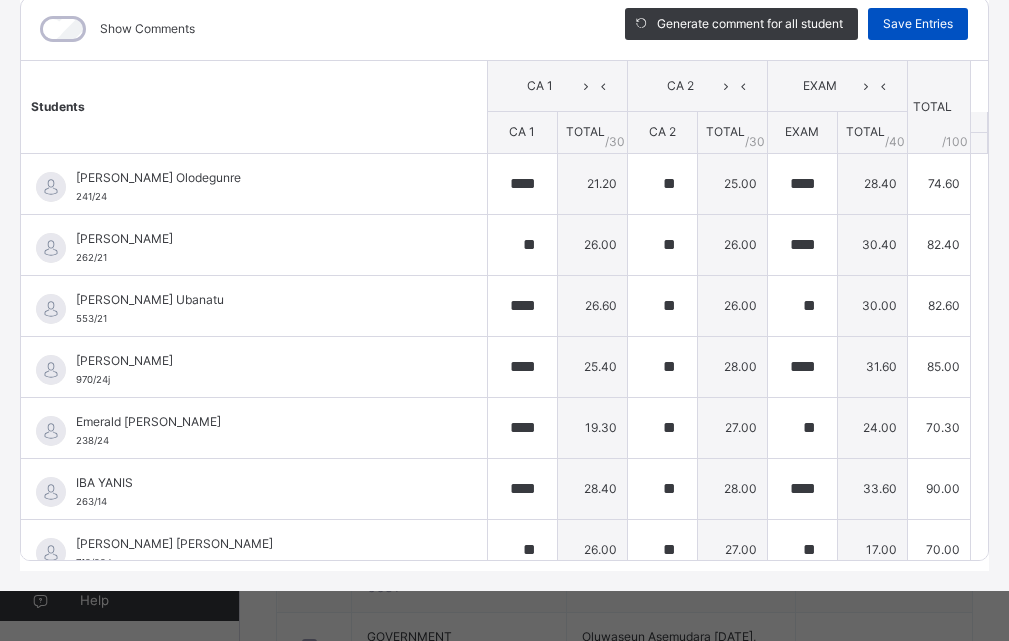 click on "Save Entries" at bounding box center [918, 24] 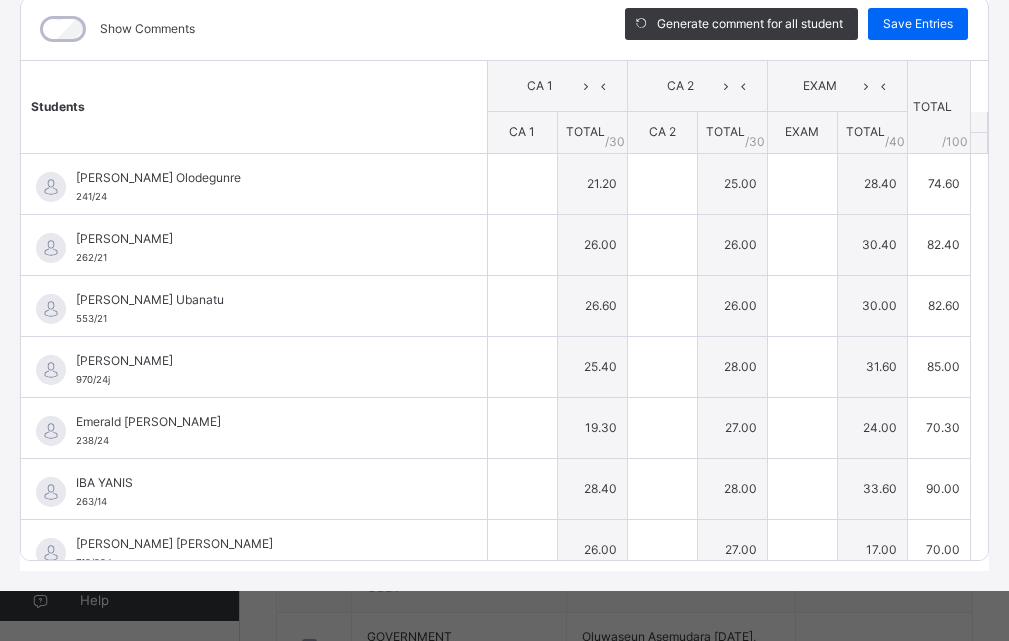 type on "****" 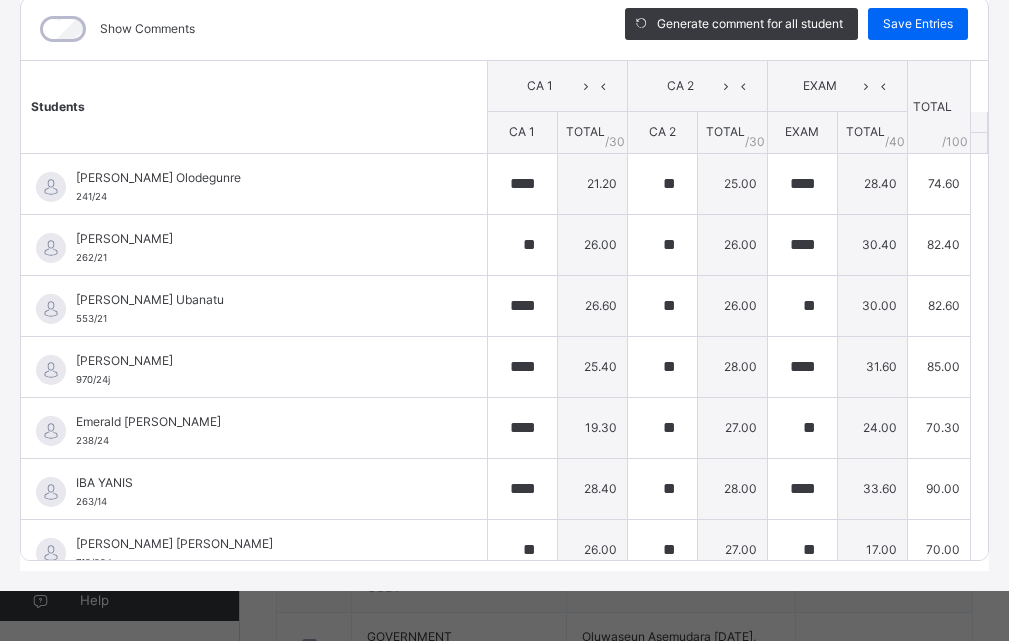 type on "**" 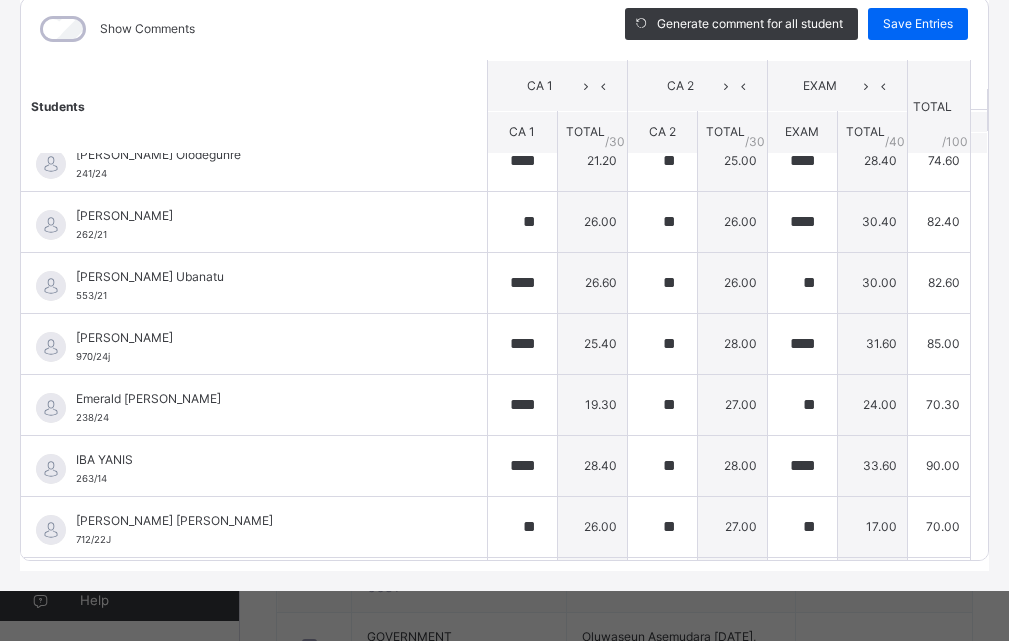 scroll, scrollTop: 0, scrollLeft: 0, axis: both 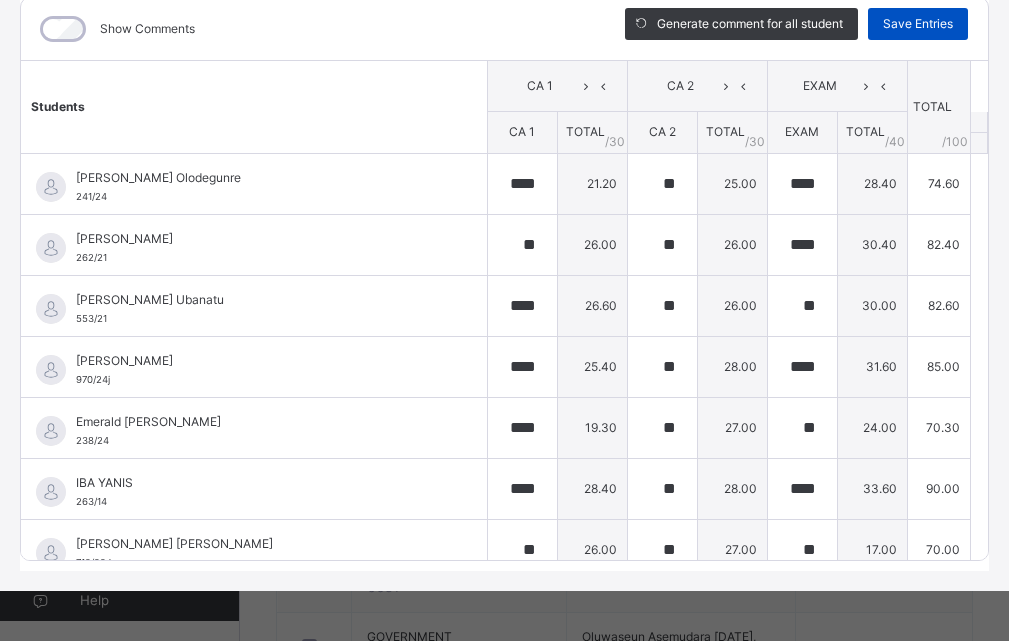 click on "Save Entries" at bounding box center [918, 24] 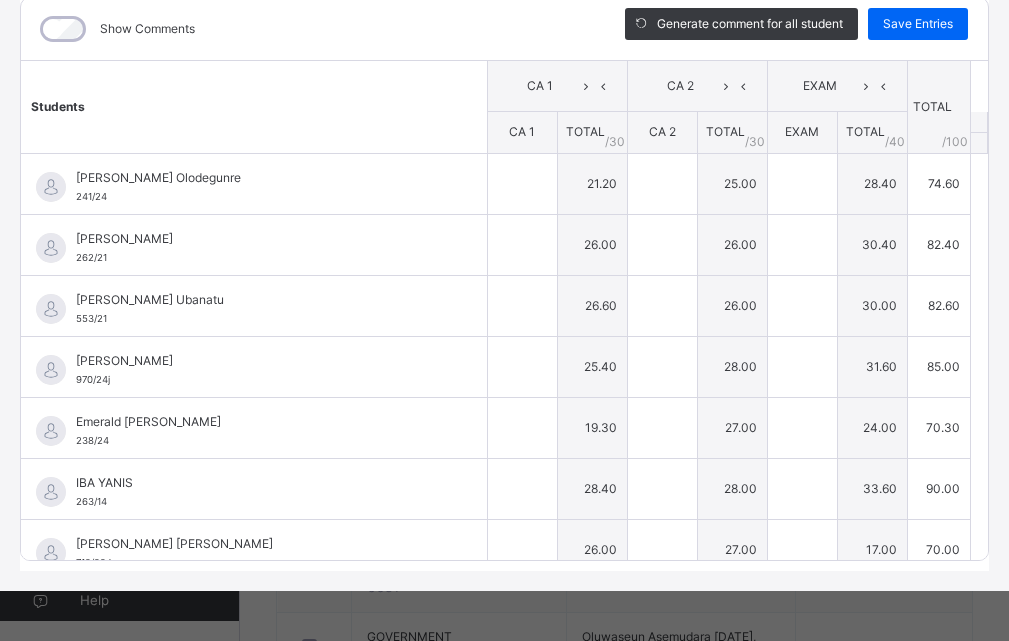 type on "****" 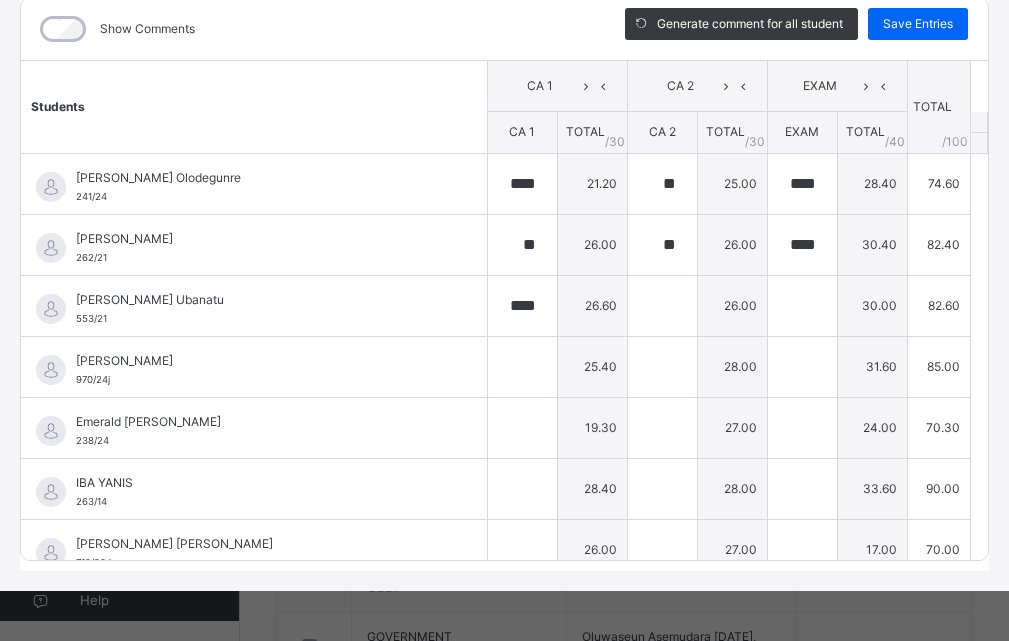type on "**" 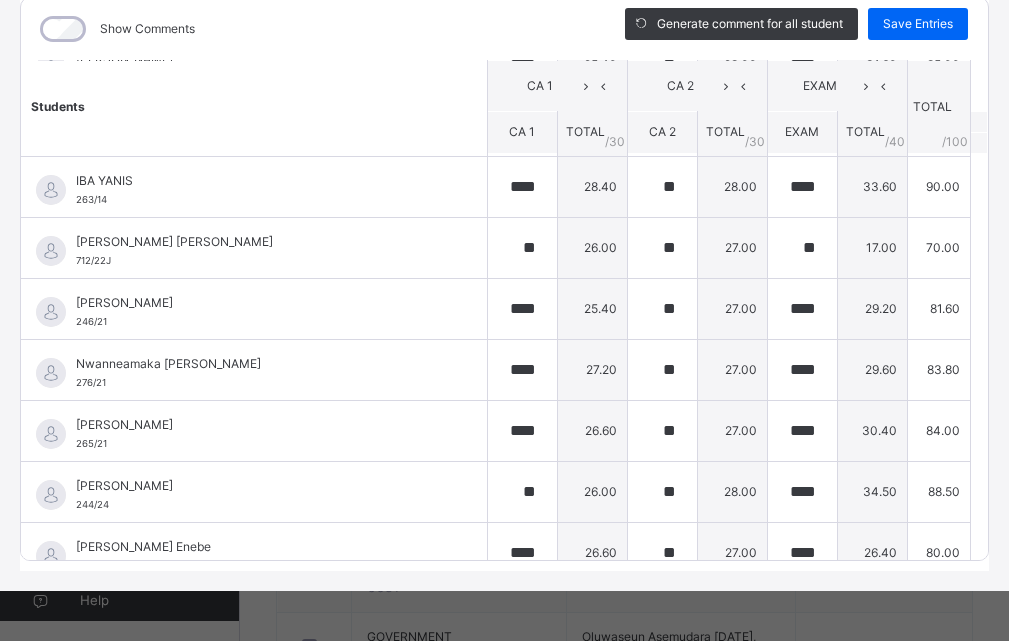 scroll, scrollTop: 326, scrollLeft: 0, axis: vertical 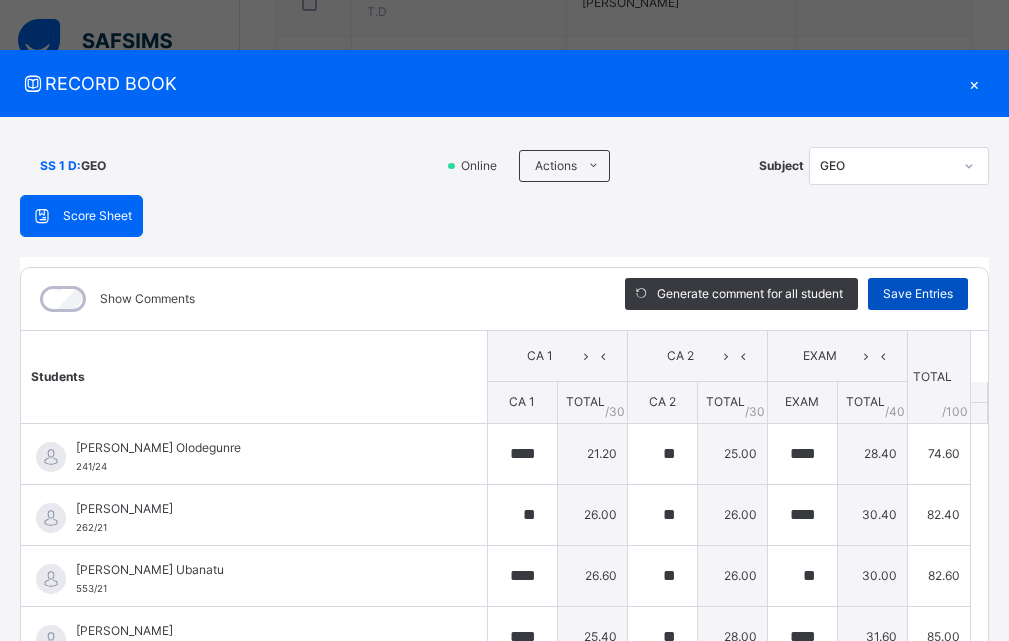 click on "Save Entries" at bounding box center (918, 294) 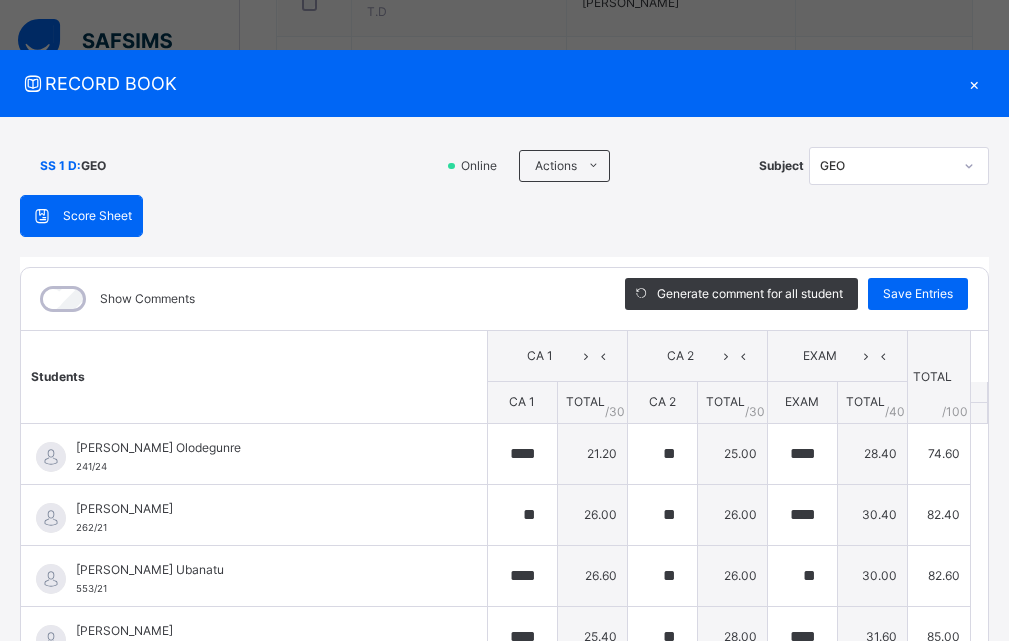 click on "×" at bounding box center (974, 83) 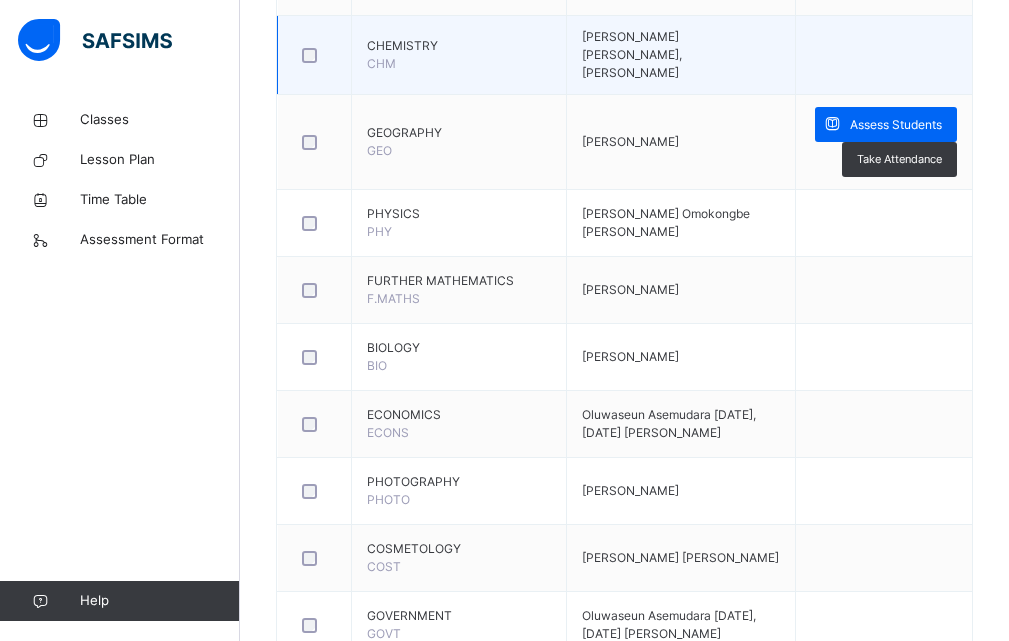 scroll, scrollTop: 1300, scrollLeft: 0, axis: vertical 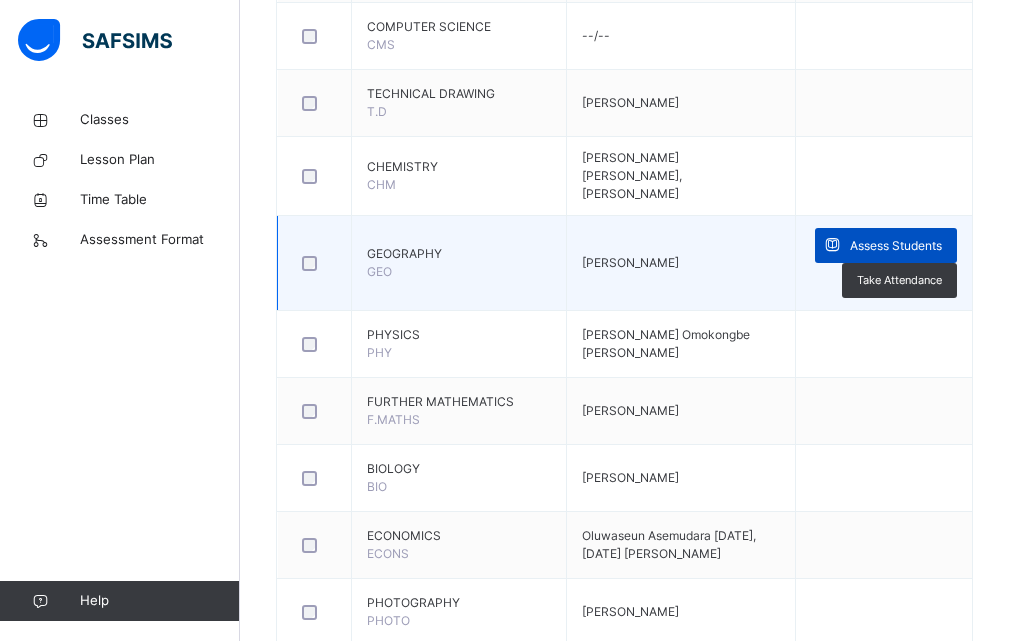 click on "Assess Students" at bounding box center (896, 246) 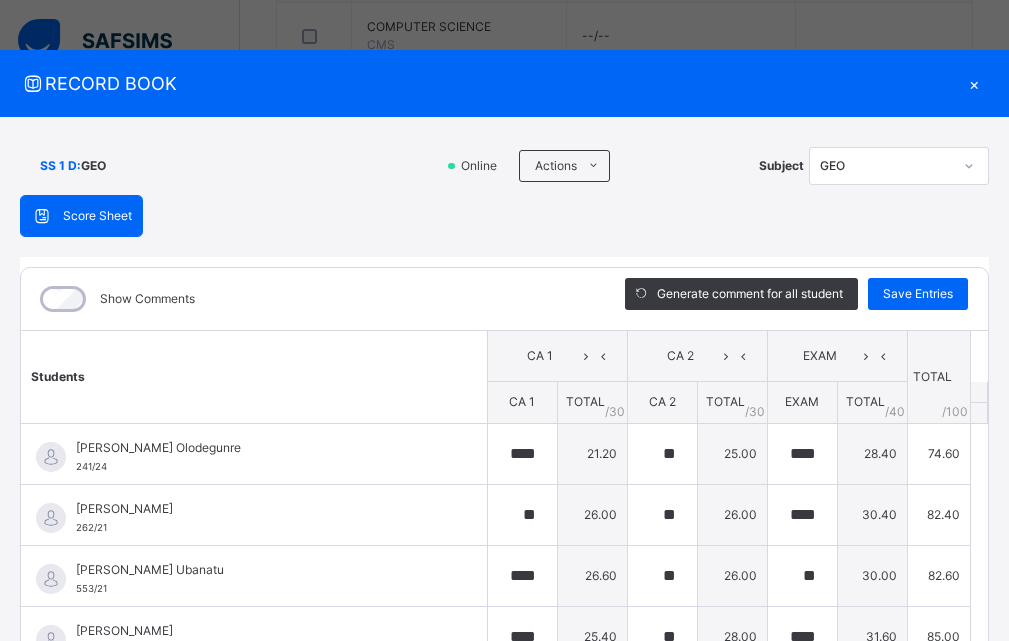 click on "×" at bounding box center [974, 83] 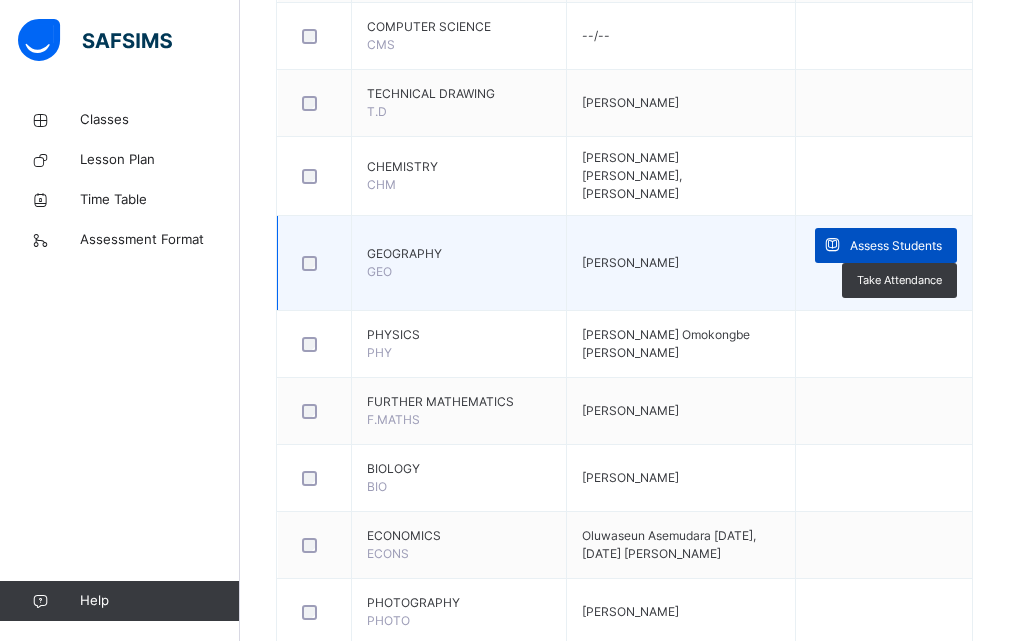 click on "Assess Students" at bounding box center [896, 246] 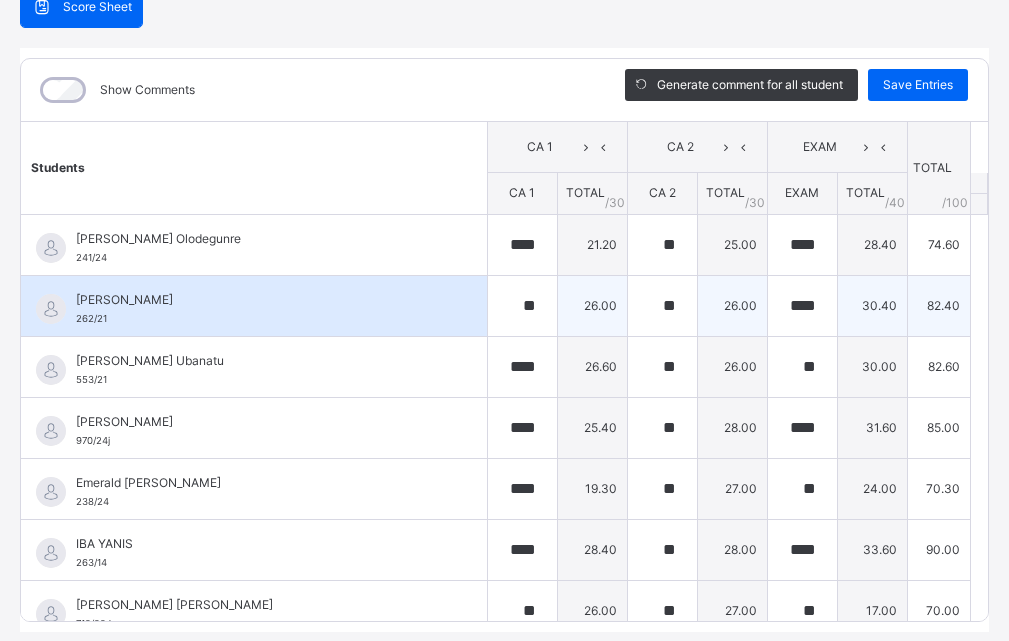 scroll, scrollTop: 270, scrollLeft: 0, axis: vertical 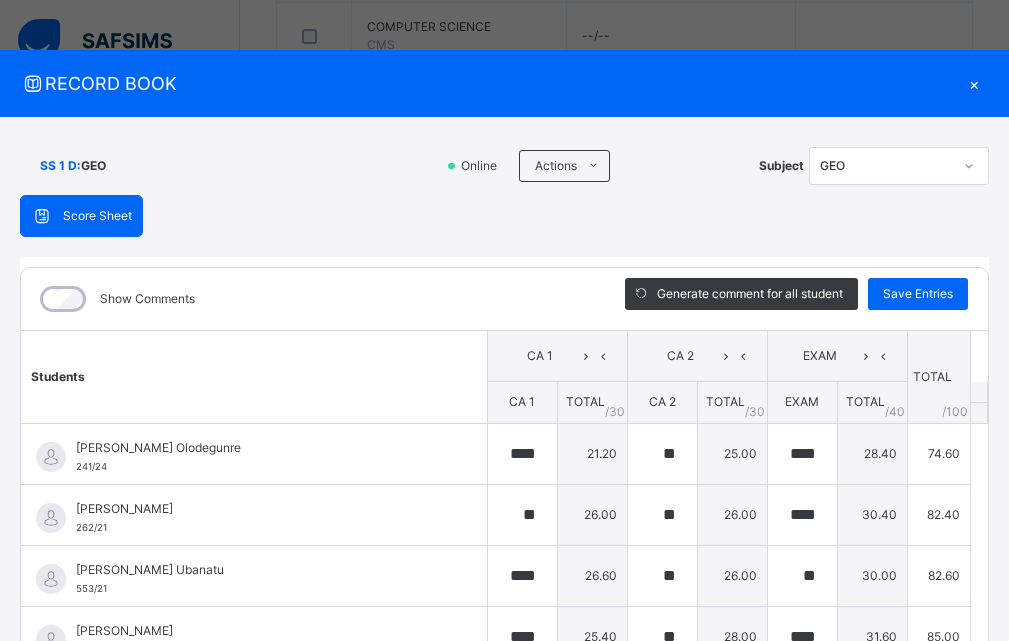 click on "×" at bounding box center [974, 83] 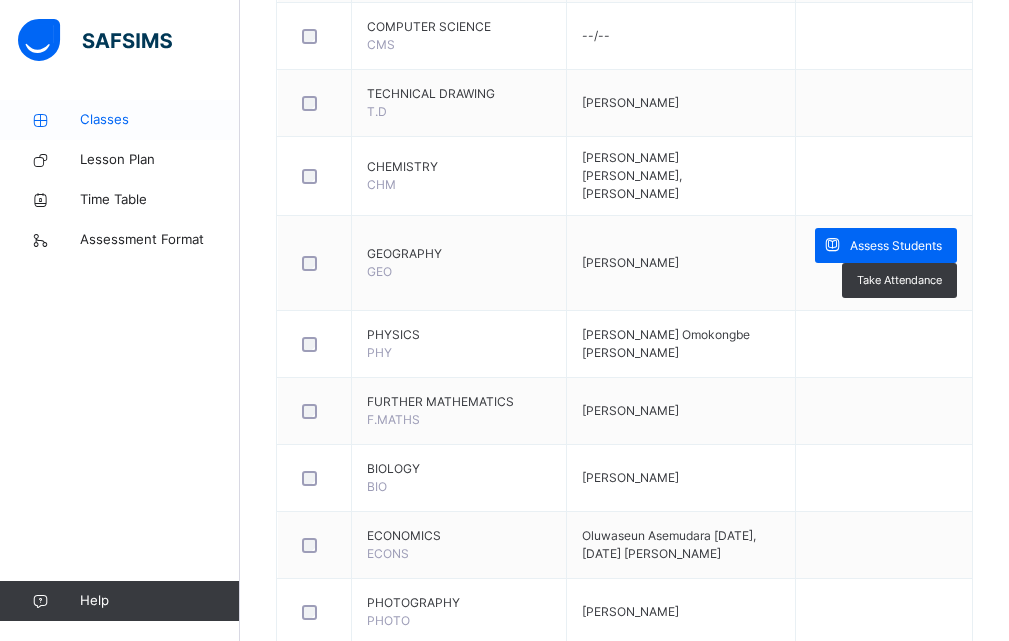 click on "Classes" at bounding box center (160, 120) 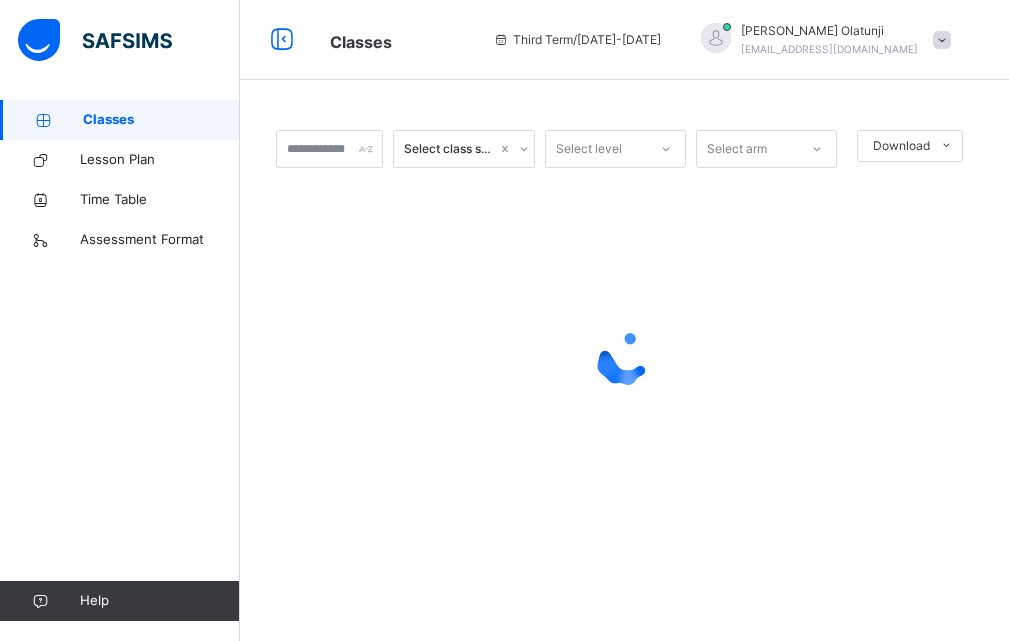 scroll, scrollTop: 0, scrollLeft: 0, axis: both 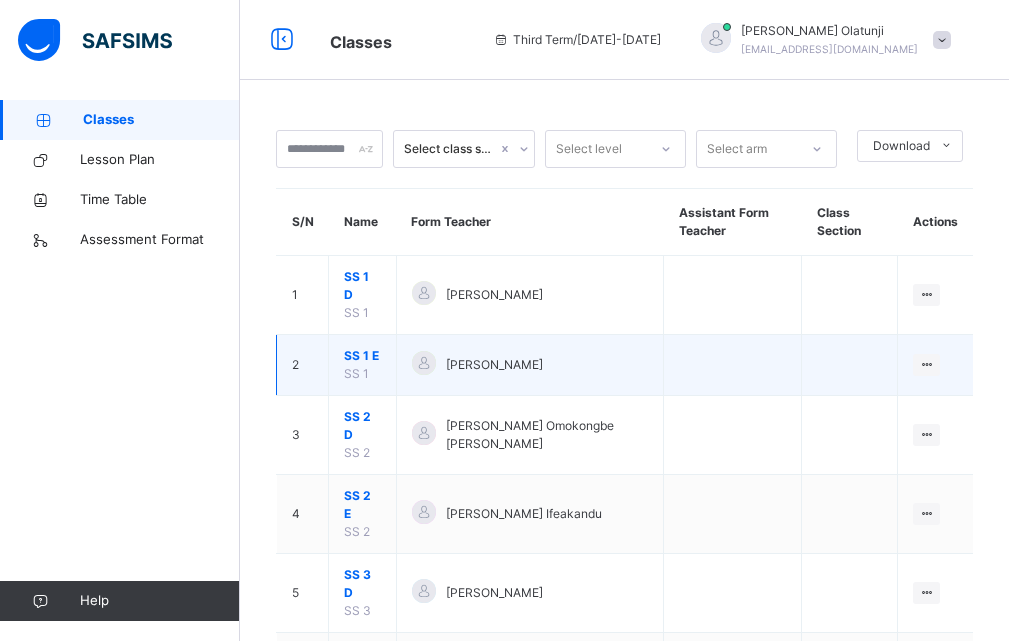 click on "SS 1   E" at bounding box center [362, 356] 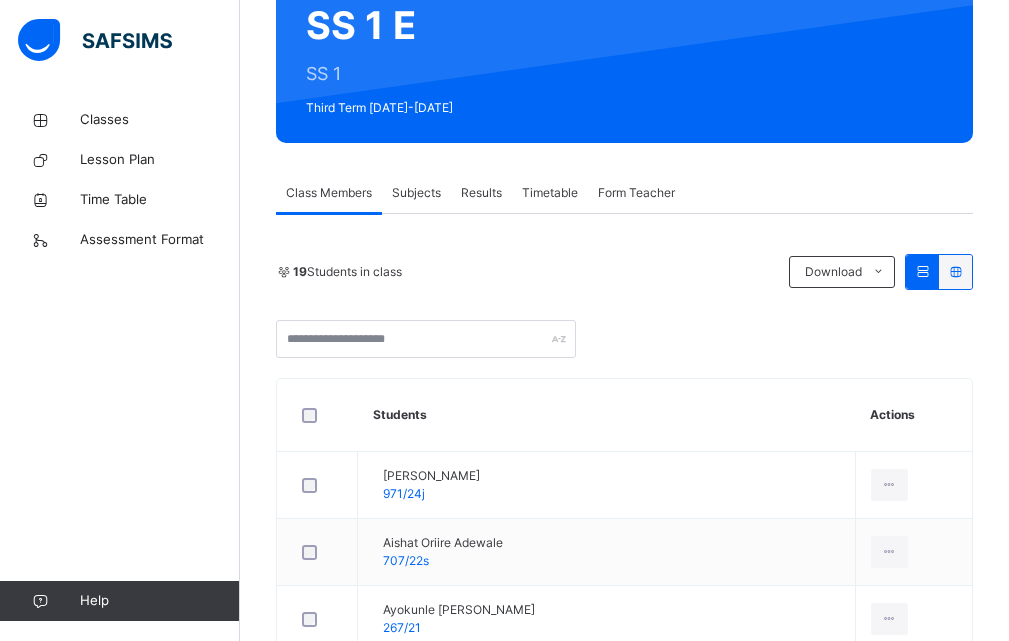 scroll, scrollTop: 300, scrollLeft: 0, axis: vertical 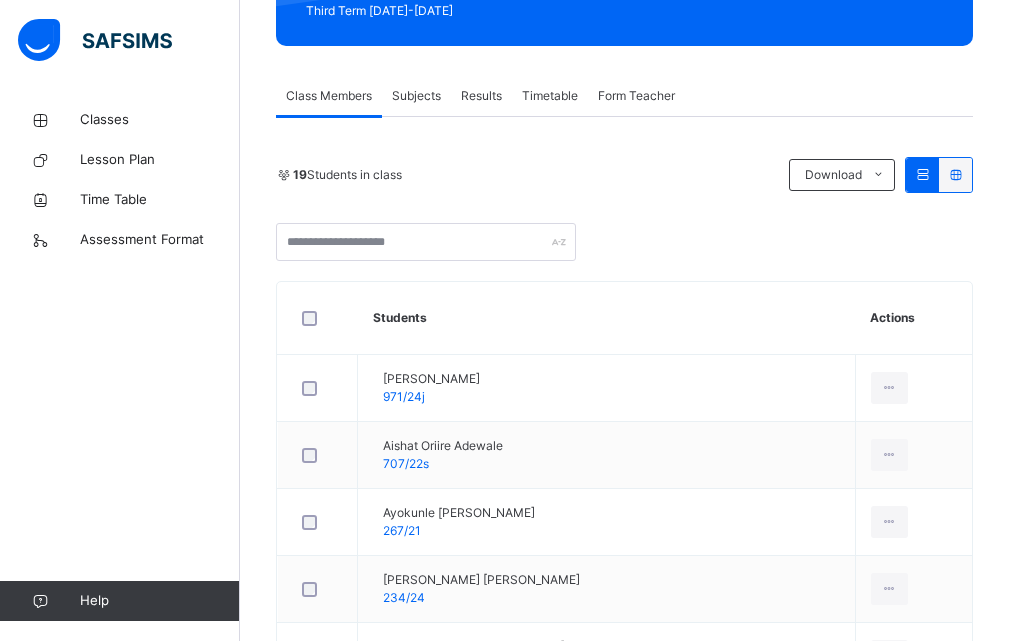 click on "Results" at bounding box center (481, 96) 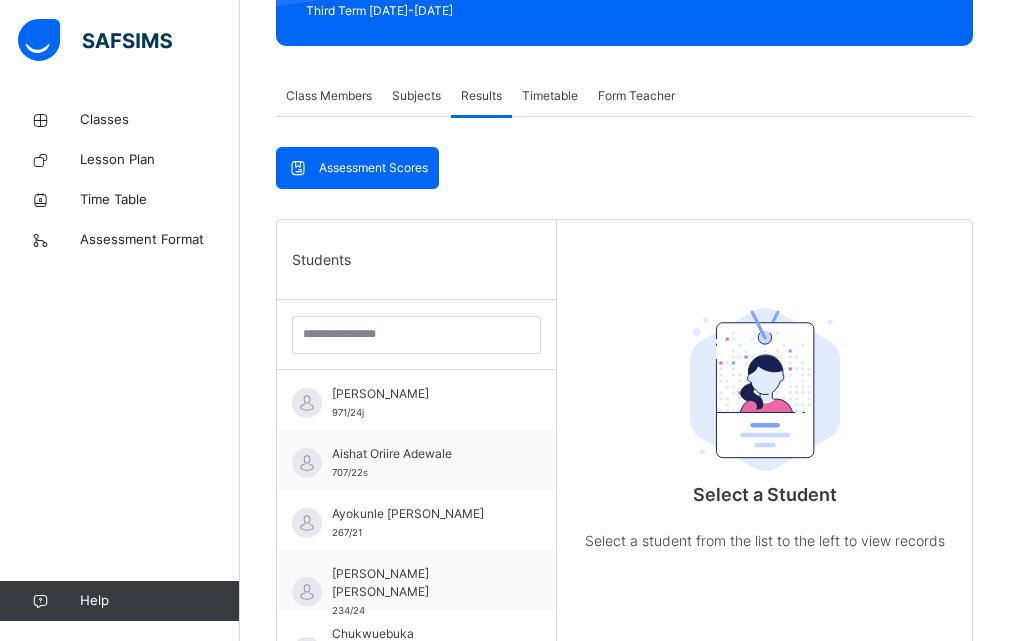 click on "Subjects" at bounding box center (416, 96) 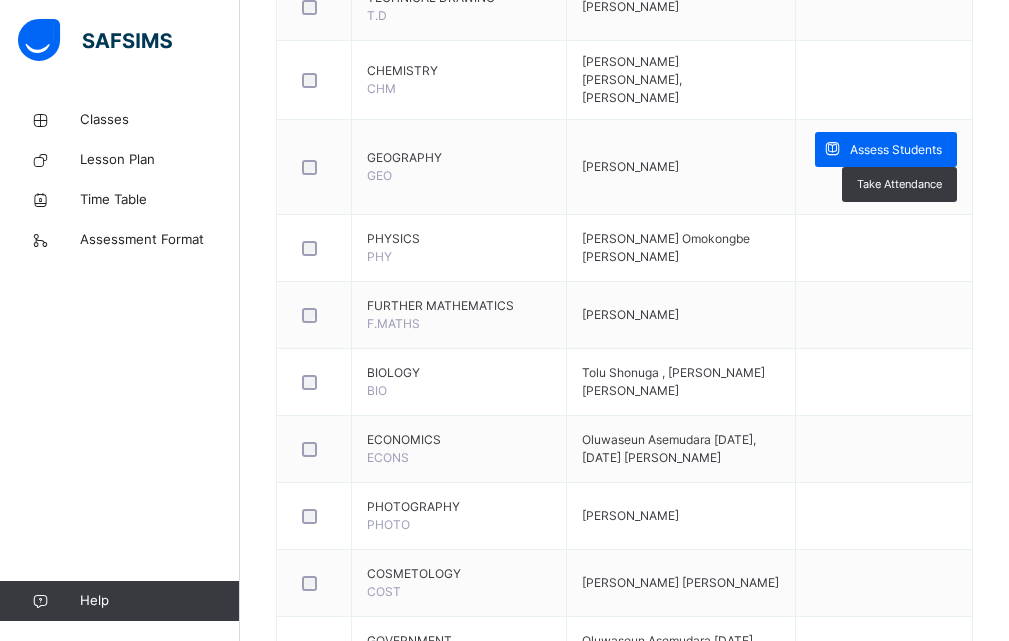 scroll, scrollTop: 1400, scrollLeft: 0, axis: vertical 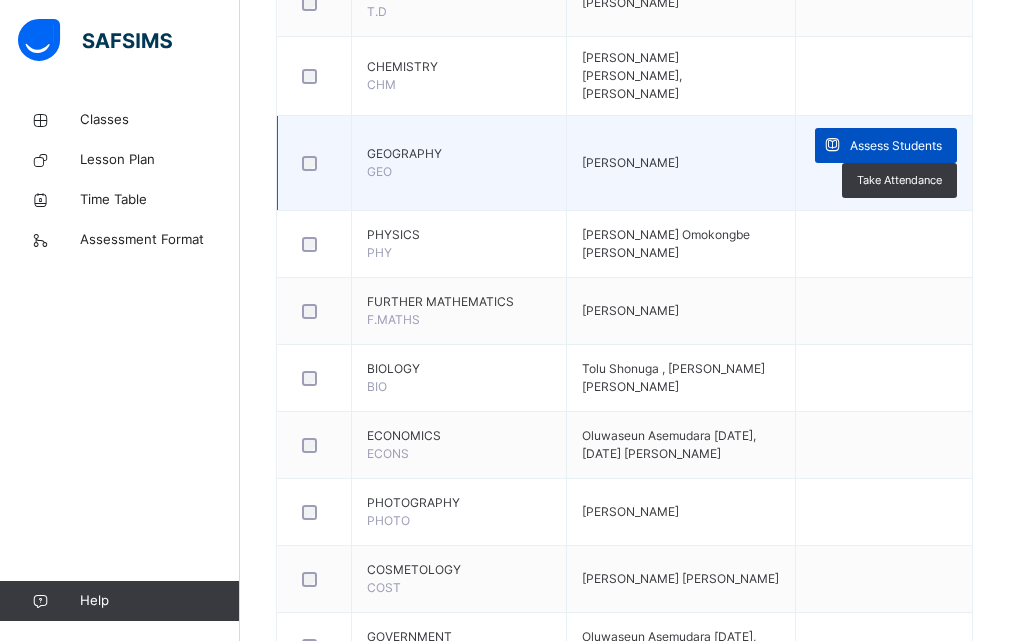 click on "Assess Students" at bounding box center (896, 146) 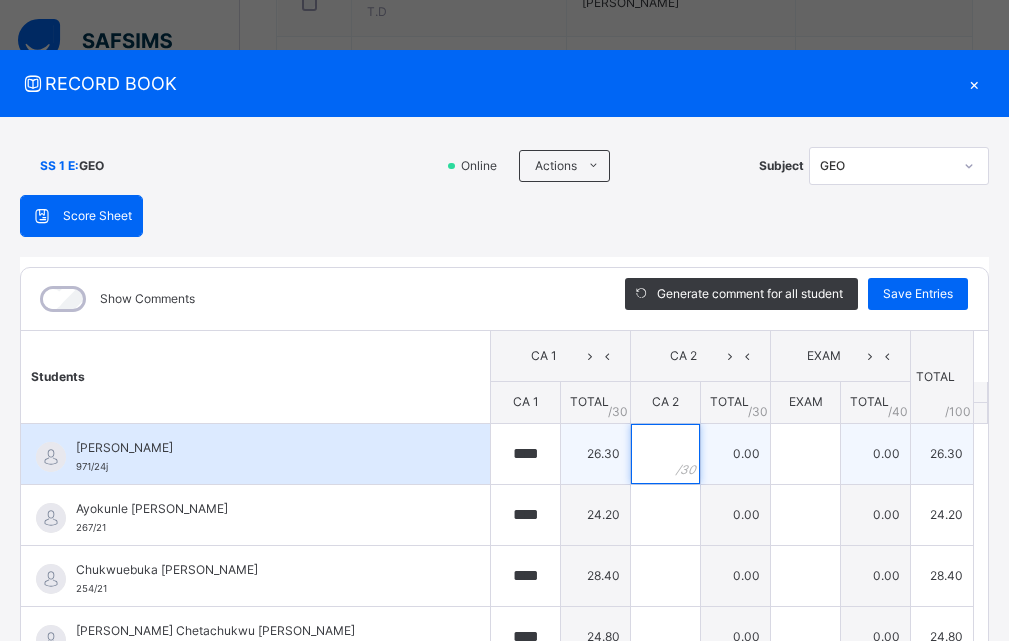 click at bounding box center [665, 454] 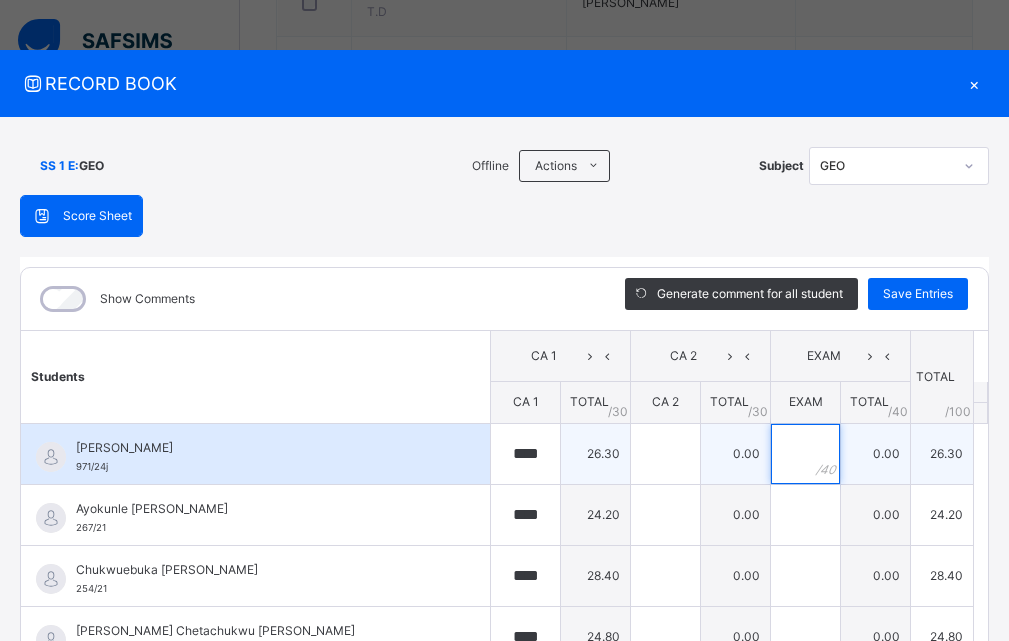 click at bounding box center (805, 454) 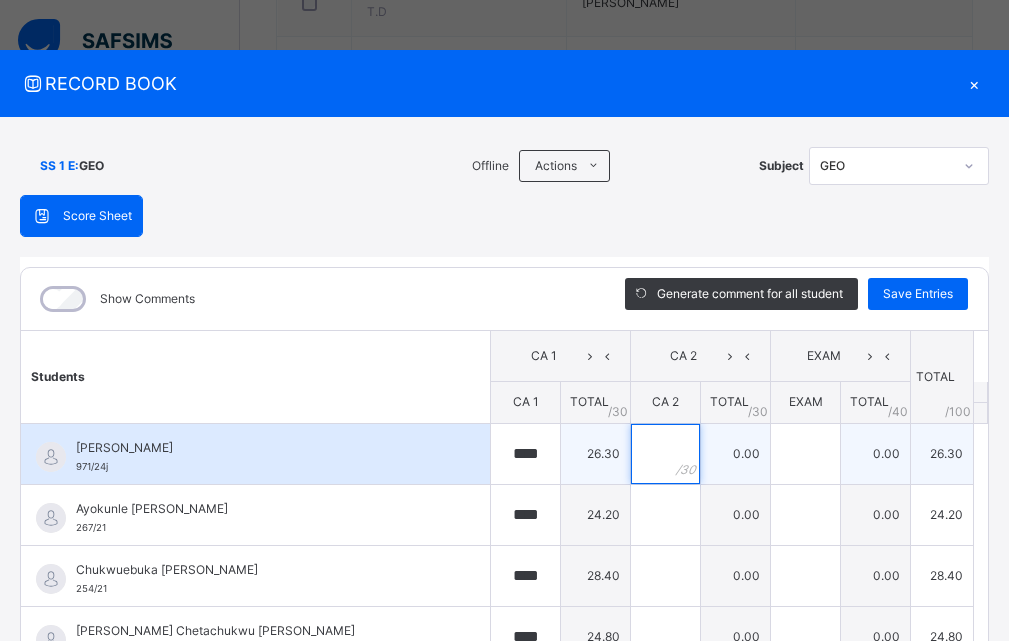 click at bounding box center (665, 454) 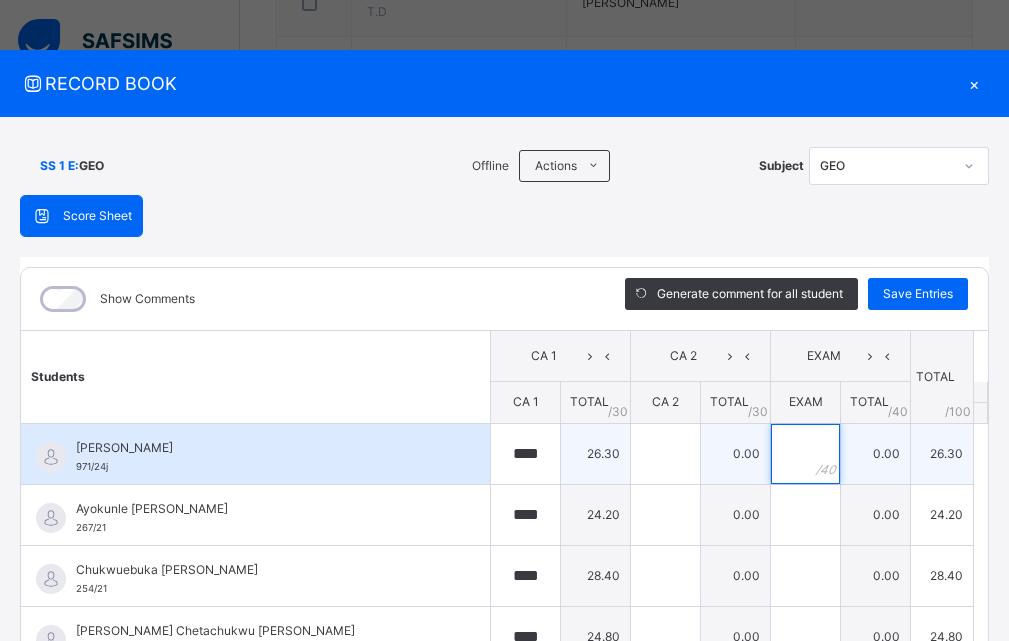 click at bounding box center (805, 454) 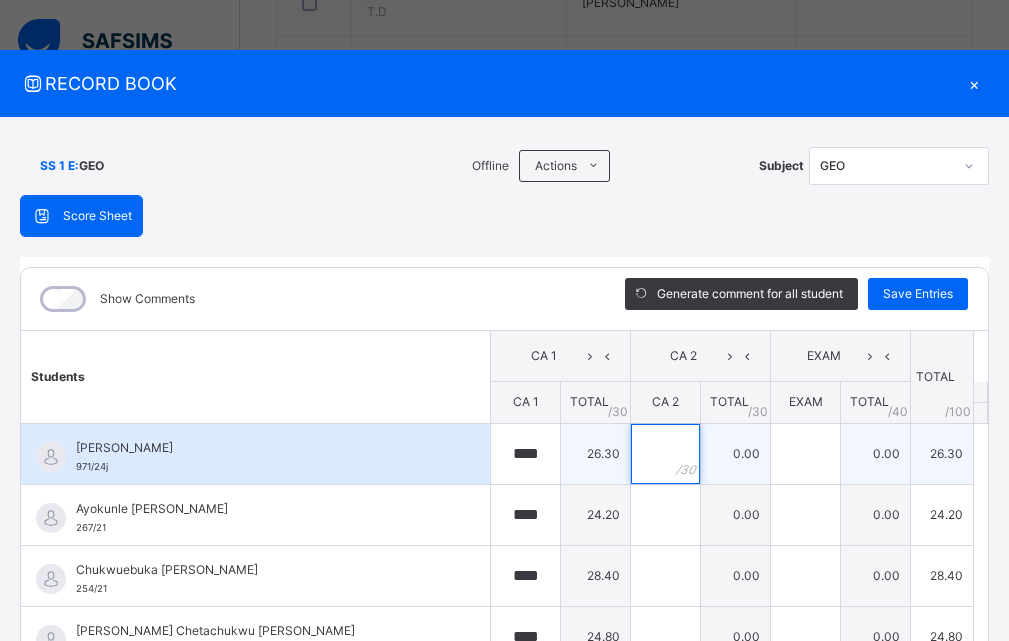 click at bounding box center [665, 454] 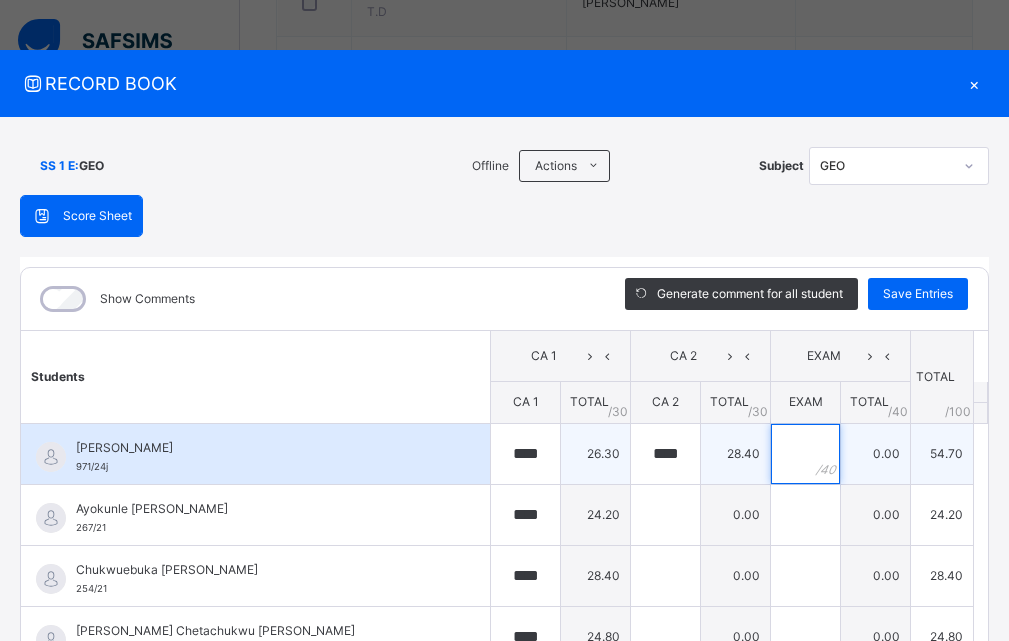 click at bounding box center [805, 454] 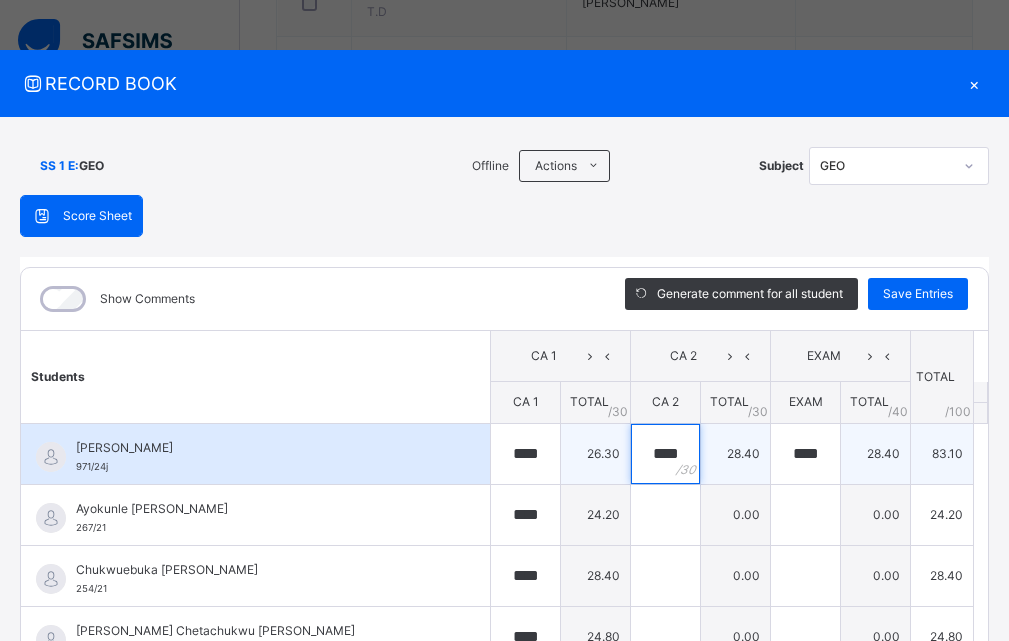 click on "****" at bounding box center [665, 454] 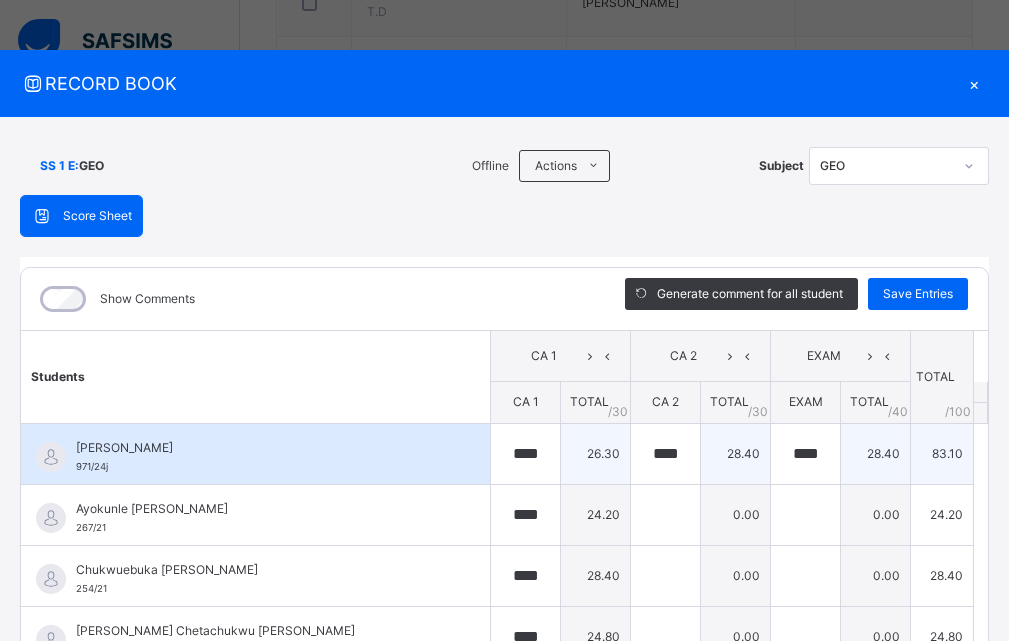 drag, startPoint x: 654, startPoint y: 454, endPoint x: 643, endPoint y: 454, distance: 11 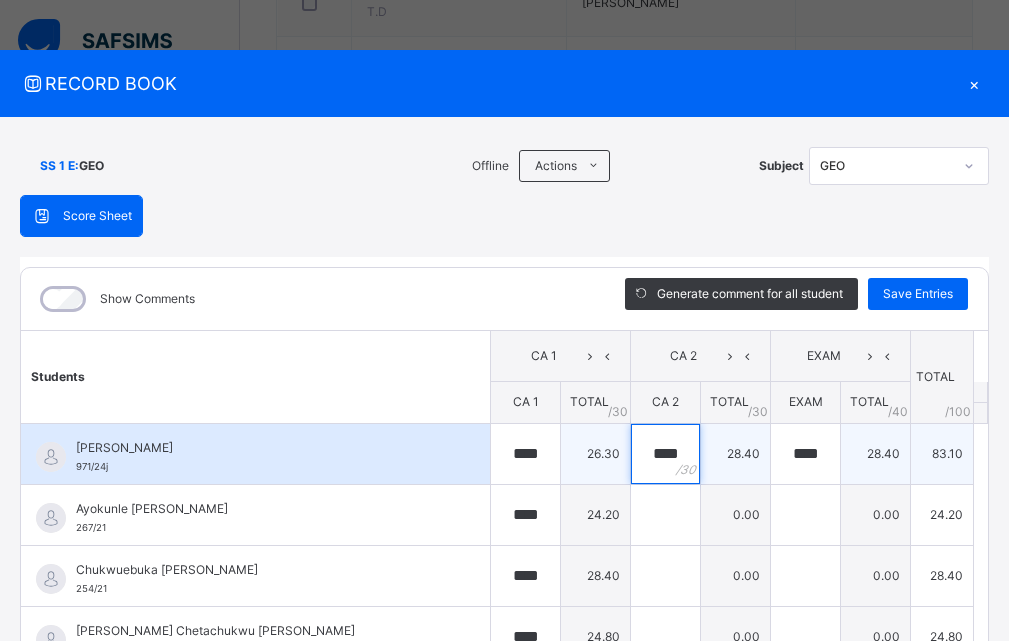 click on "****" at bounding box center [665, 454] 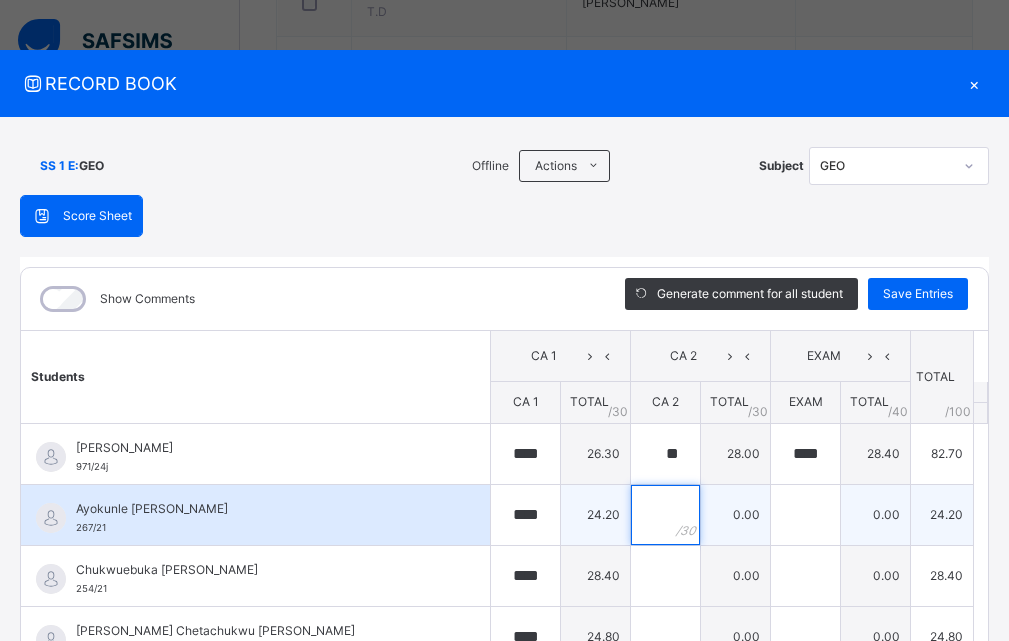 click at bounding box center [665, 515] 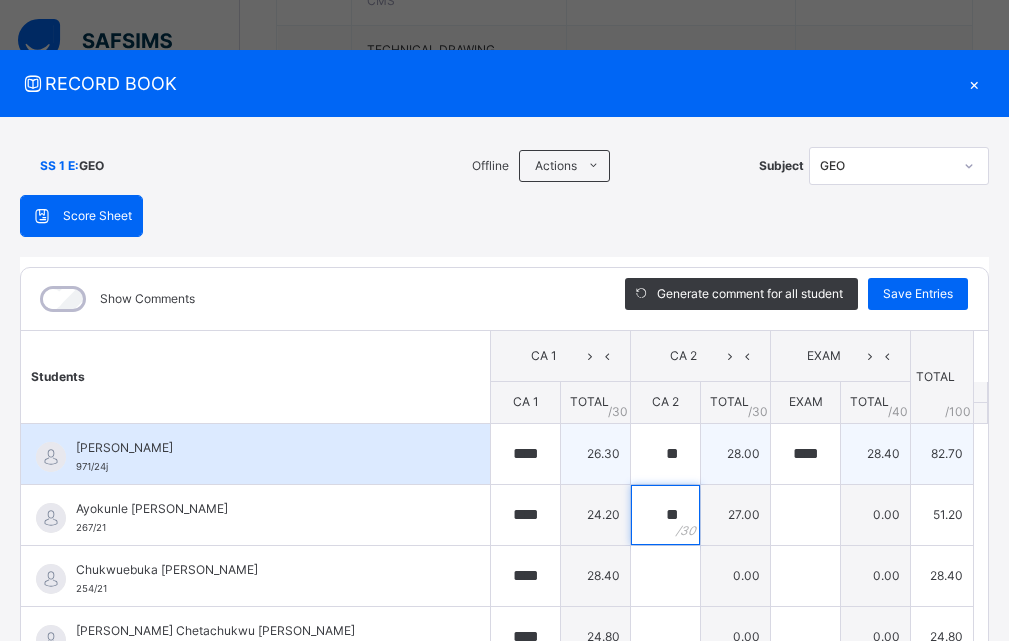 scroll, scrollTop: 1300, scrollLeft: 0, axis: vertical 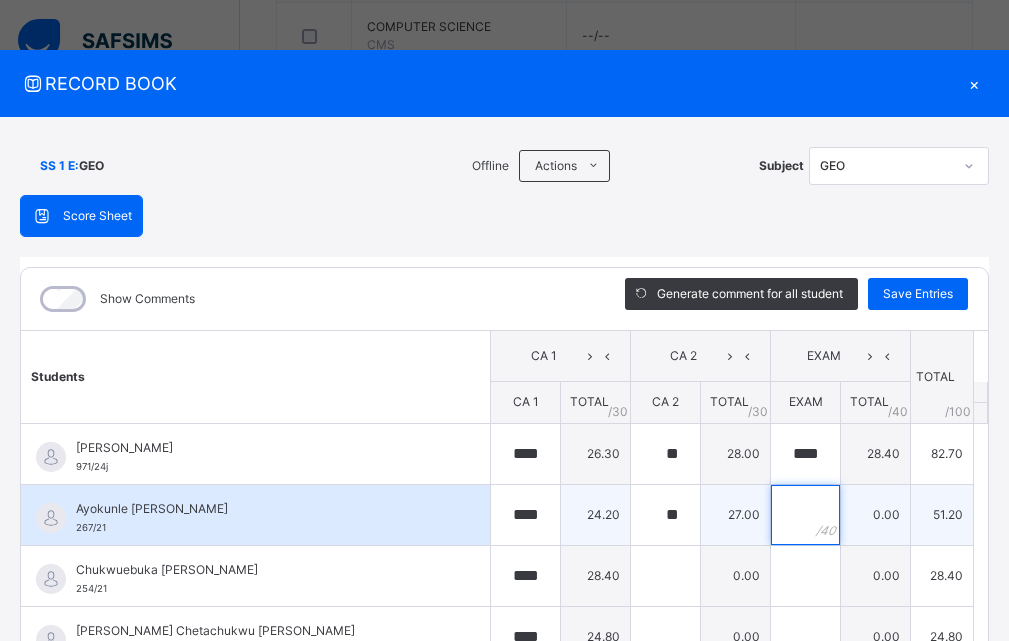 click at bounding box center [805, 515] 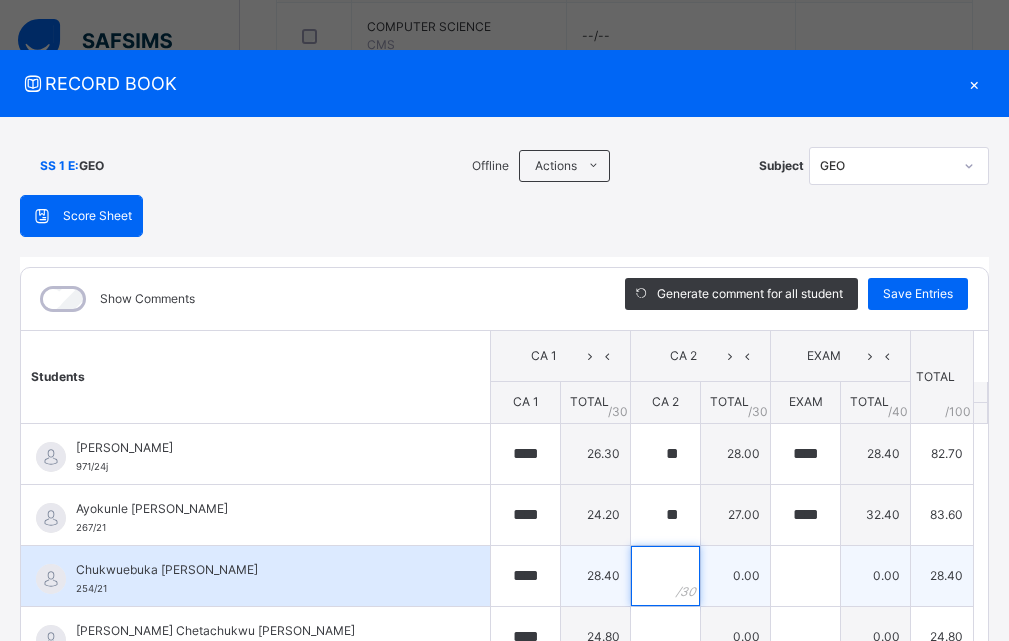 click at bounding box center [665, 576] 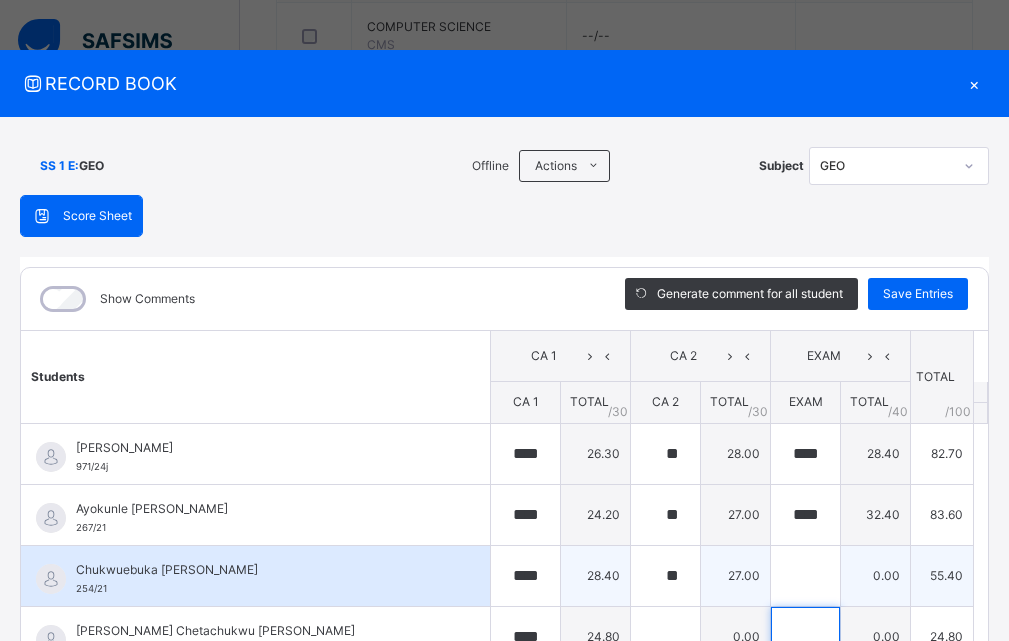 drag, startPoint x: 783, startPoint y: 614, endPoint x: 784, endPoint y: 602, distance: 12.0415945 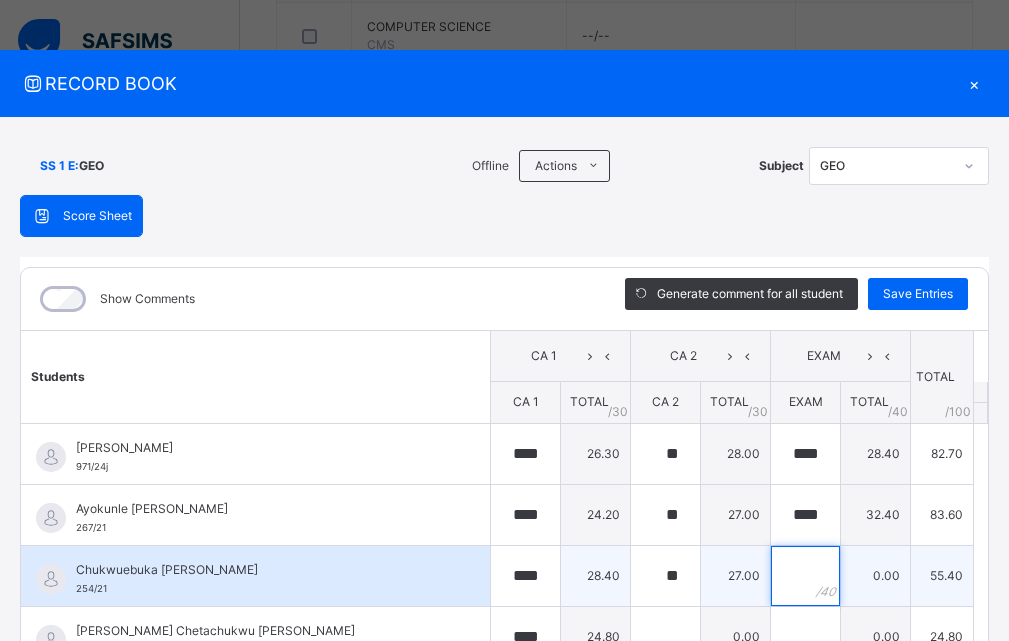 click at bounding box center [805, 576] 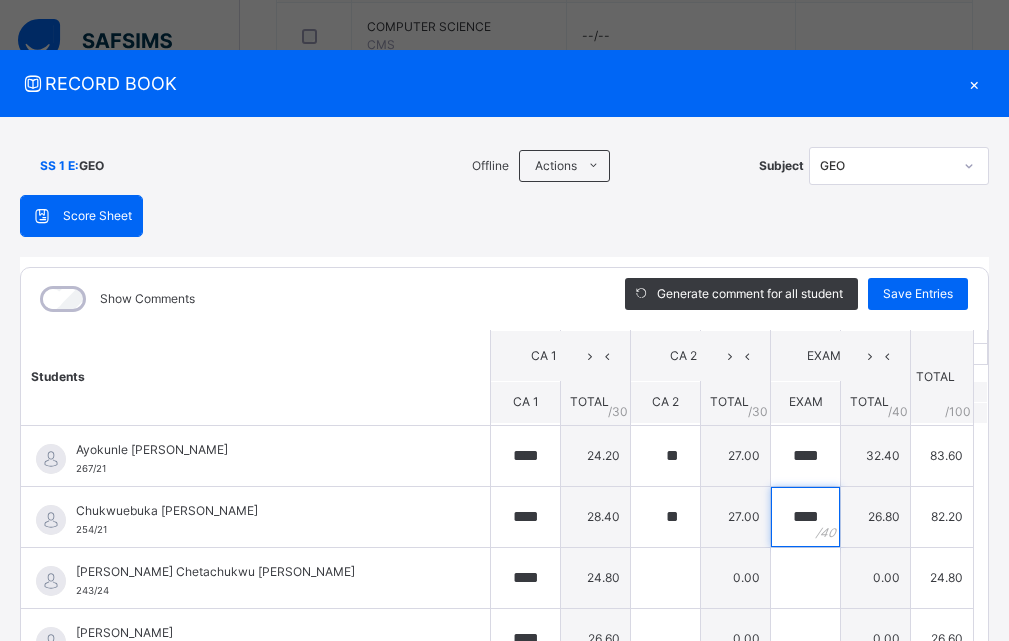 scroll, scrollTop: 69, scrollLeft: 0, axis: vertical 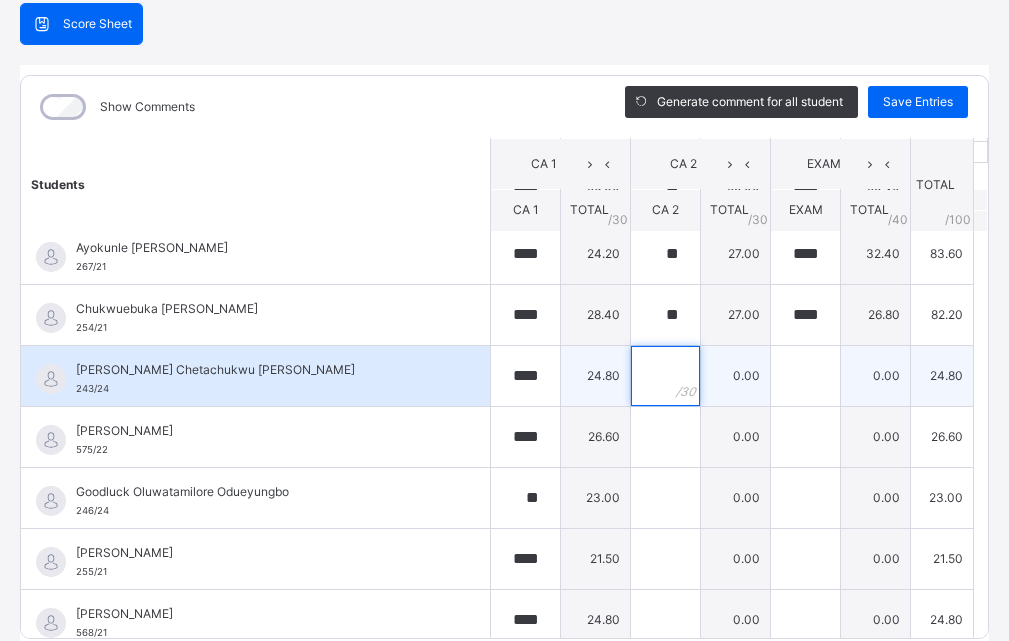 click at bounding box center [665, 376] 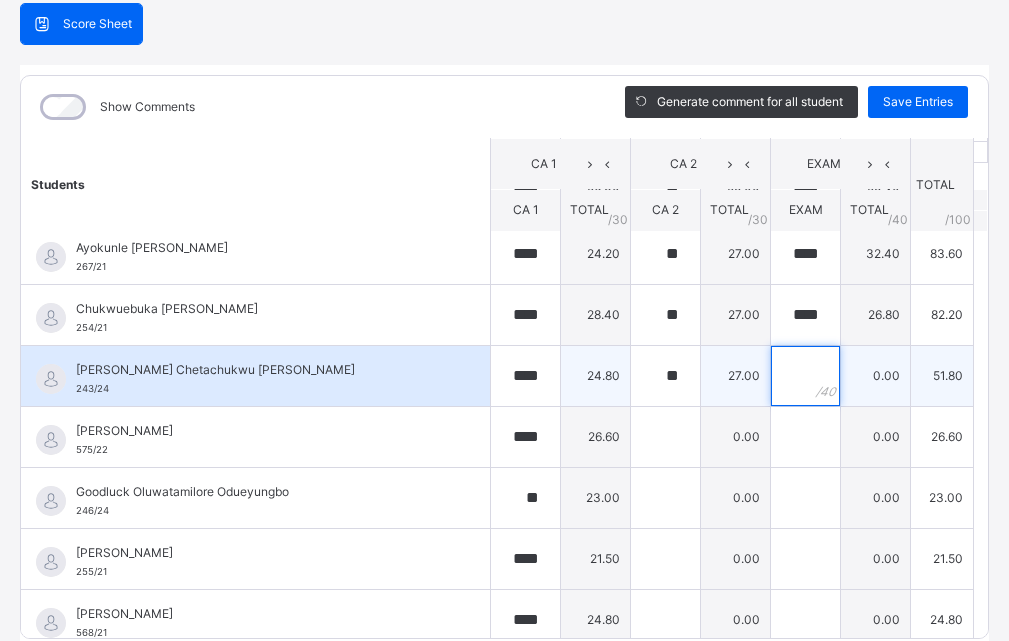 click at bounding box center [805, 376] 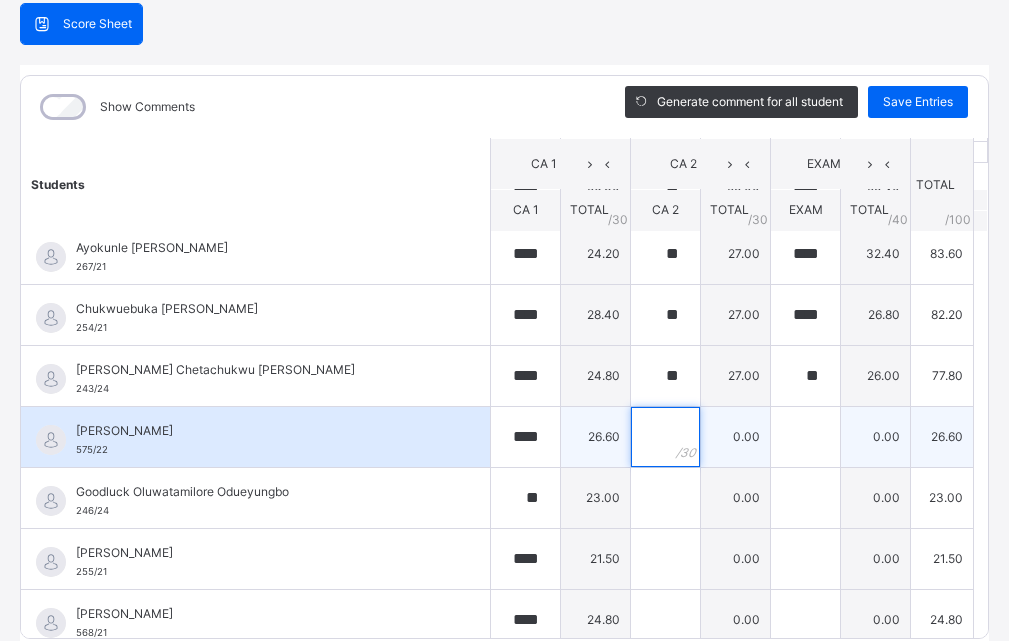 click at bounding box center (665, 437) 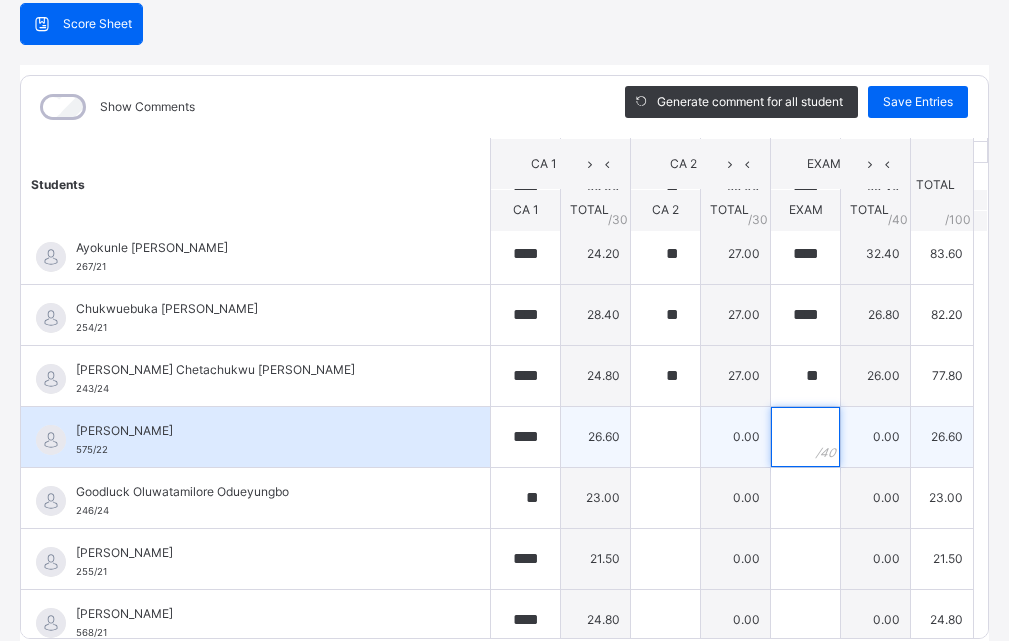 click at bounding box center (805, 437) 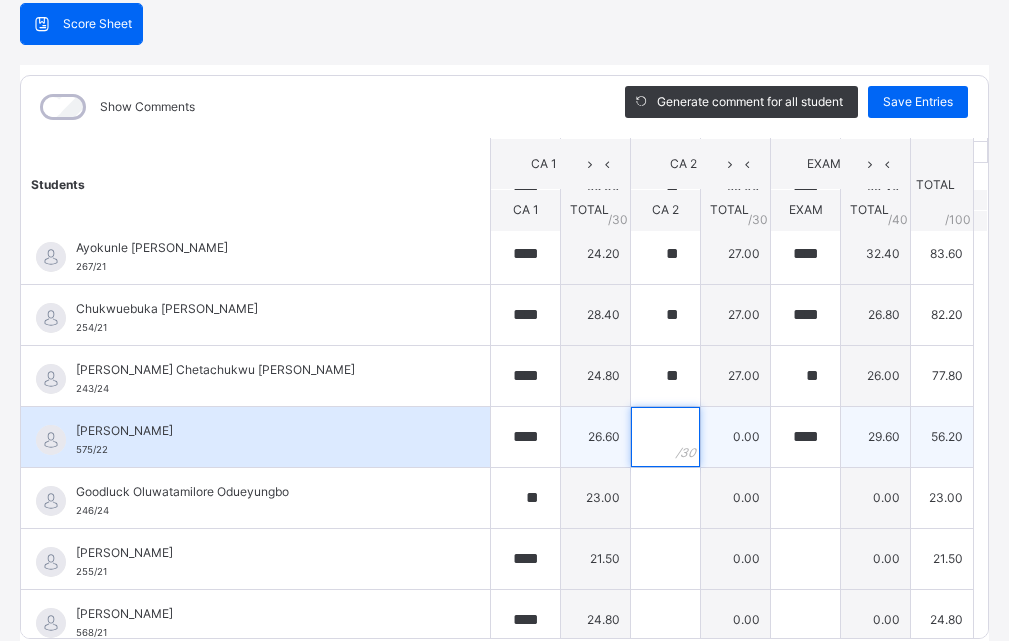 click at bounding box center (665, 437) 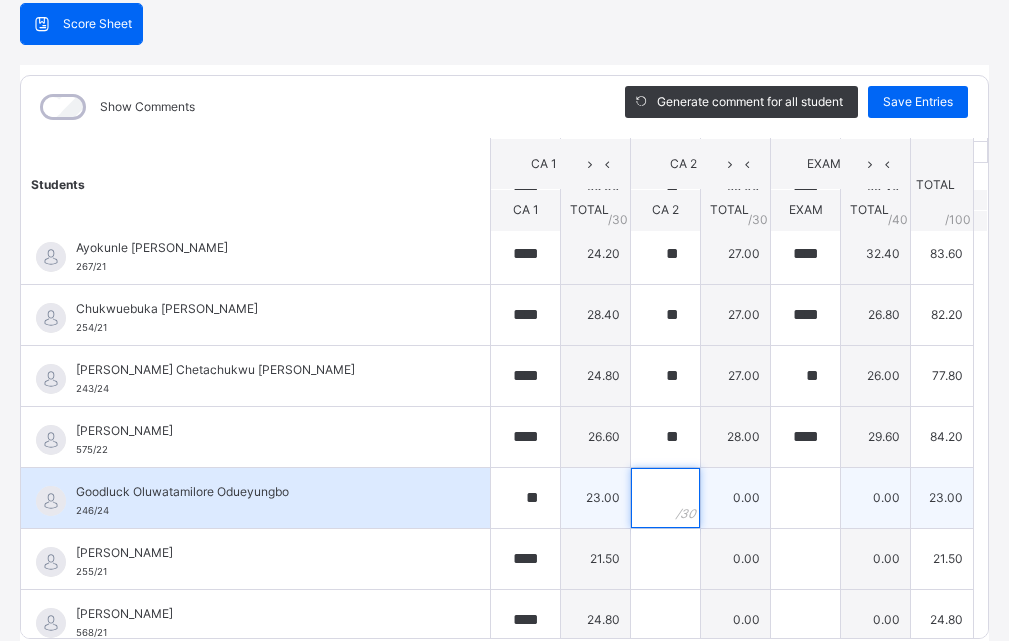 click at bounding box center (665, 498) 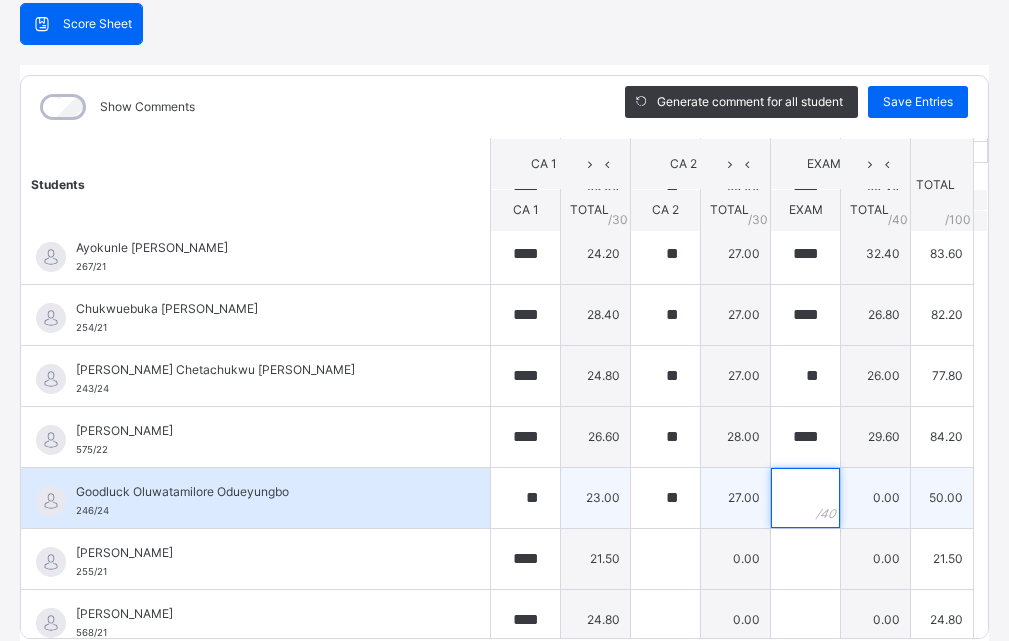 click at bounding box center [805, 498] 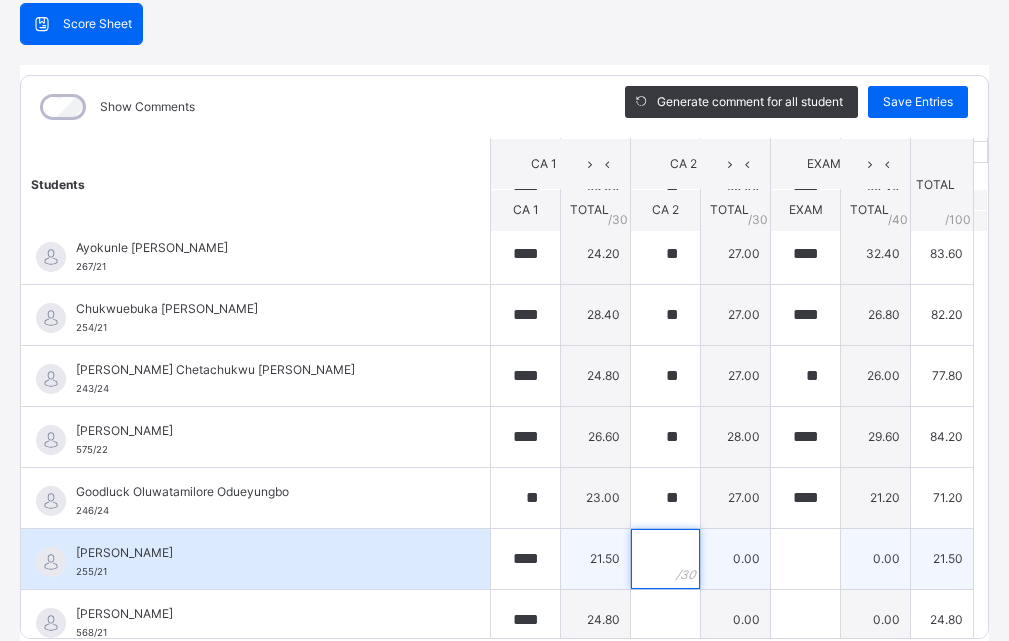 click at bounding box center (665, 559) 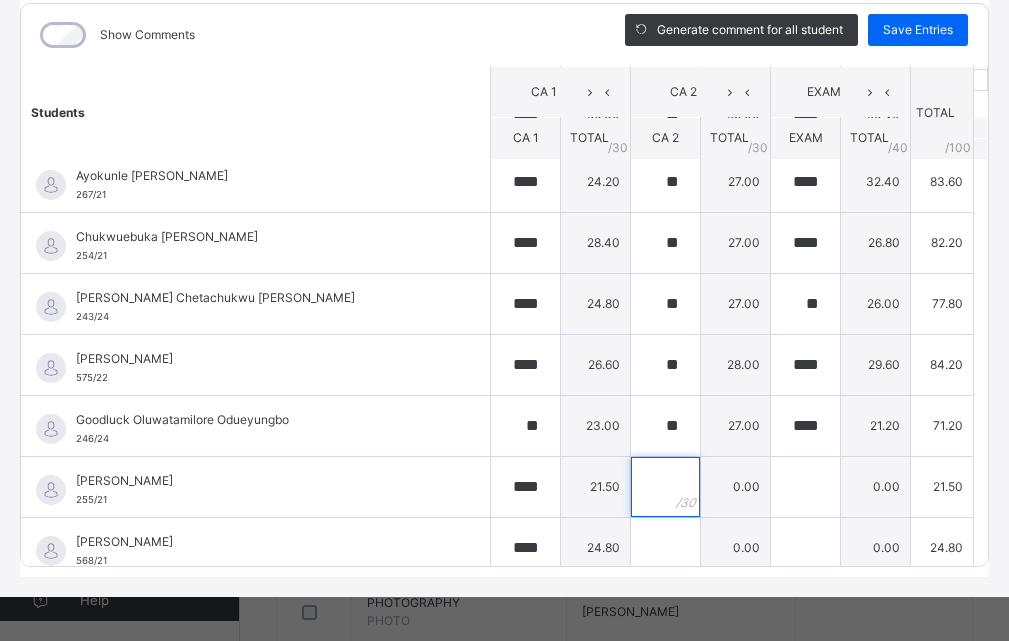 scroll, scrollTop: 270, scrollLeft: 0, axis: vertical 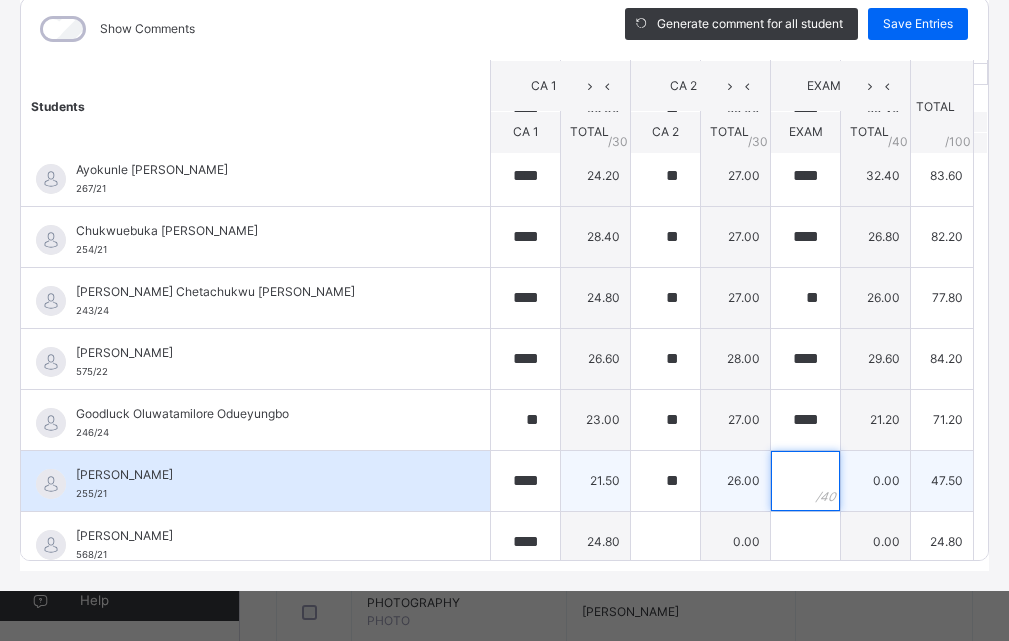 click at bounding box center (805, 481) 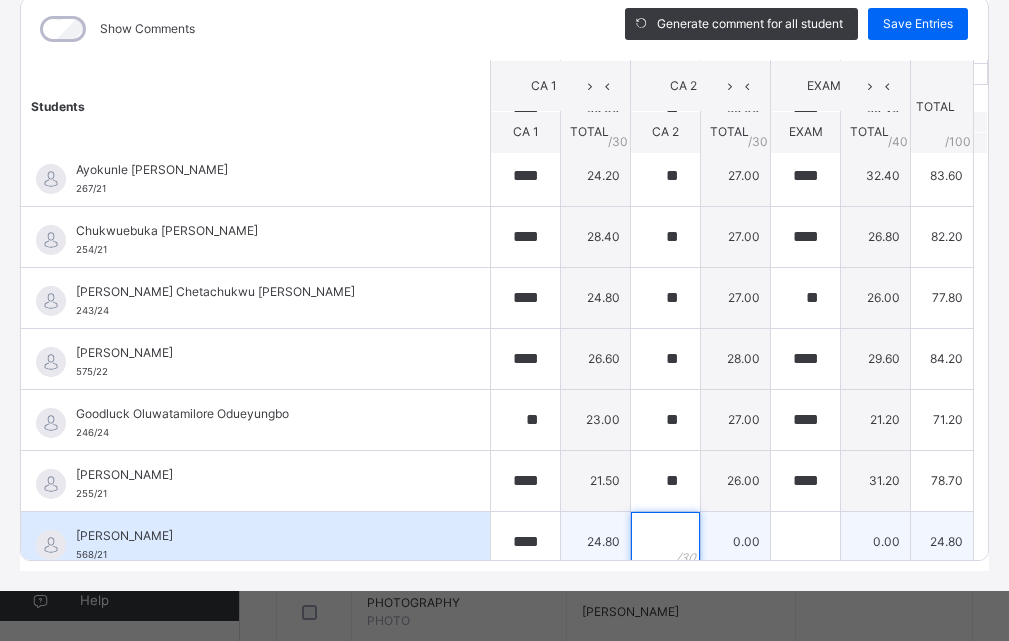 click at bounding box center (665, 542) 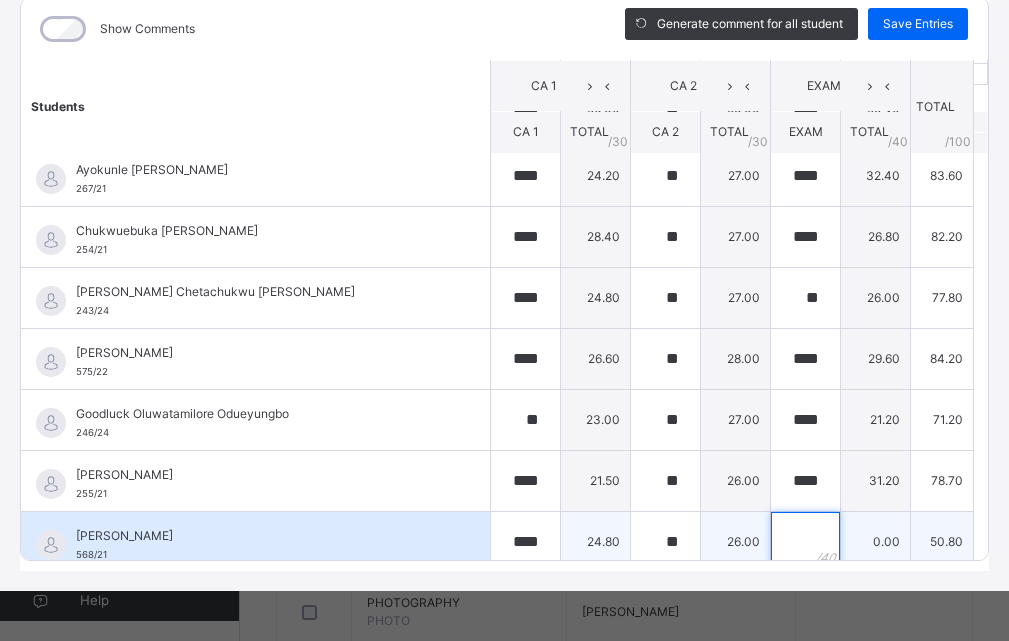 click at bounding box center (805, 542) 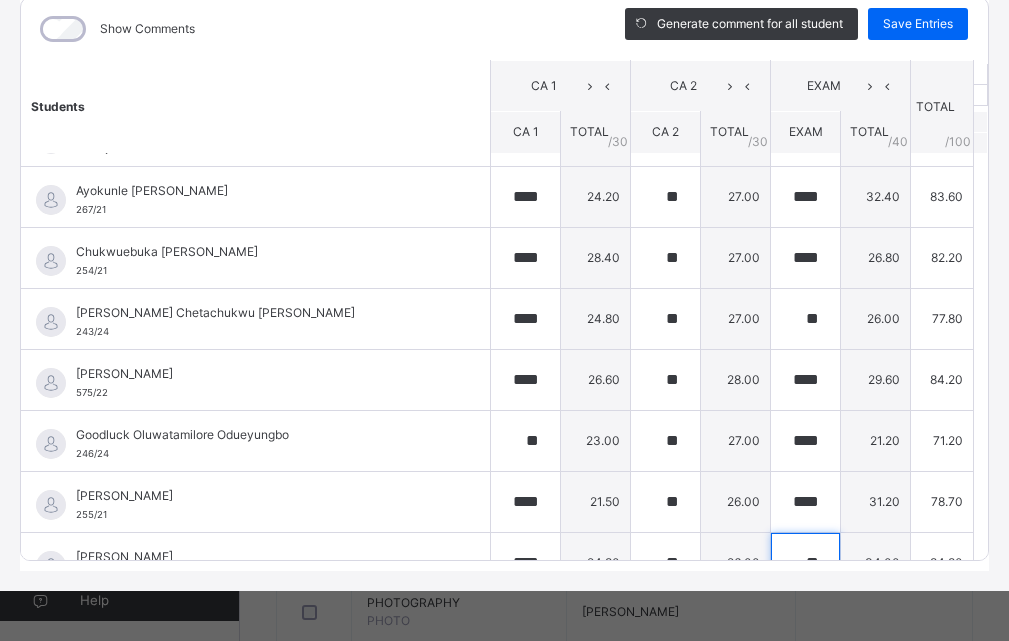 scroll, scrollTop: 0, scrollLeft: 0, axis: both 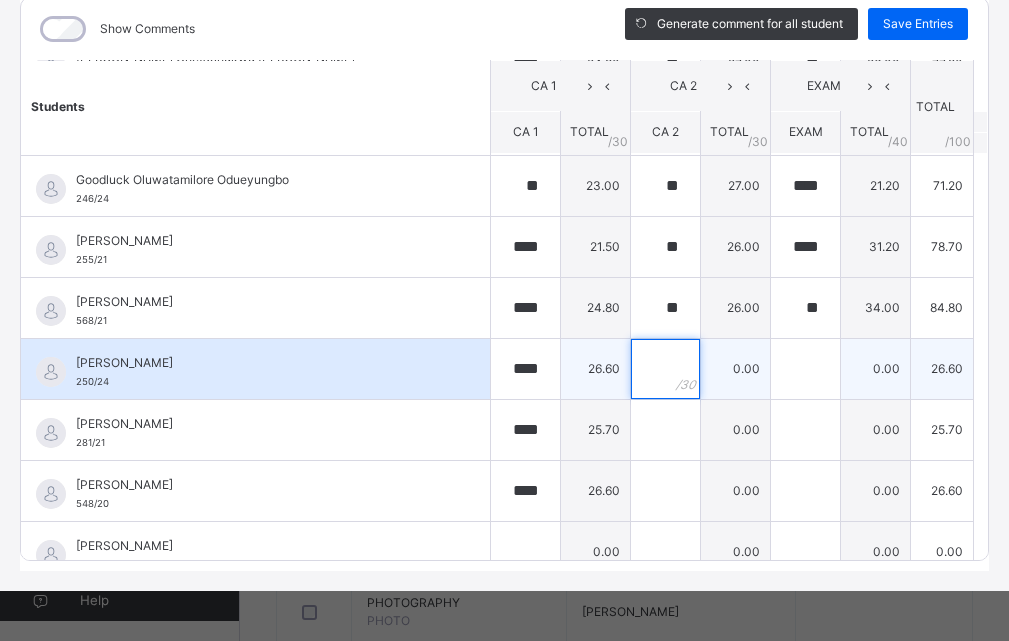 click at bounding box center (665, 369) 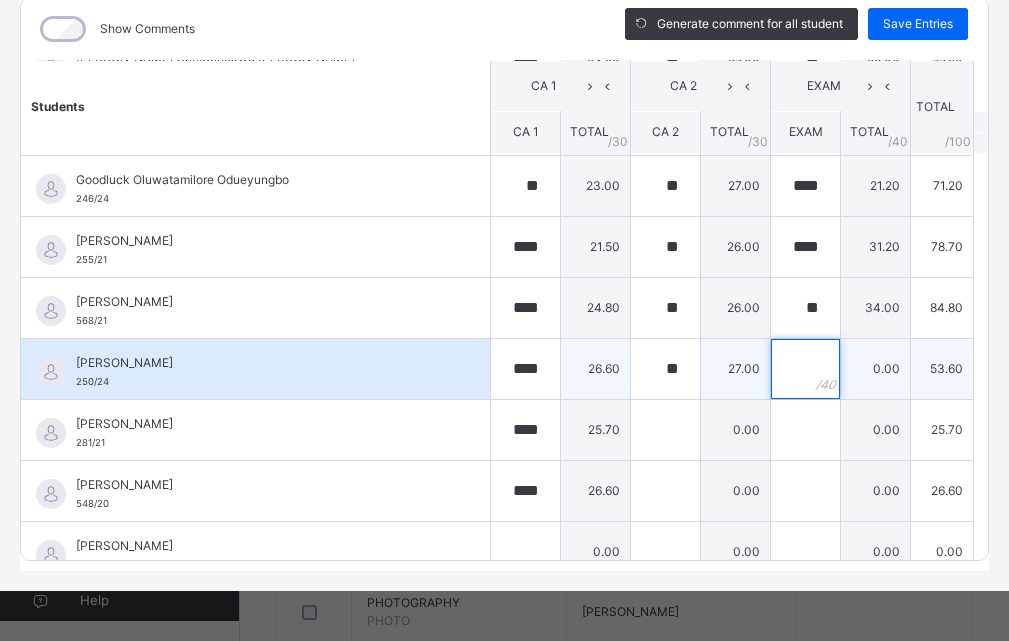 click at bounding box center [805, 369] 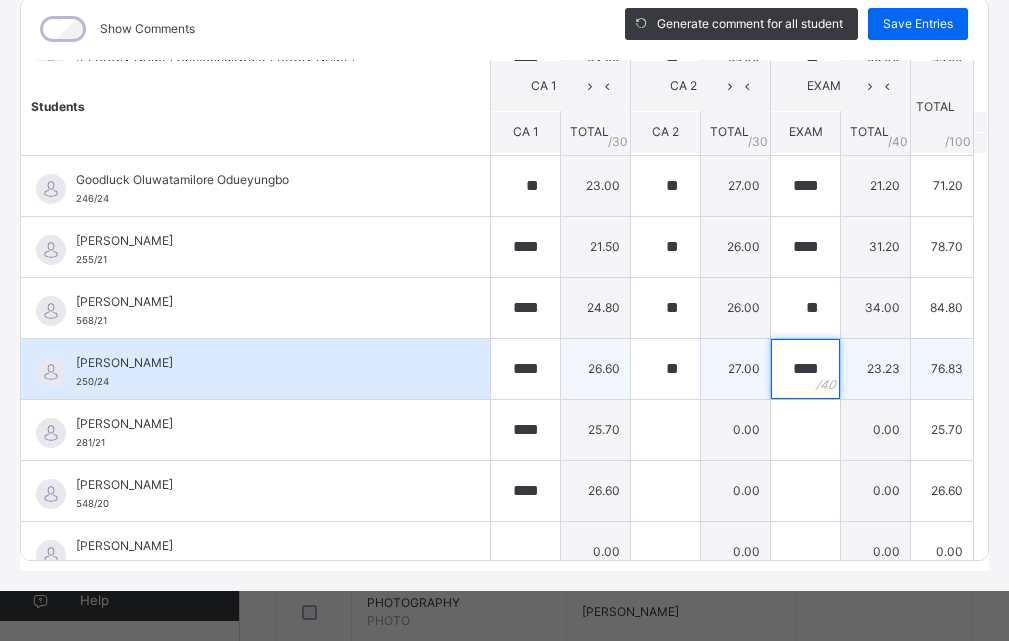 scroll, scrollTop: 0, scrollLeft: 0, axis: both 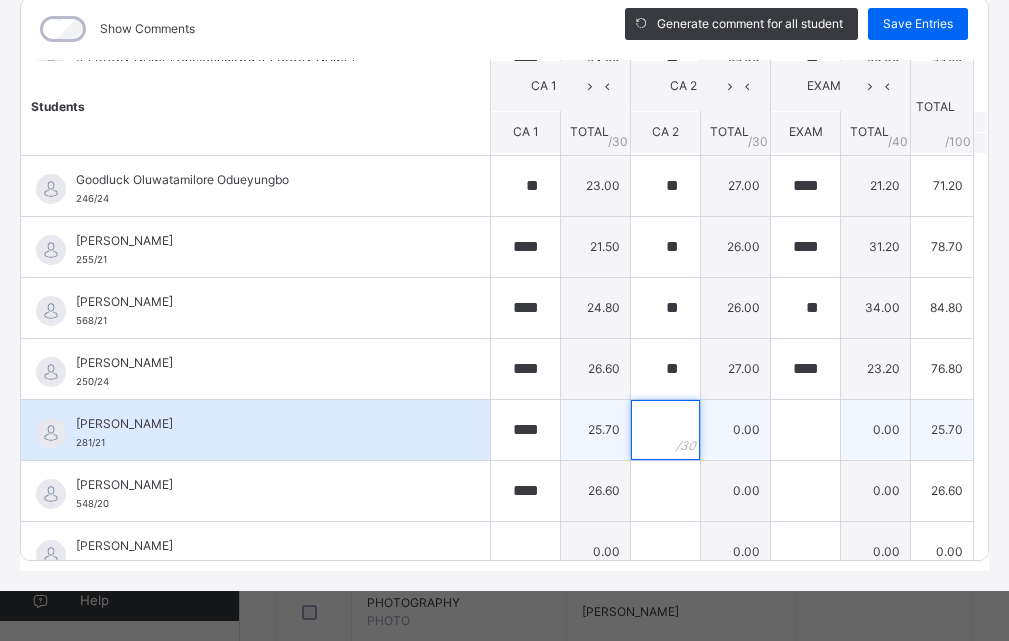 click at bounding box center [665, 430] 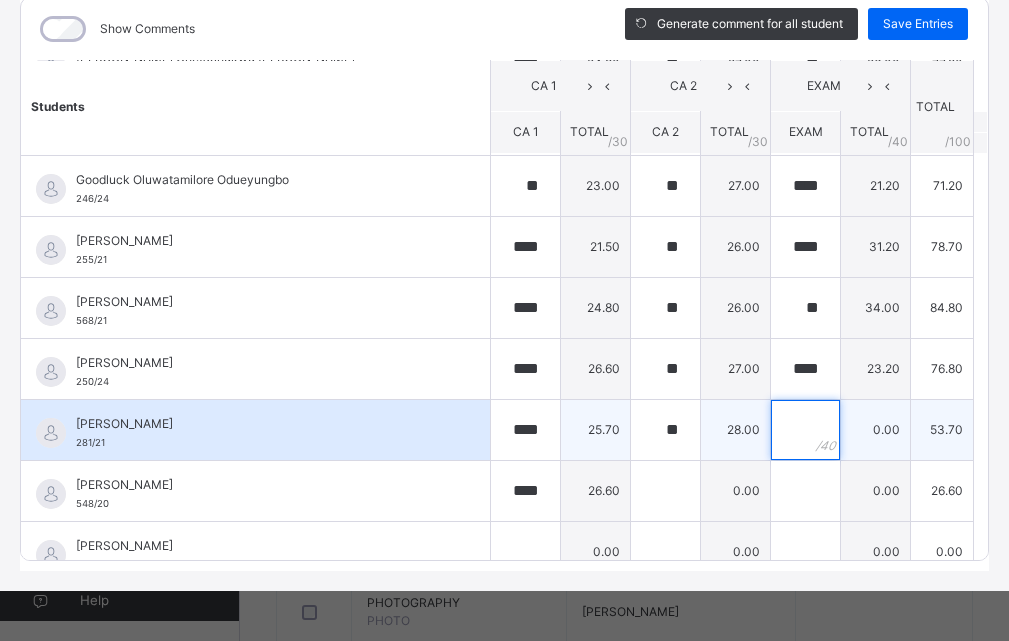 click at bounding box center [805, 430] 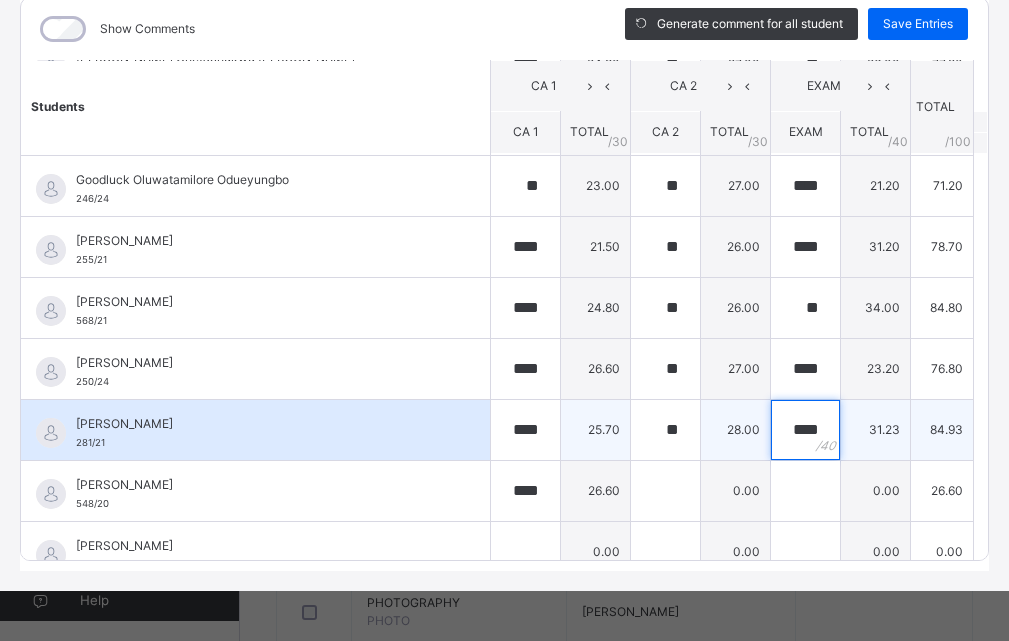 scroll, scrollTop: 0, scrollLeft: 0, axis: both 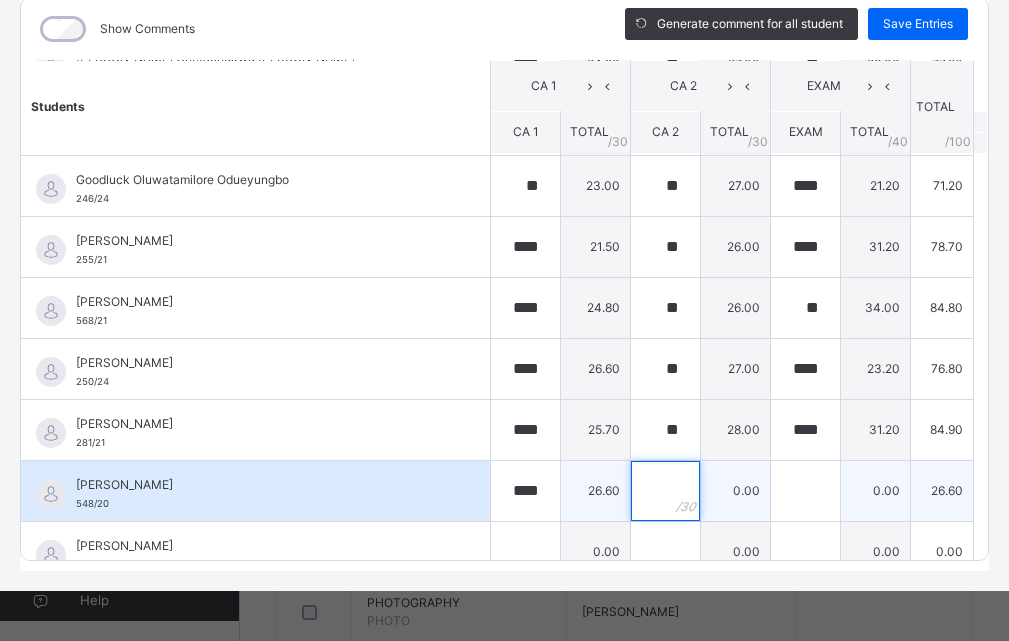 click at bounding box center (665, 491) 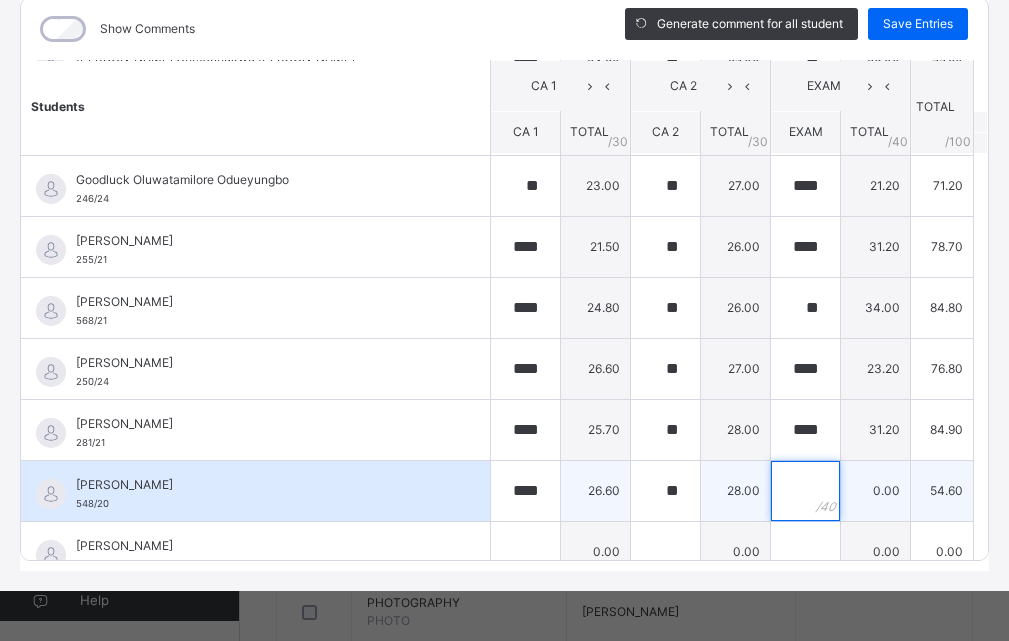 click at bounding box center [805, 491] 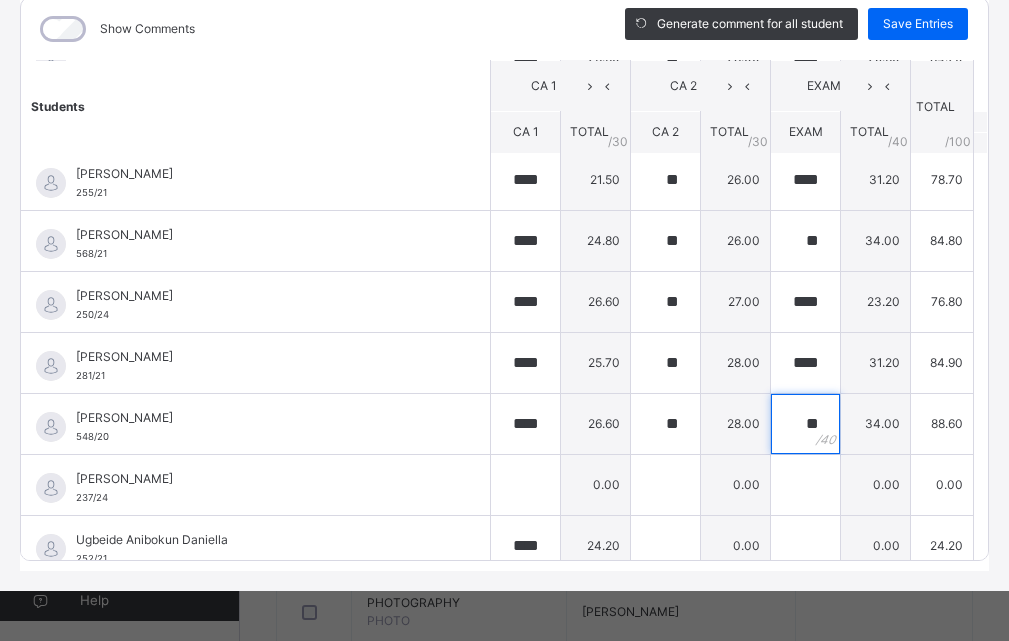 scroll, scrollTop: 387, scrollLeft: 0, axis: vertical 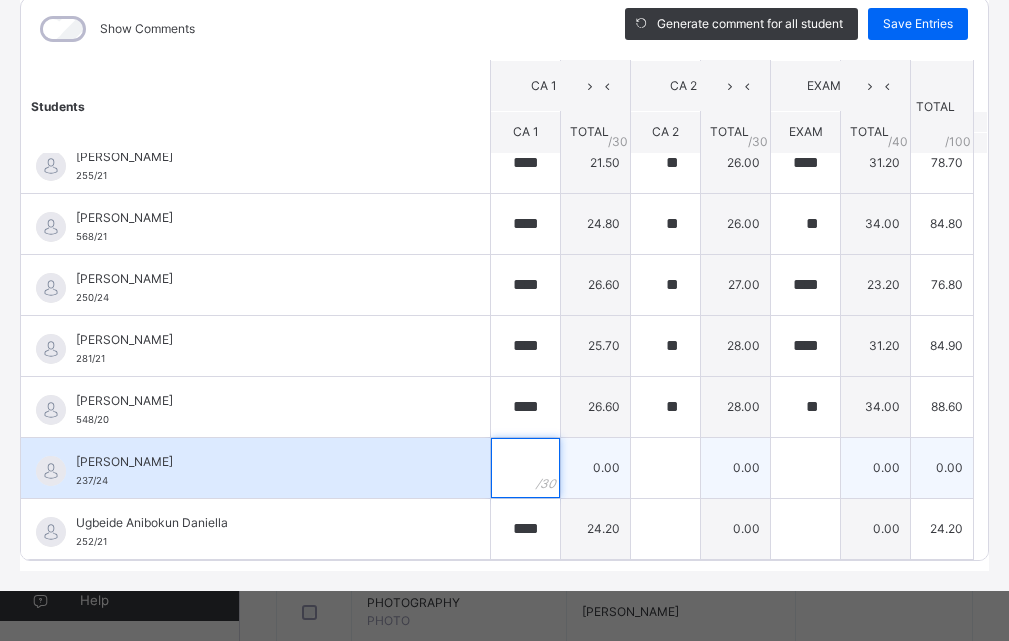 click at bounding box center [525, 468] 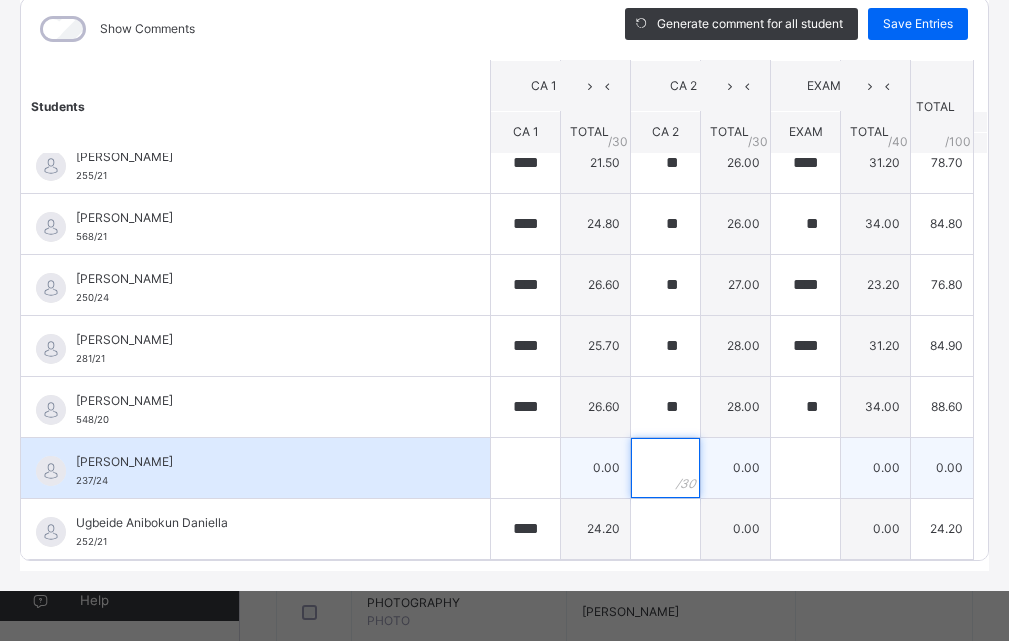click at bounding box center (665, 468) 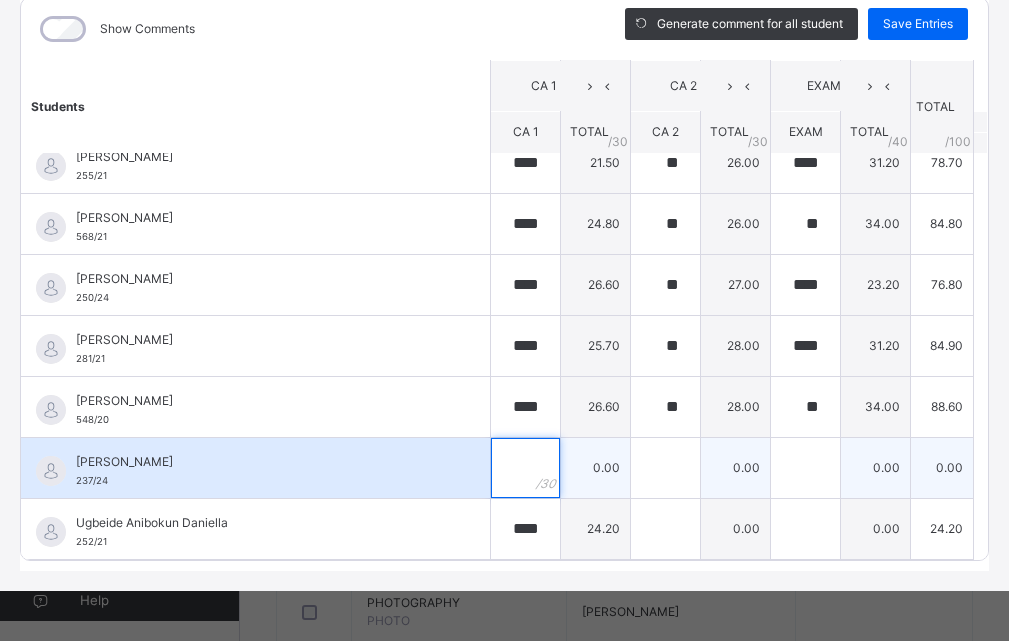 click at bounding box center (525, 468) 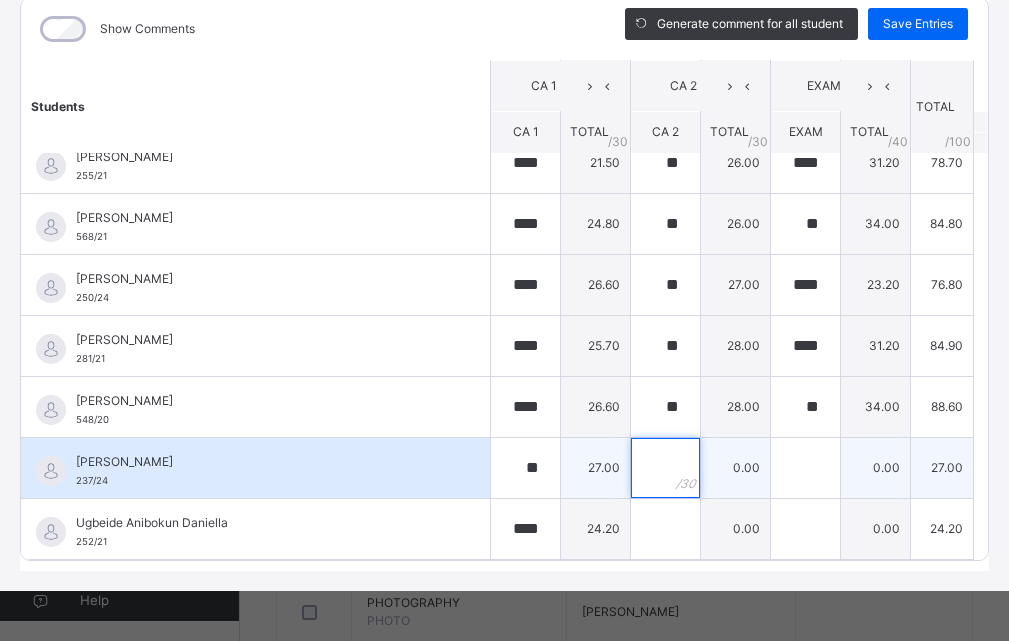 click at bounding box center (665, 468) 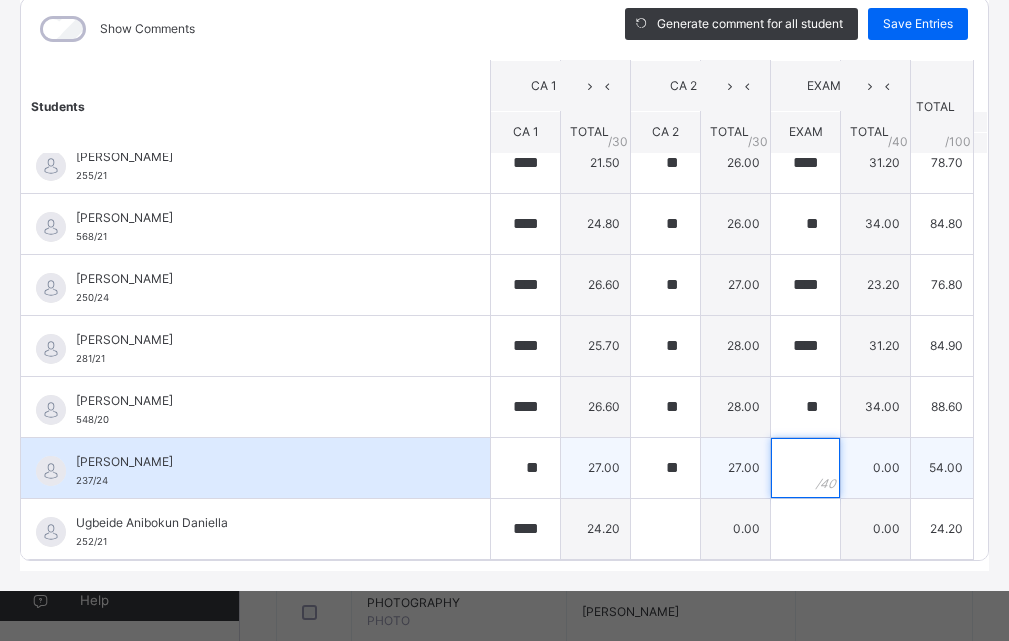 click at bounding box center [805, 468] 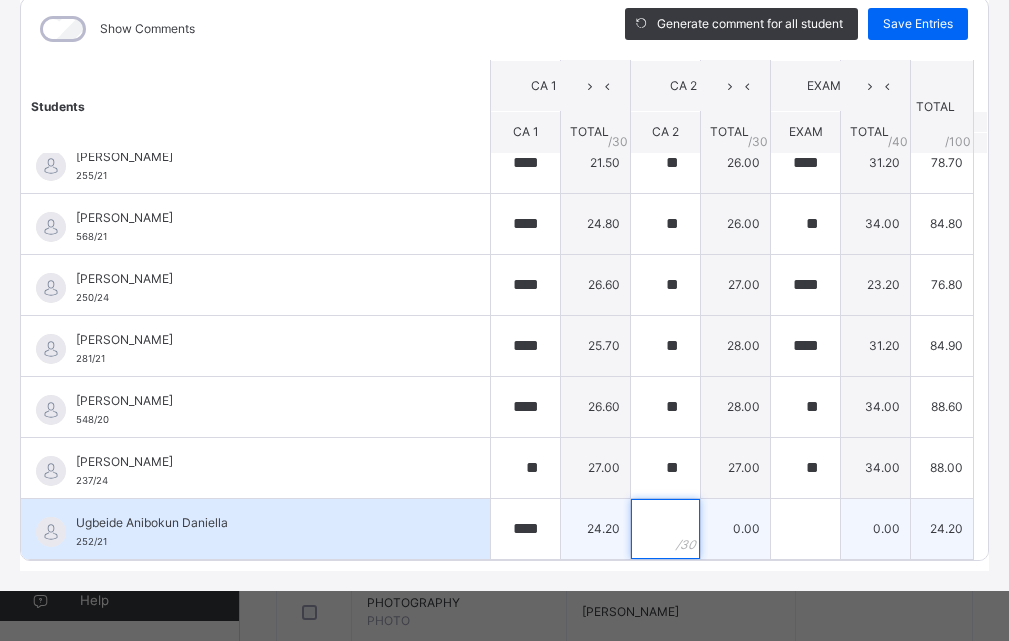 click at bounding box center [665, 529] 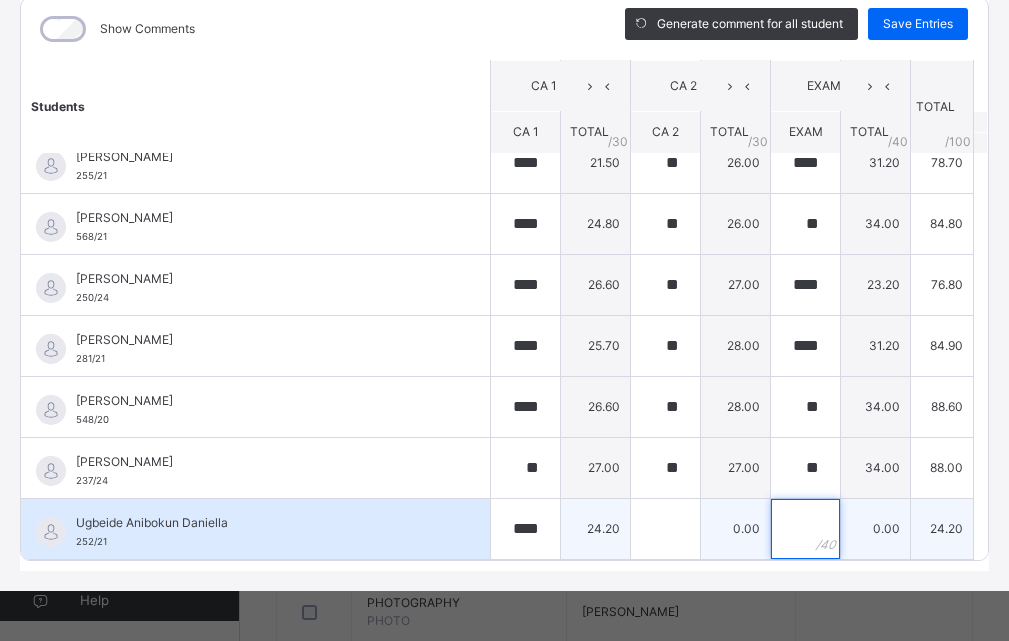 click at bounding box center (805, 529) 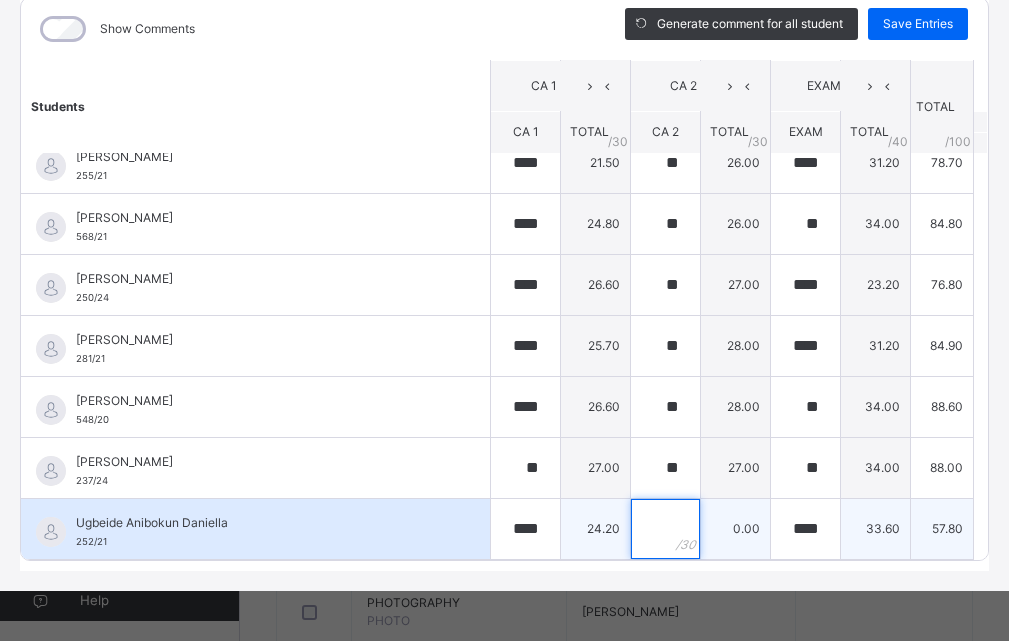 click at bounding box center (665, 529) 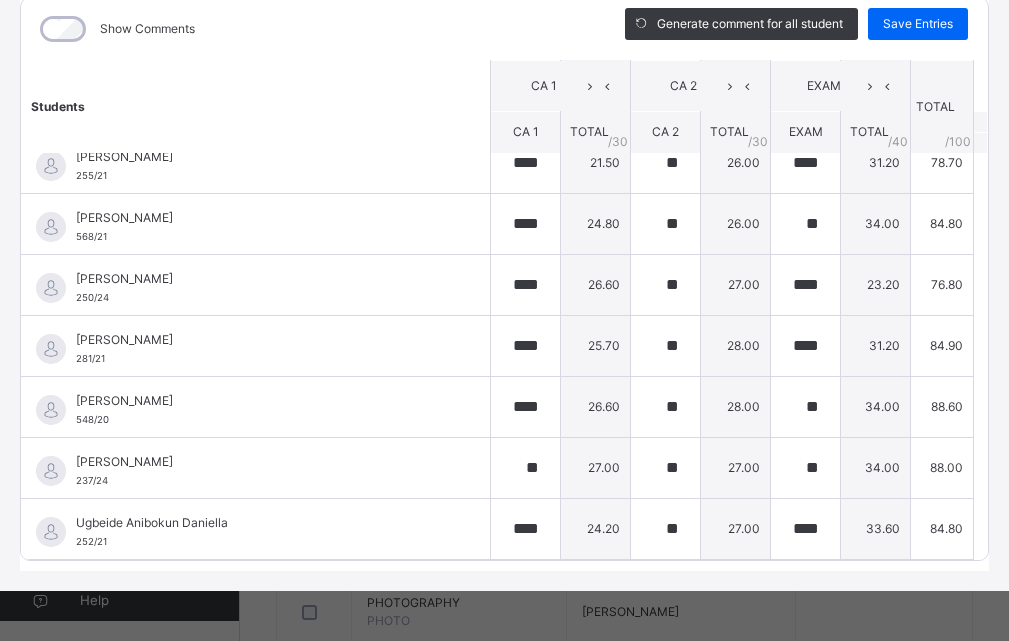 click on "SS 1   E :   GEO Offline Actions  Download Empty Score Sheet  Upload/map score sheet Subject  GEO Edidot Schools Awoyaya Date: [DATE] 8:36:33 am Score Sheet Score Sheet Show Comments   Generate comment for all student   Save Entries Class Level:  SS 1   E Subject:  GEO Session:  2024/2025 Session Session:  Third Term Students CA 1 CA 2 EXAM TOTAL /100 Comment CA 1 TOTAL / 30 CA 2 TOTAL / 30 EXAM TOTAL / 40 [PERSON_NAME] 971/24j [PERSON_NAME] 971/24j **** 26.30 ** 28.00 **** 28.40 82.70 Generate comment 0 / 250   ×   Subject Teacher’s Comment Generate and see in full the comment developed by the AI with an option to regenerate the comment JS [PERSON_NAME]   971/24j   Total 82.70  / 100.00 [PERSON_NAME] Bot   Regenerate     Use this comment   Ayokunle Trustjah  [PERSON_NAME] 267/21 Ayokunle Trustjah  [PERSON_NAME] 267/21 **** 24.20 ** 27.00 **** 32.40 83.60 Generate comment 0 / 250   ×   Subject Teacher’s Comment [PERSON_NAME] Trustjah  [PERSON_NAME]   267/21   Total 83.60  / 100.00 [PERSON_NAME] Bot   Regenerate" at bounding box center (504, 219) 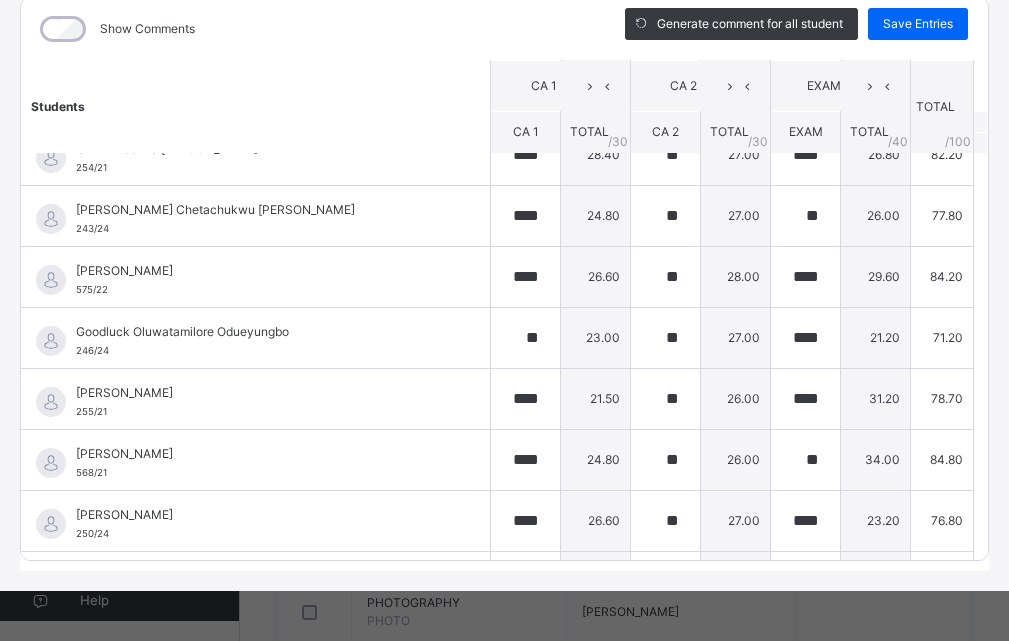 scroll, scrollTop: 387, scrollLeft: 0, axis: vertical 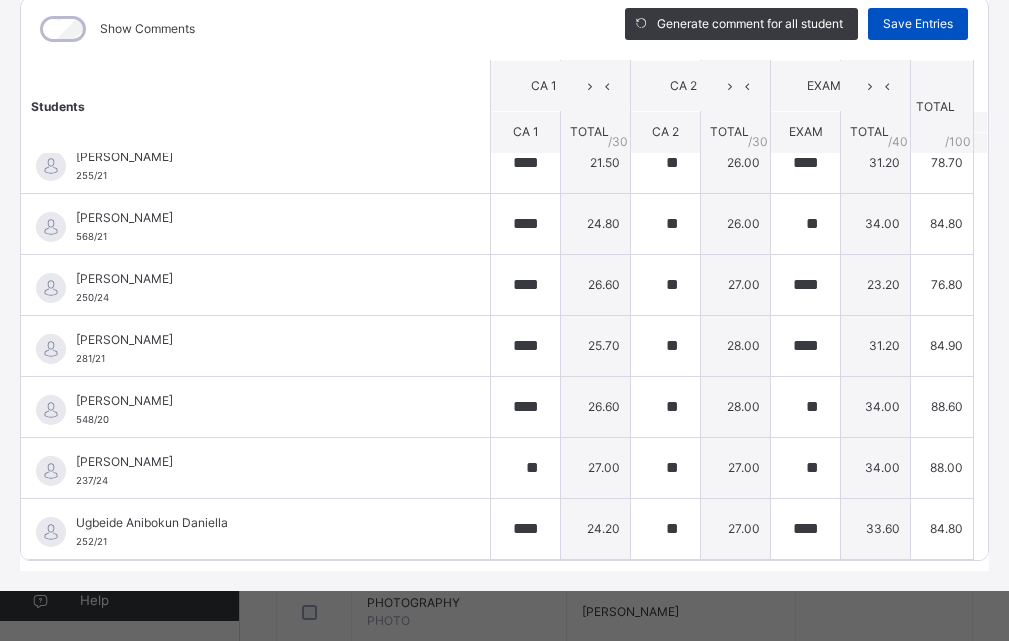 click on "Save Entries" at bounding box center (918, 24) 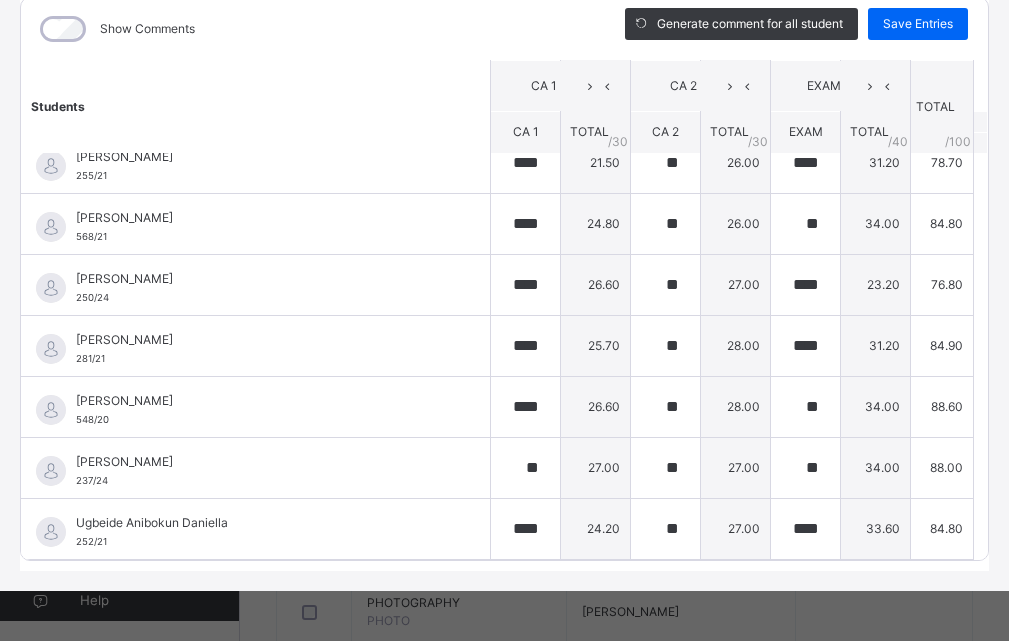 scroll, scrollTop: 0, scrollLeft: 0, axis: both 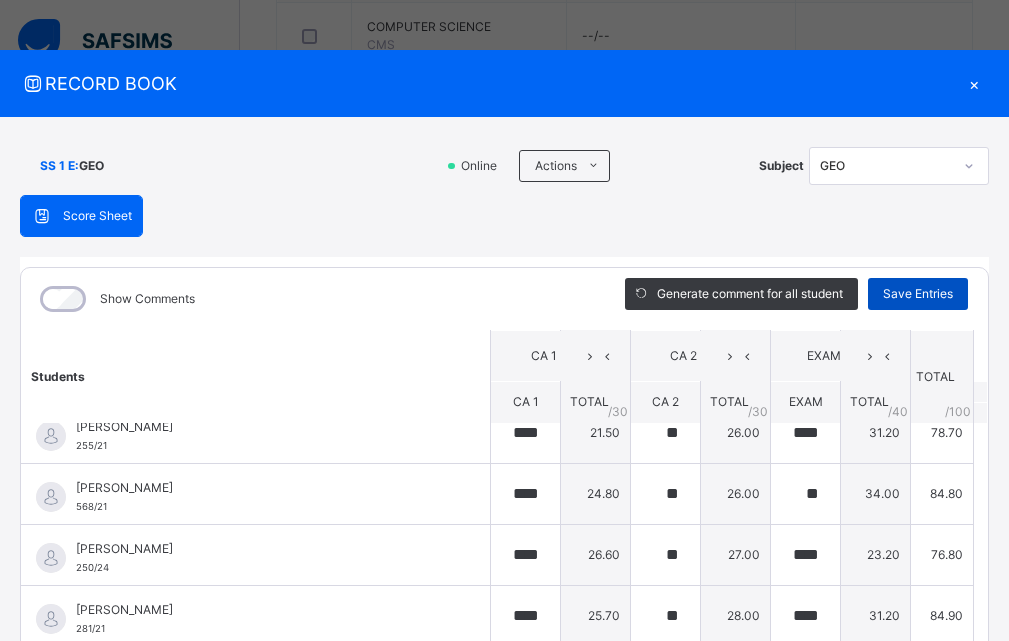 click on "Save Entries" at bounding box center [918, 294] 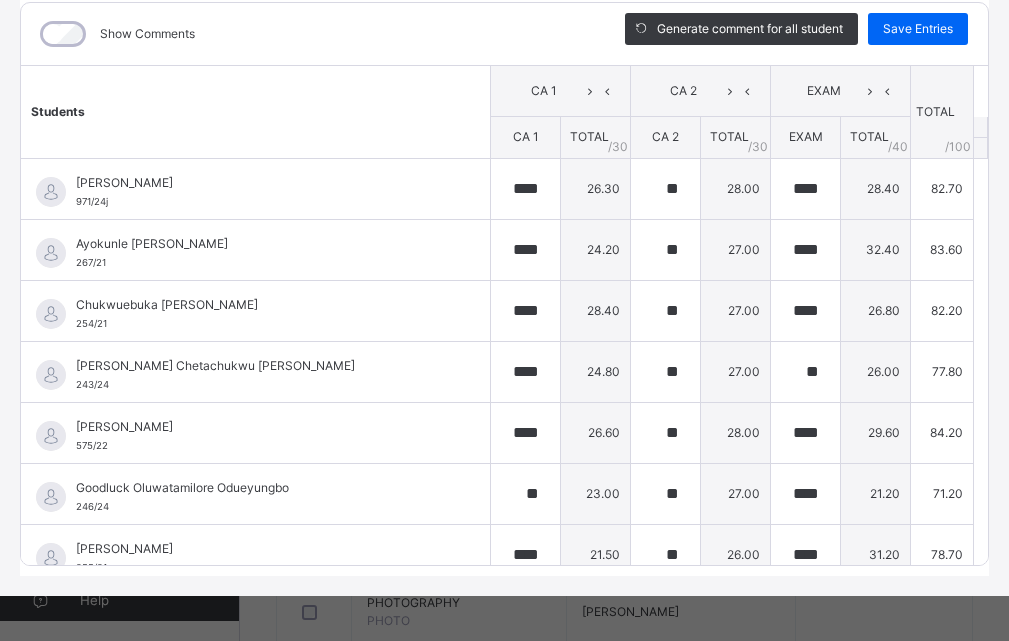 scroll, scrollTop: 270, scrollLeft: 0, axis: vertical 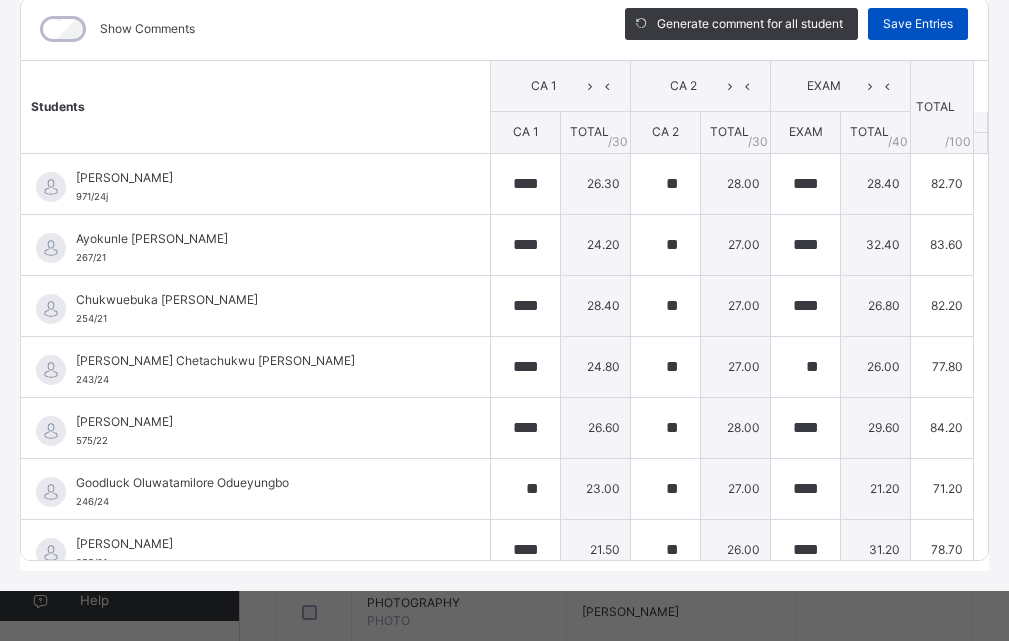 click on "Save Entries" at bounding box center (918, 24) 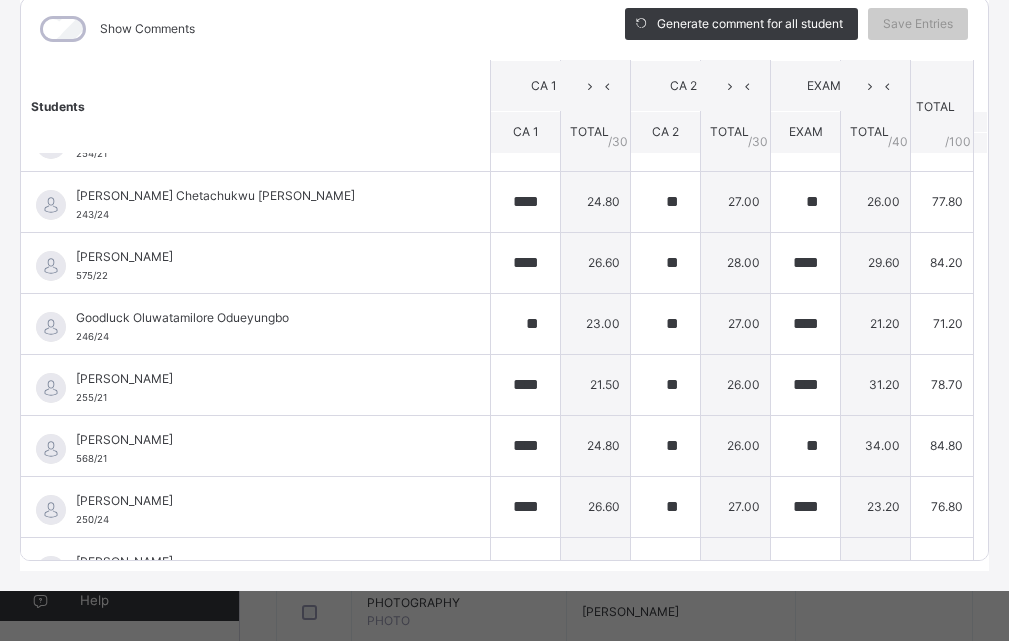 scroll, scrollTop: 0, scrollLeft: 0, axis: both 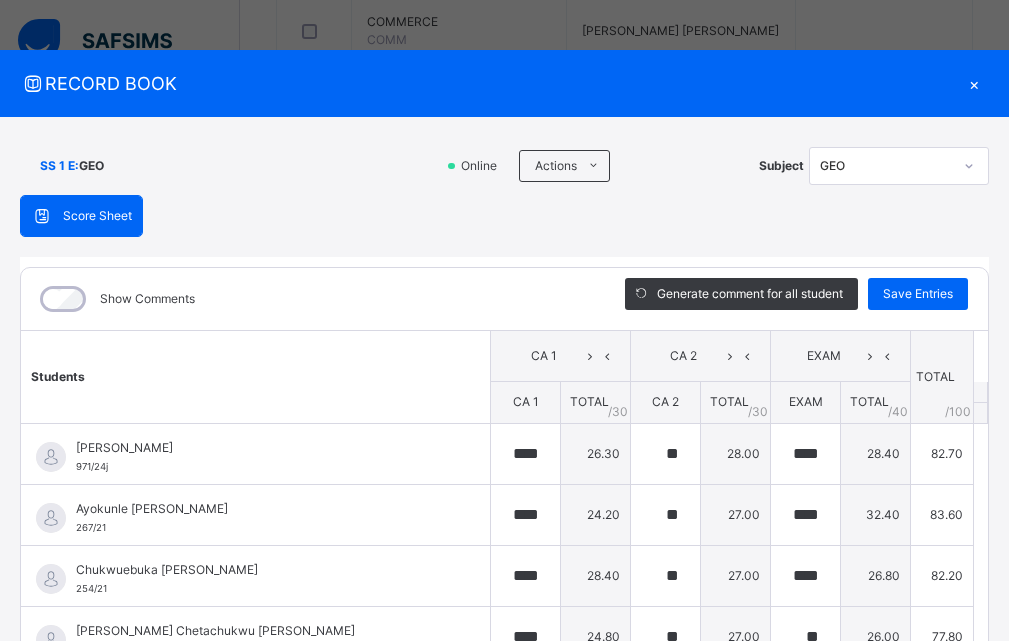 click on "×" at bounding box center [974, 83] 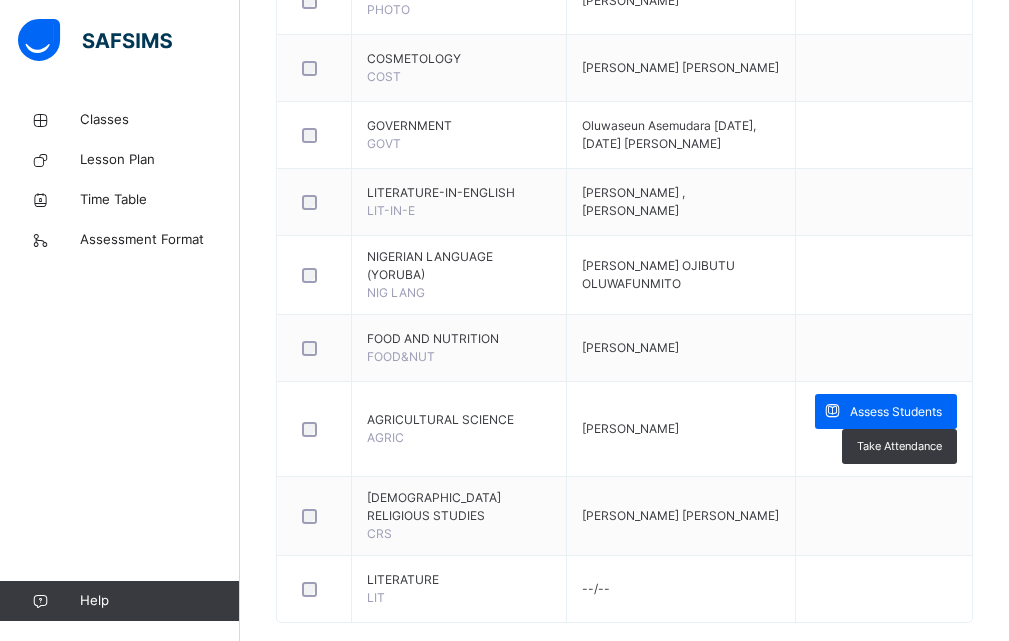 scroll, scrollTop: 1913, scrollLeft: 0, axis: vertical 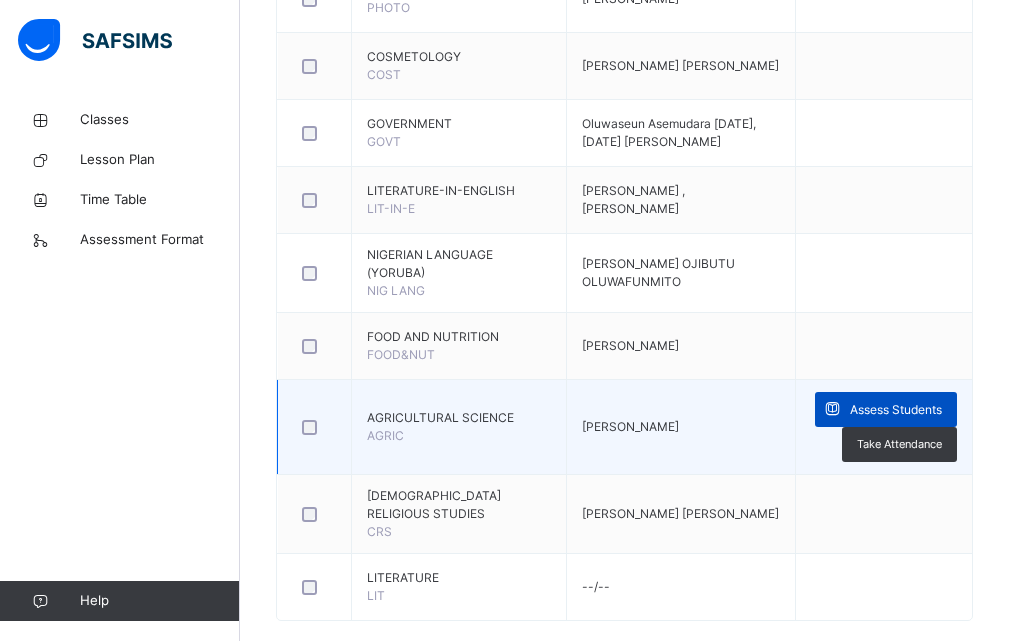 click on "Assess Students" at bounding box center [896, 410] 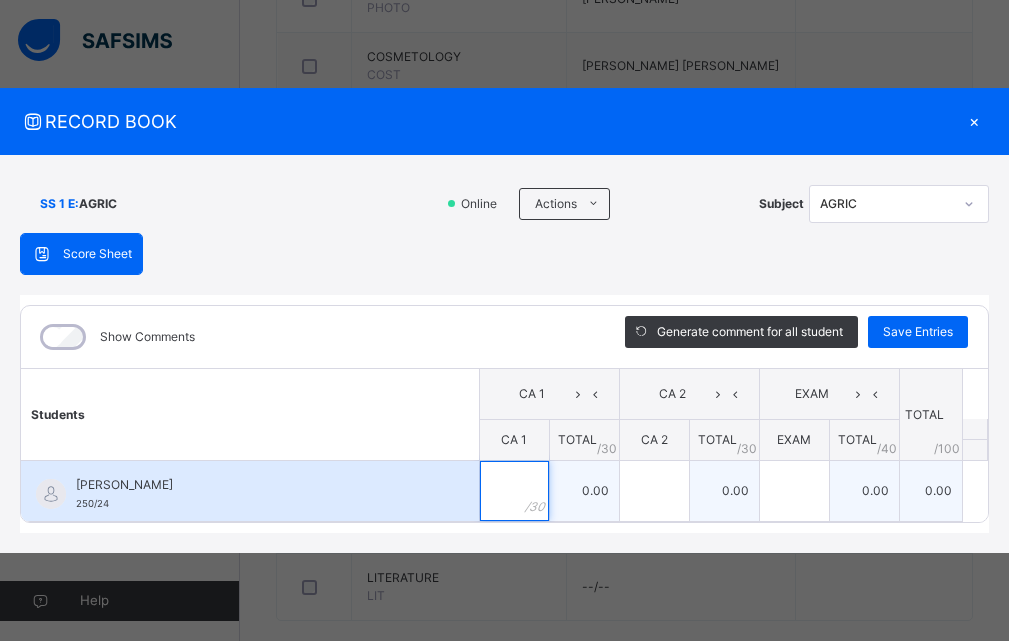click at bounding box center (514, 491) 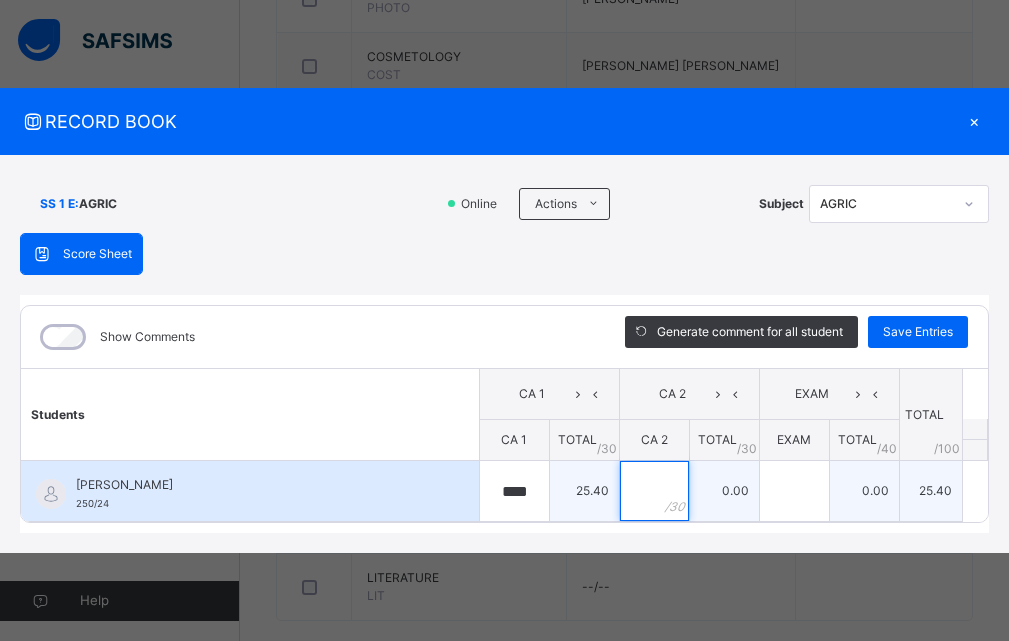 click at bounding box center (654, 491) 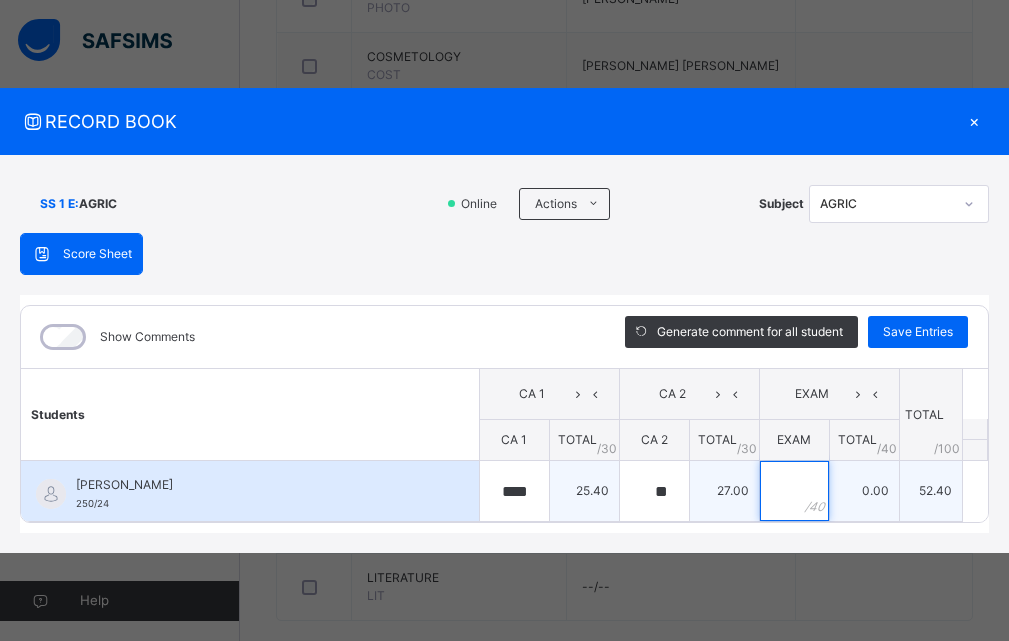 click at bounding box center (794, 491) 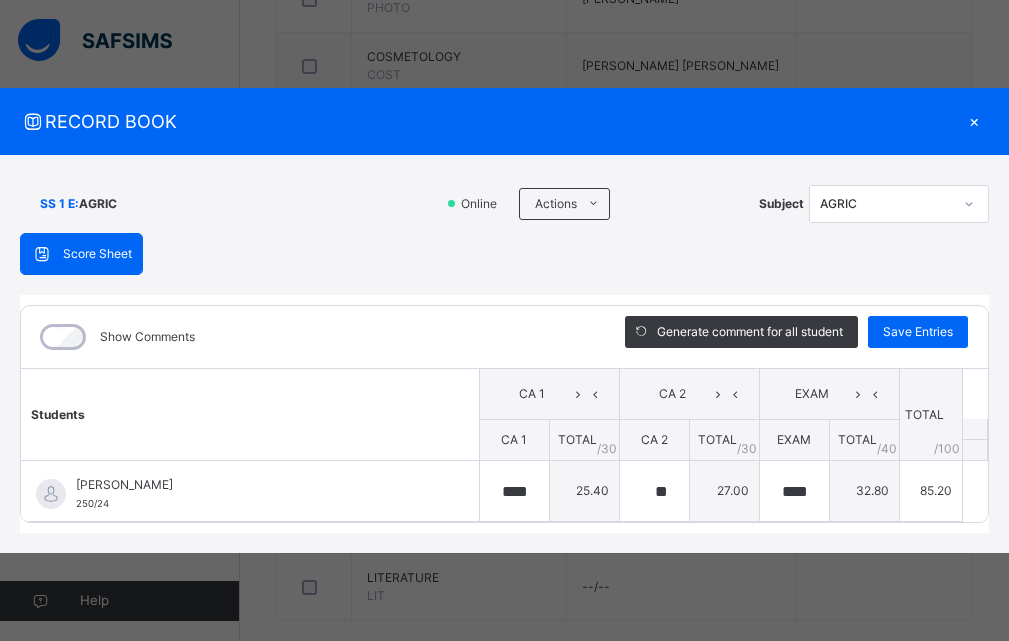click on "SS 1   E :   AGRIC Online Actions  Download Empty Score Sheet  Upload/map score sheet Subject  AGRIC Edidot Schools Awoyaya Date: [DATE] 8:55:43 am Score Sheet Score Sheet Show Comments   Generate comment for all student   Save Entries Class Level:  SS 1   E Subject:  AGRIC Session:  2024/2025 Session Session:  Third Term Students CA 1 CA 2 EXAM TOTAL /100 Comment CA 1 TOTAL / 30 CA 2 TOTAL / 30 EXAM TOTAL / 40 [PERSON_NAME] 250/24 [PERSON_NAME] 250/24 **** 25.40 ** 27.00 **** 32.80 85.20 Generate comment 0 / 250   ×   Subject Teacher’s Comment Generate and see in full the comment developed by the AI with an option to regenerate the comment JS Kambi [PERSON_NAME]   250/24   Total 85.20  / 100.00 [PERSON_NAME] Bot   Regenerate     Use this comment     ×   Subject Teacher’s Comment Generate and see in full the comment developed by the AI with an option to regenerate the comment [PERSON_NAME] Bot Please wait while the [PERSON_NAME] Bot generates comments for all your students" at bounding box center [504, 354] 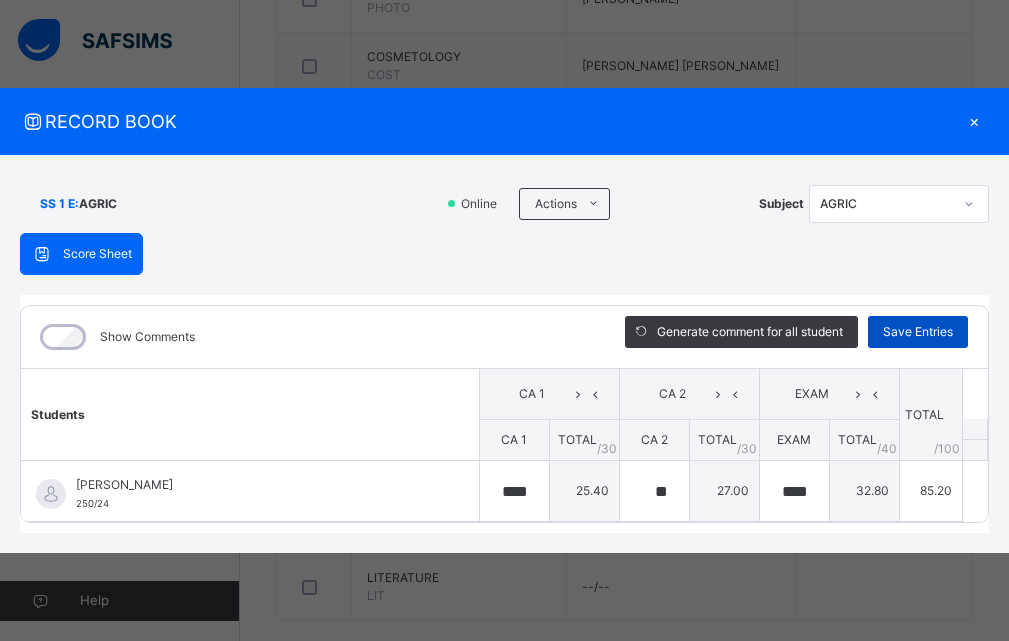click on "Save Entries" at bounding box center [918, 332] 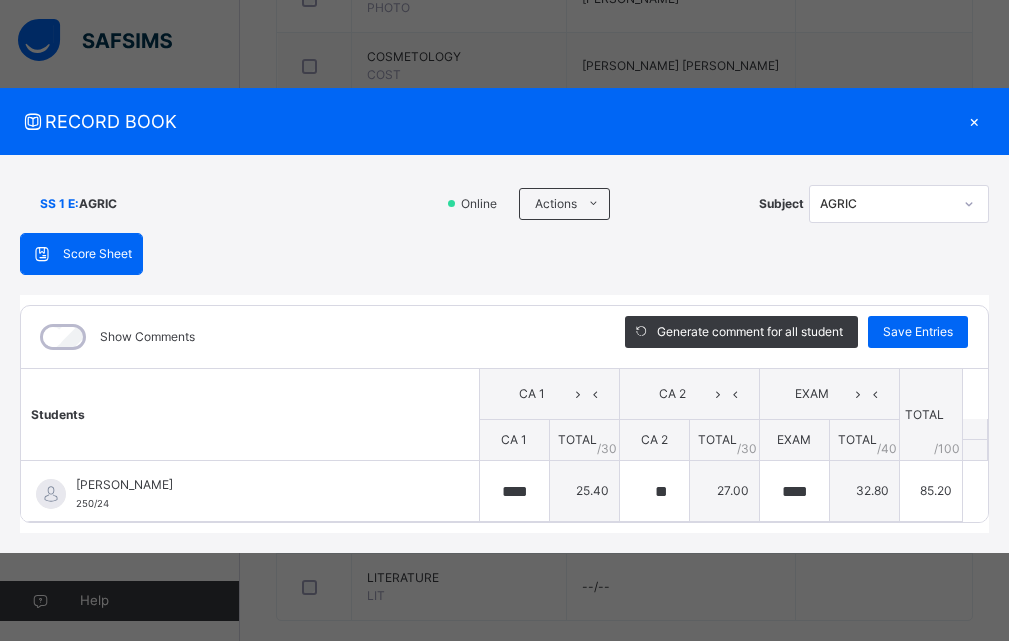 click on "×" at bounding box center [974, 121] 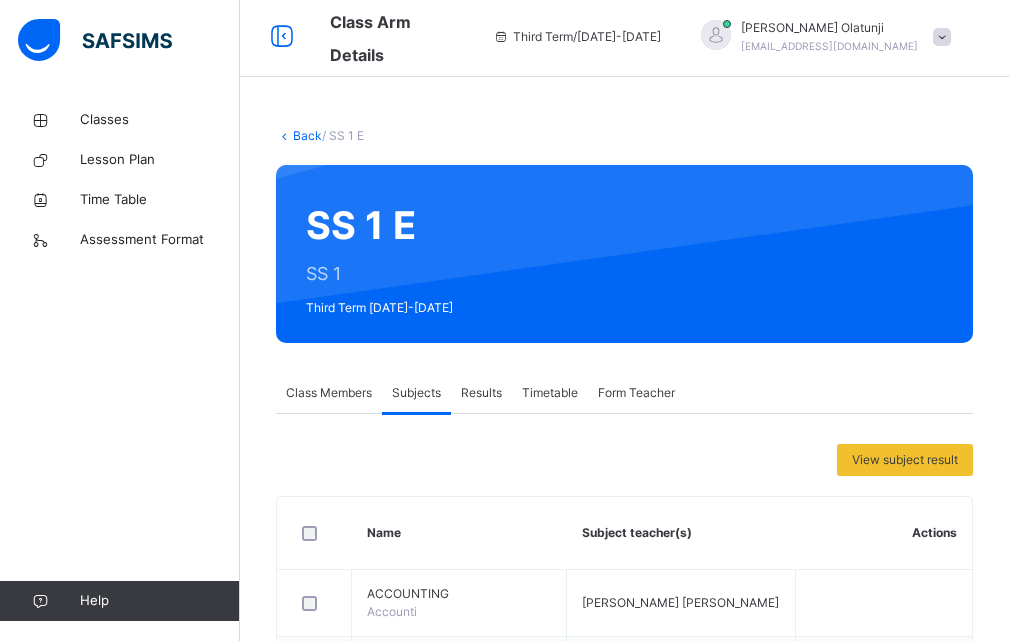 scroll, scrollTop: 0, scrollLeft: 0, axis: both 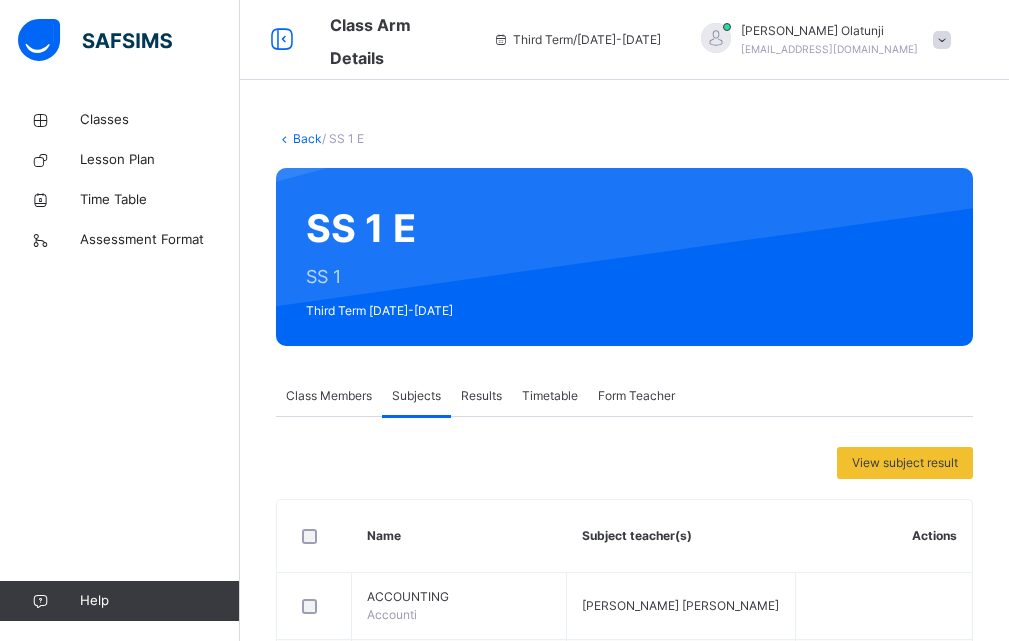 click on "Back" at bounding box center (307, 138) 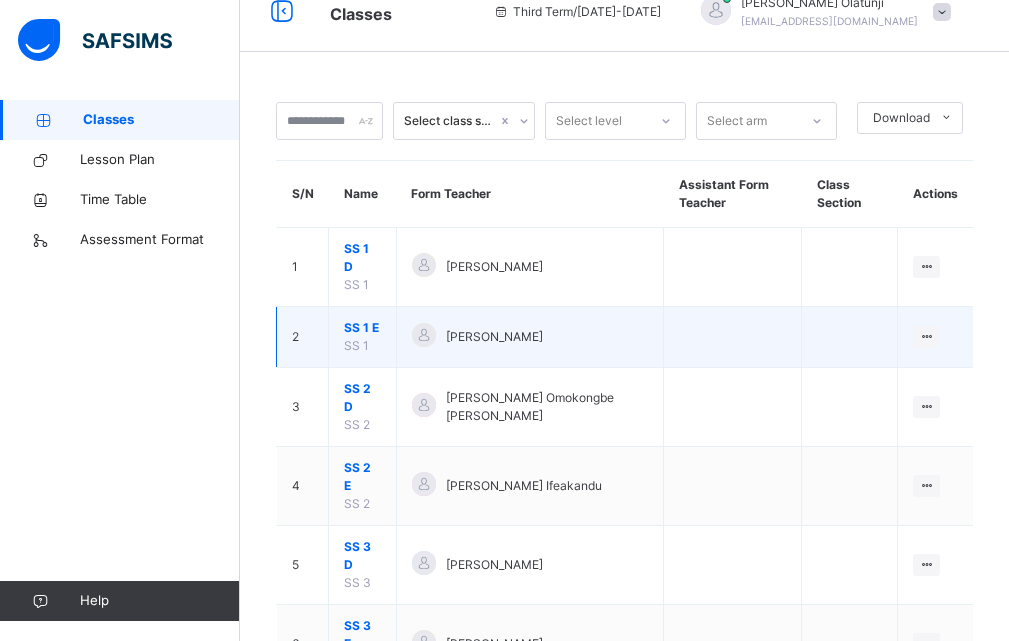 scroll, scrollTop: 49, scrollLeft: 0, axis: vertical 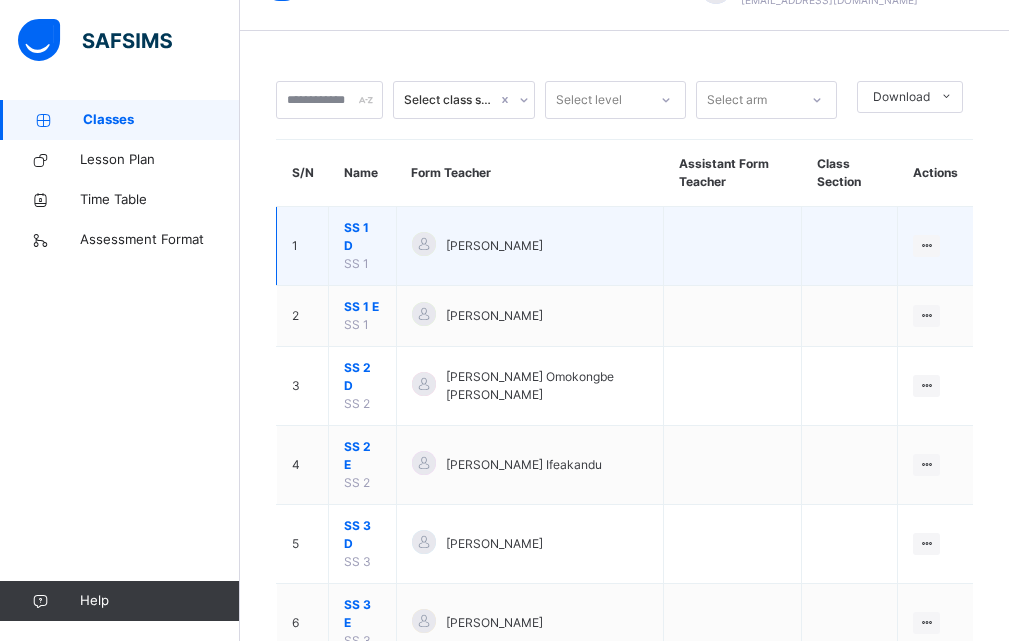 click on "SS 1   D" at bounding box center [362, 237] 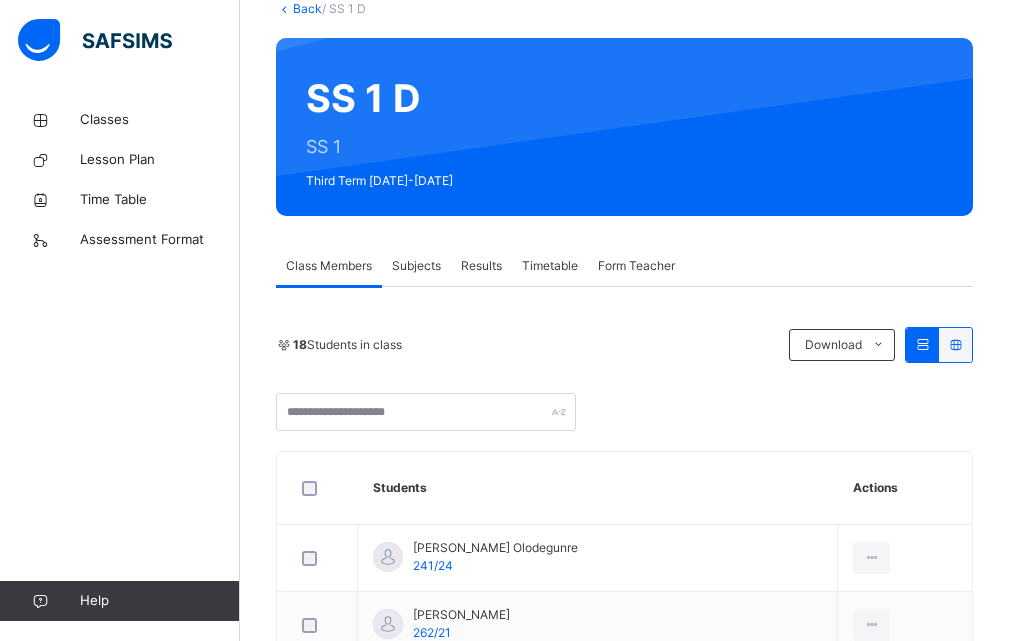 scroll, scrollTop: 0, scrollLeft: 0, axis: both 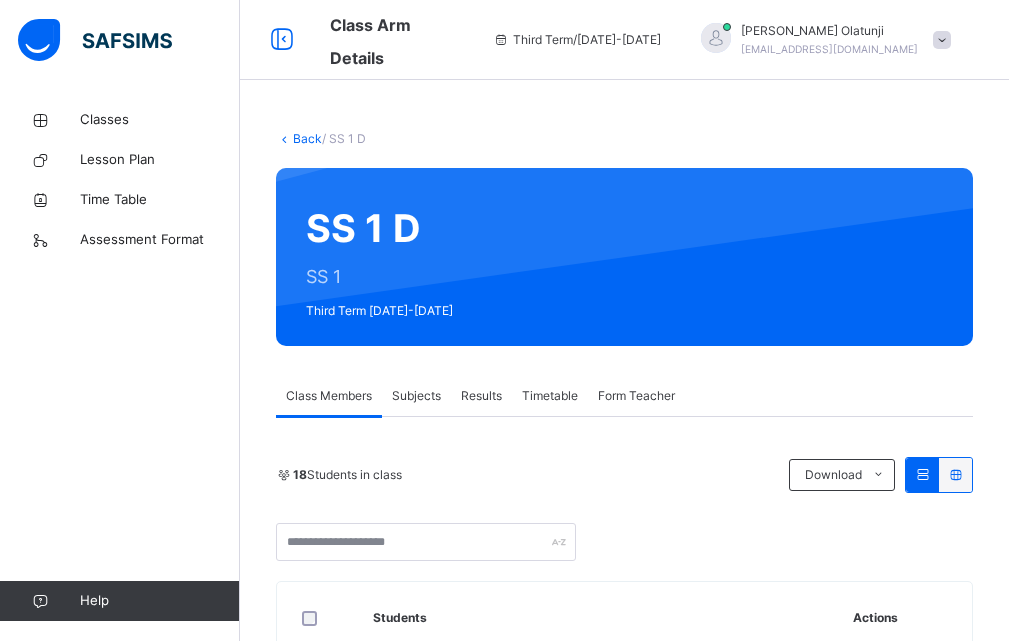 click on "Subjects" at bounding box center [416, 396] 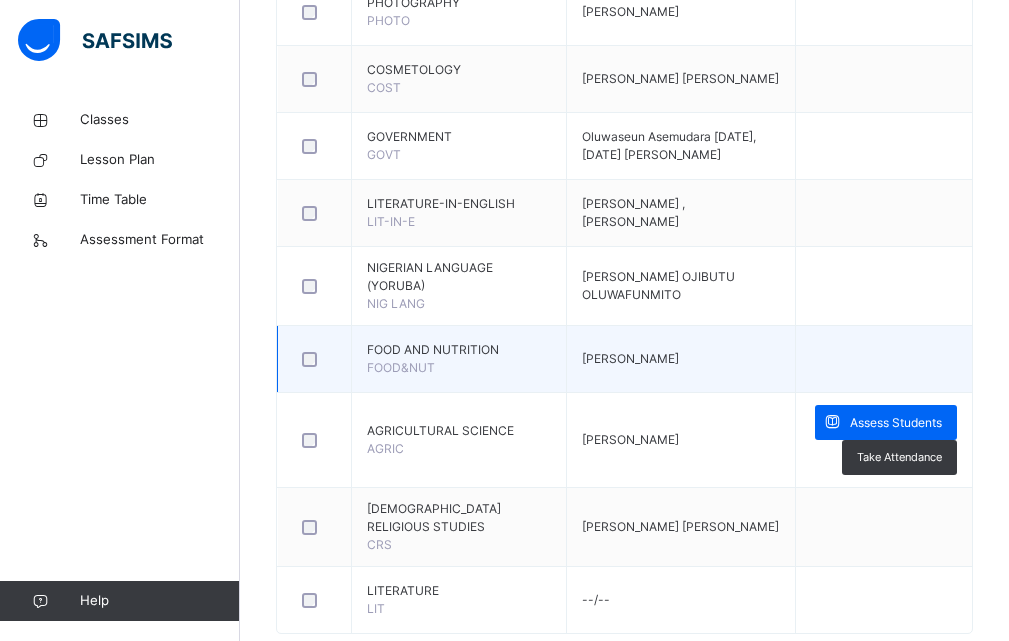 scroll, scrollTop: 1913, scrollLeft: 0, axis: vertical 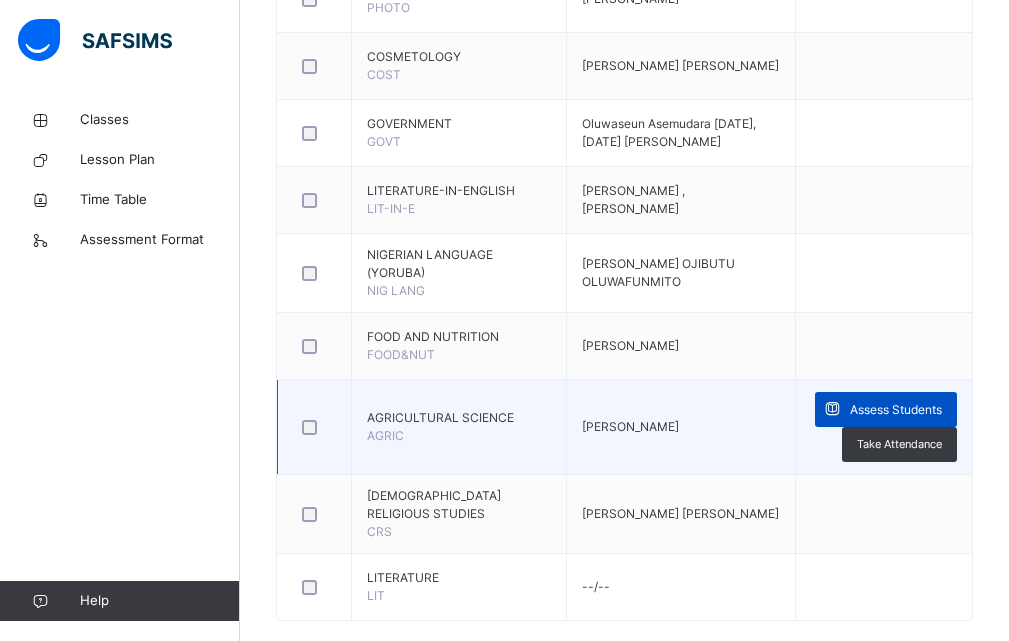 click on "Assess Students" at bounding box center [896, 410] 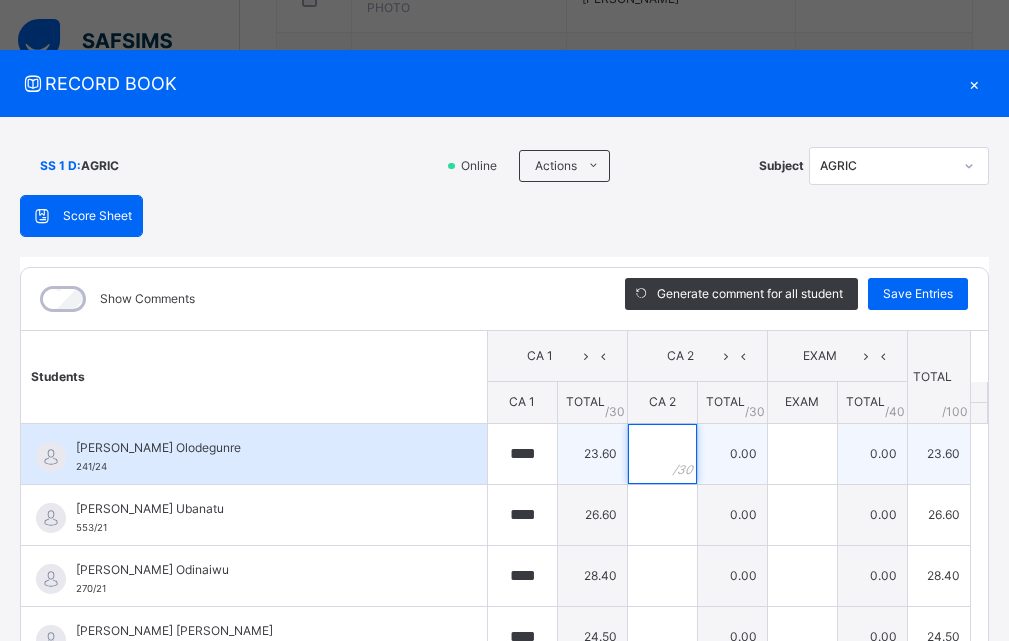 click at bounding box center [662, 454] 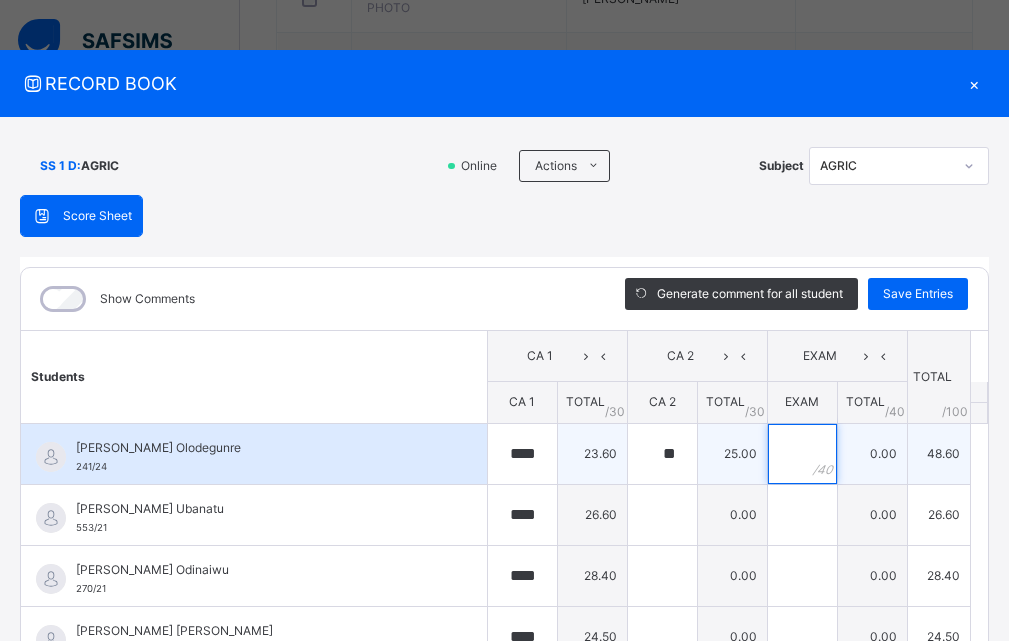 click at bounding box center (802, 454) 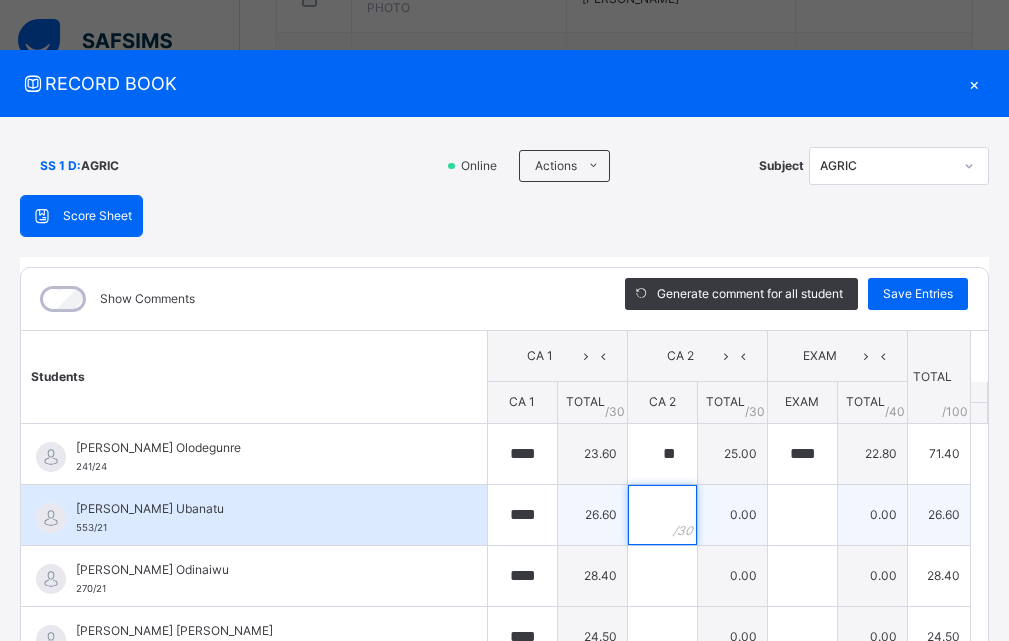 click at bounding box center (662, 515) 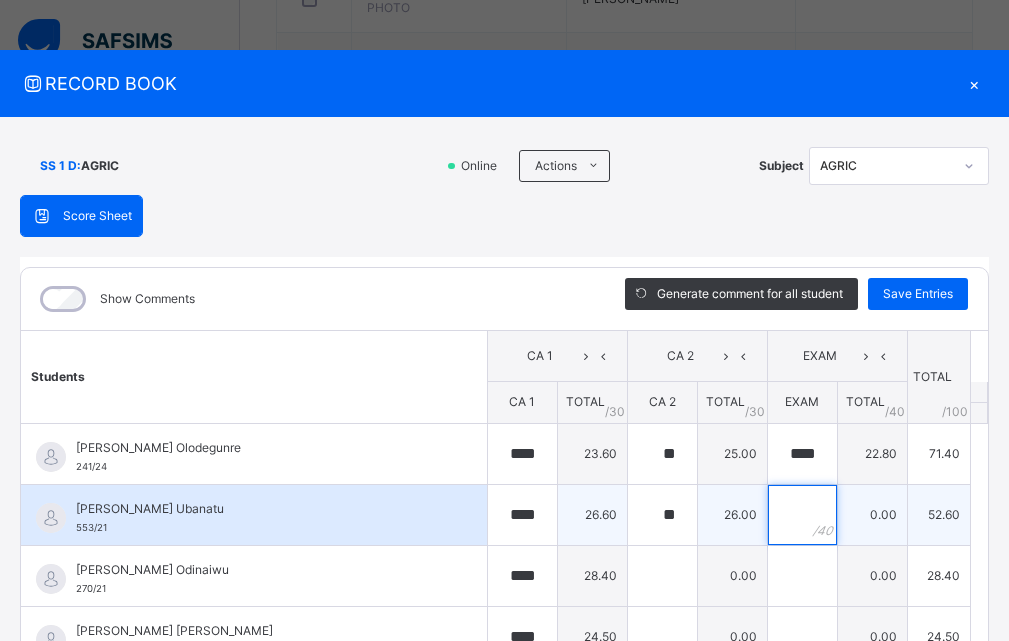 click at bounding box center [802, 515] 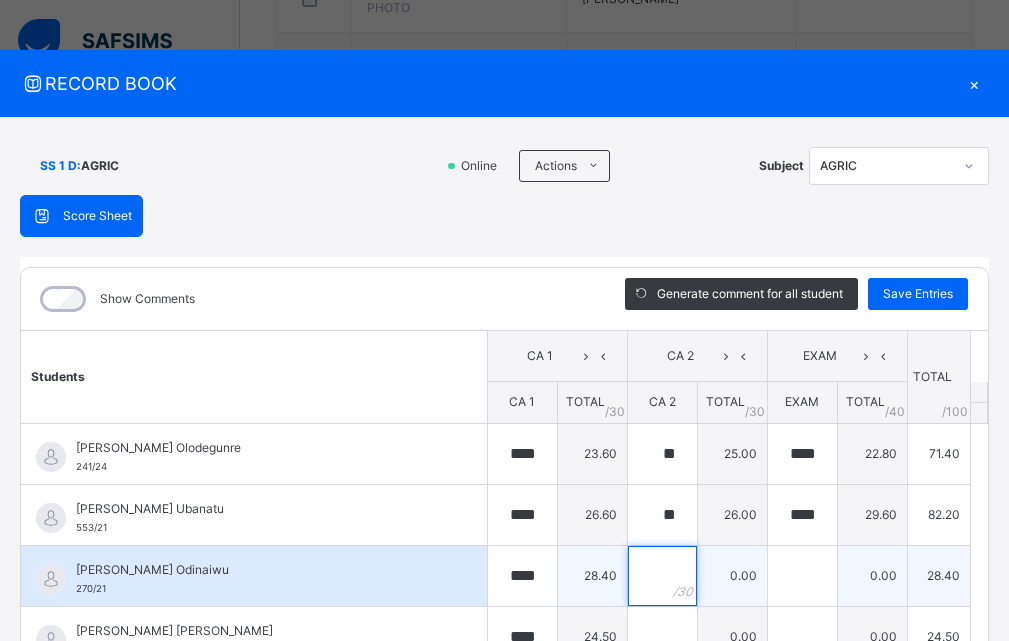 click at bounding box center [662, 576] 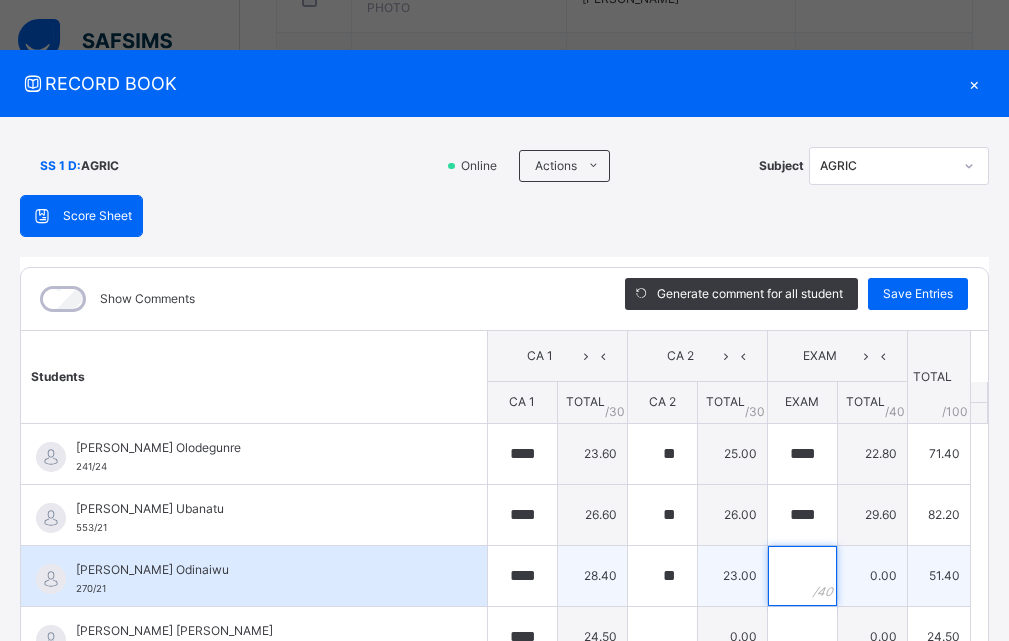 click at bounding box center [802, 576] 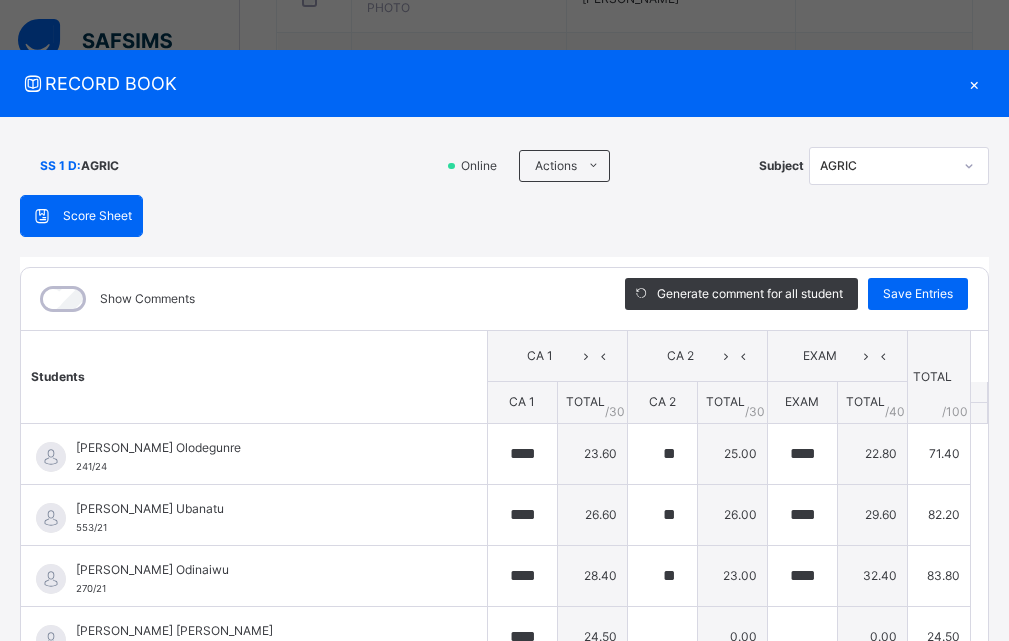 click on "SS 1   D :   AGRIC Online Actions  Download Empty Score Sheet  Upload/map score sheet Subject  AGRIC Edidot Schools Awoyaya Date: [DATE] 8:57:19 am Score Sheet Score Sheet Show Comments   Generate comment for all student   Save Entries Class Level:  SS 1   D Subject:  AGRIC Session:  2024/2025 Session Session:  Third Term Students CA 1 CA 2 EXAM TOTAL /100 Comment CA 1 TOTAL / 30 CA 2 TOTAL / 30 EXAM TOTAL / 40 [PERSON_NAME] Olodegunre 241/24 [PERSON_NAME] 241/24 **** 23.60 ** 25.00 **** 22.80 71.40 Generate comment 0 / 250   ×   Subject Teacher’s Comment Generate and see in full the comment developed by the AI with an option to regenerate the comment JS [PERSON_NAME]   241/24   Total 71.40  / 100.00 [PERSON_NAME] Bot   Regenerate     Use this comment   [PERSON_NAME] Ubanatu 553/21 [PERSON_NAME] Ubanatu 553/21 **** 26.60 ** 26.00 **** 29.60 82.20 Generate comment 0 / 250   ×   Subject Teacher’s Comment JS [PERSON_NAME] Ubanatu   553/21   Total 82.20  / 100.00 [PERSON_NAME] Bot" at bounding box center (504, 489) 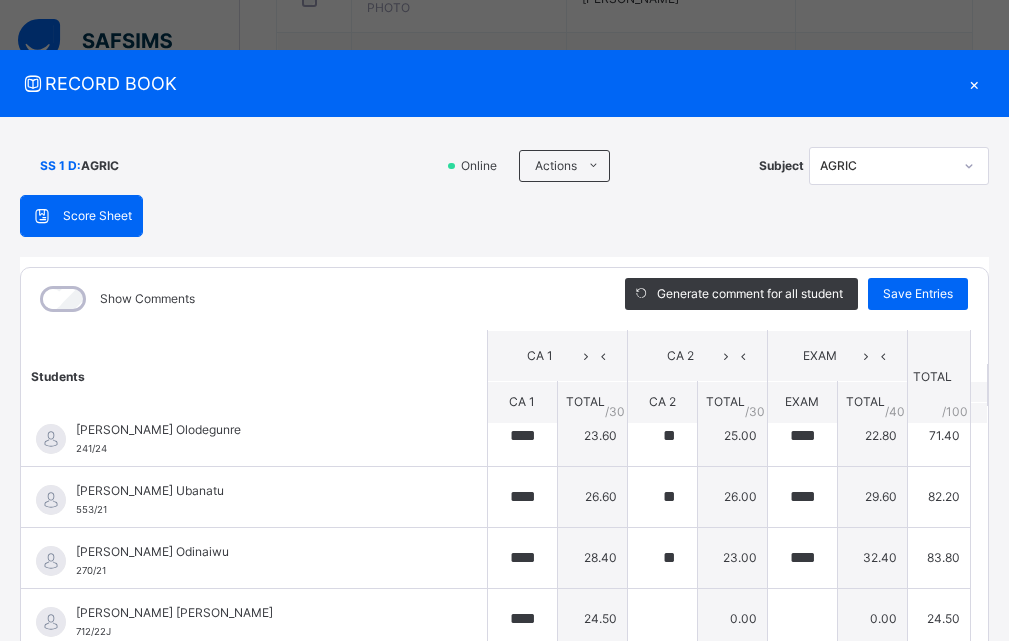 scroll, scrollTop: 21, scrollLeft: 0, axis: vertical 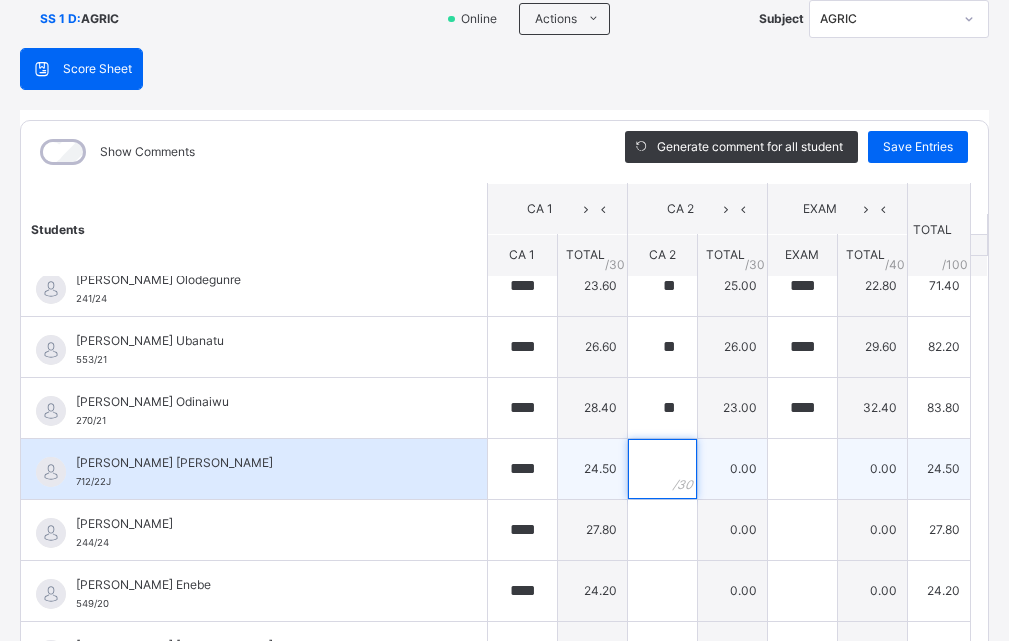 click at bounding box center [662, 469] 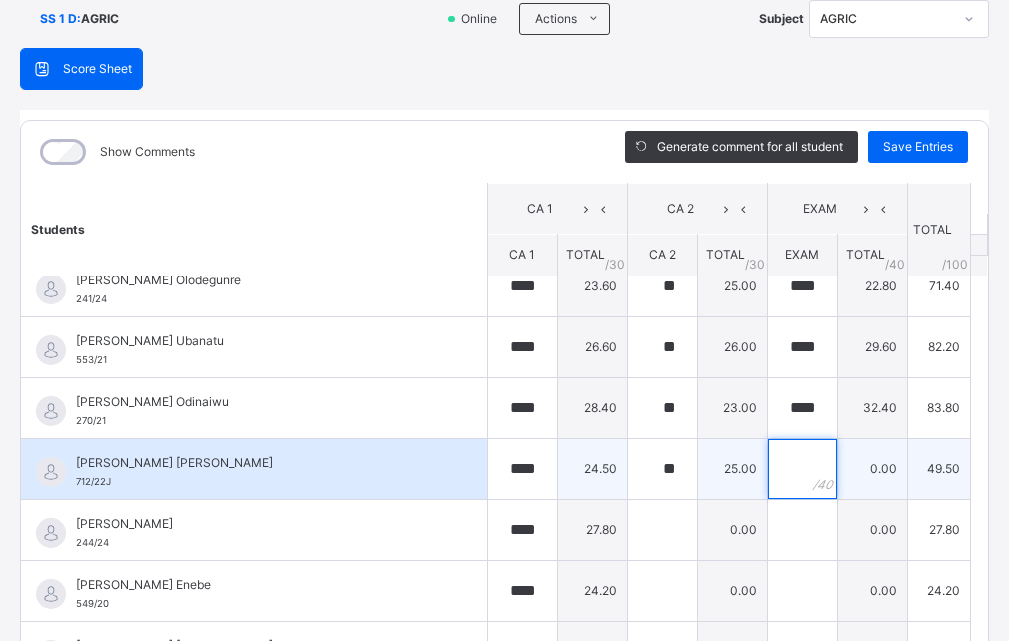 click at bounding box center [802, 469] 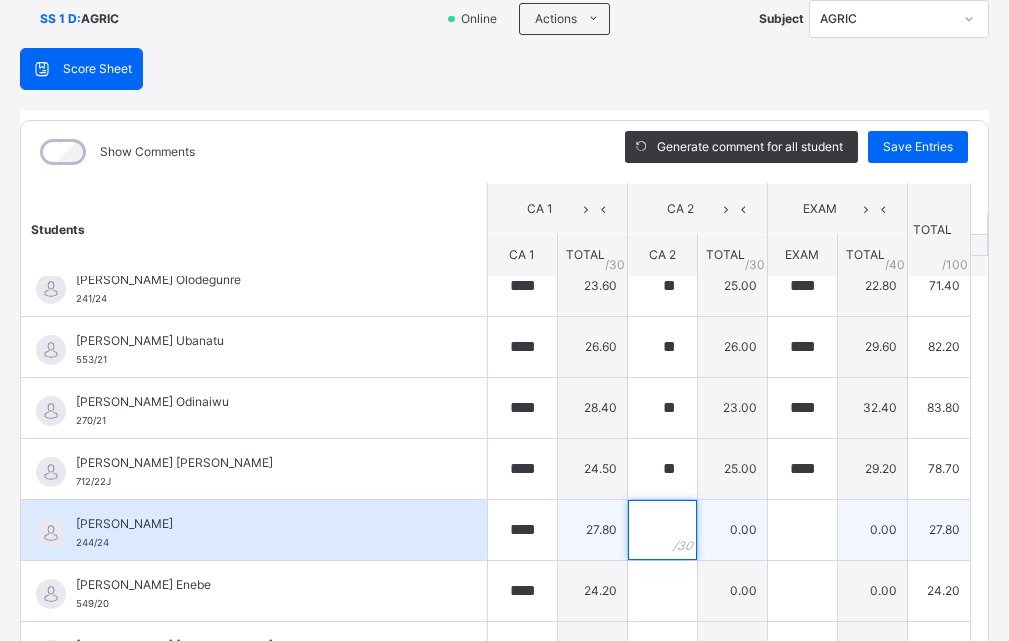 click at bounding box center [662, 530] 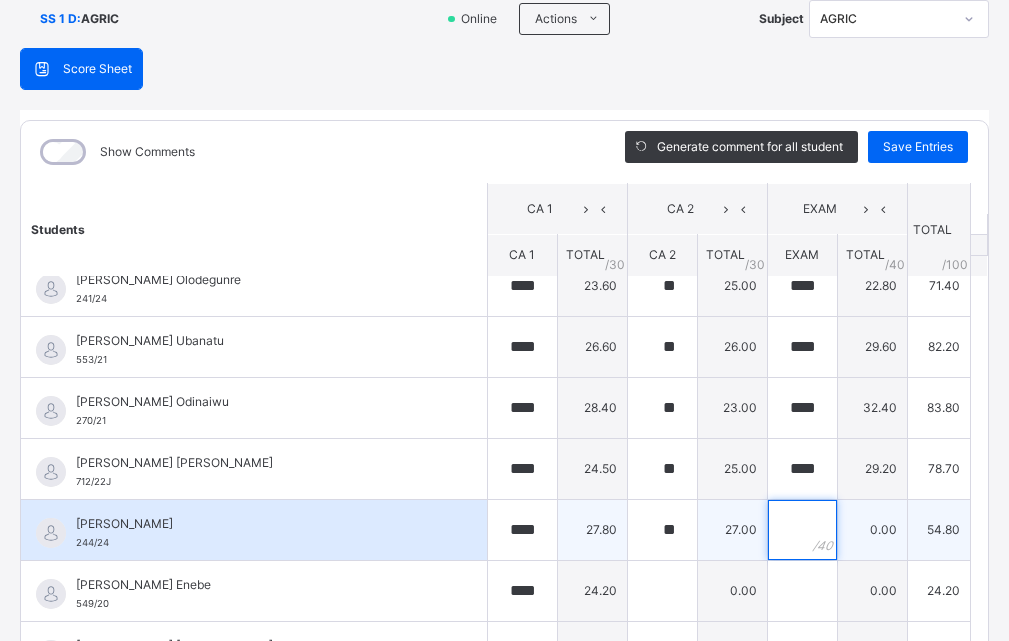 click at bounding box center [802, 530] 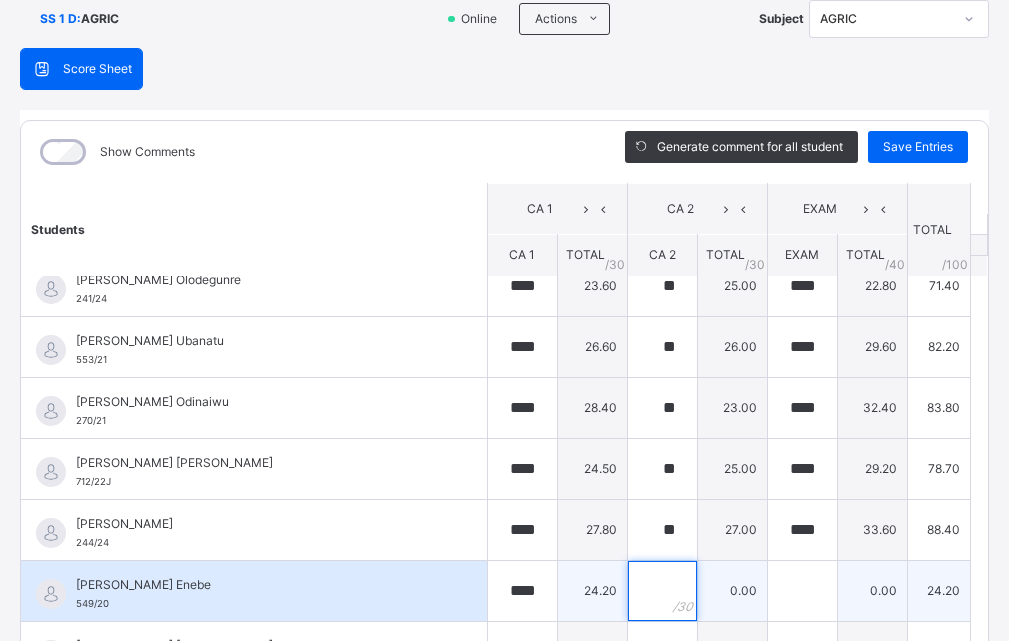 click at bounding box center (662, 591) 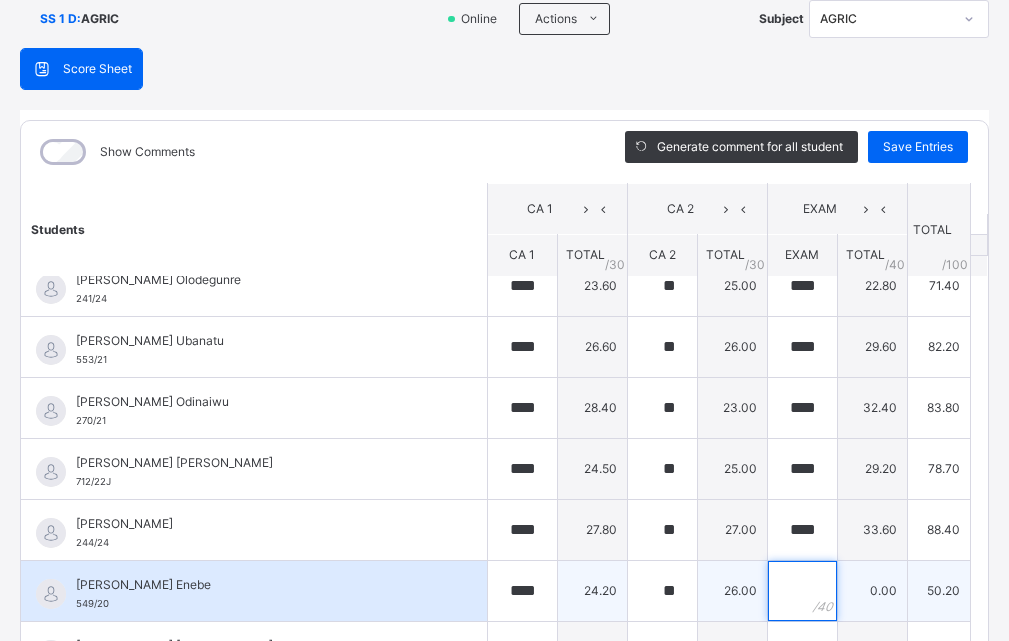 click at bounding box center [802, 591] 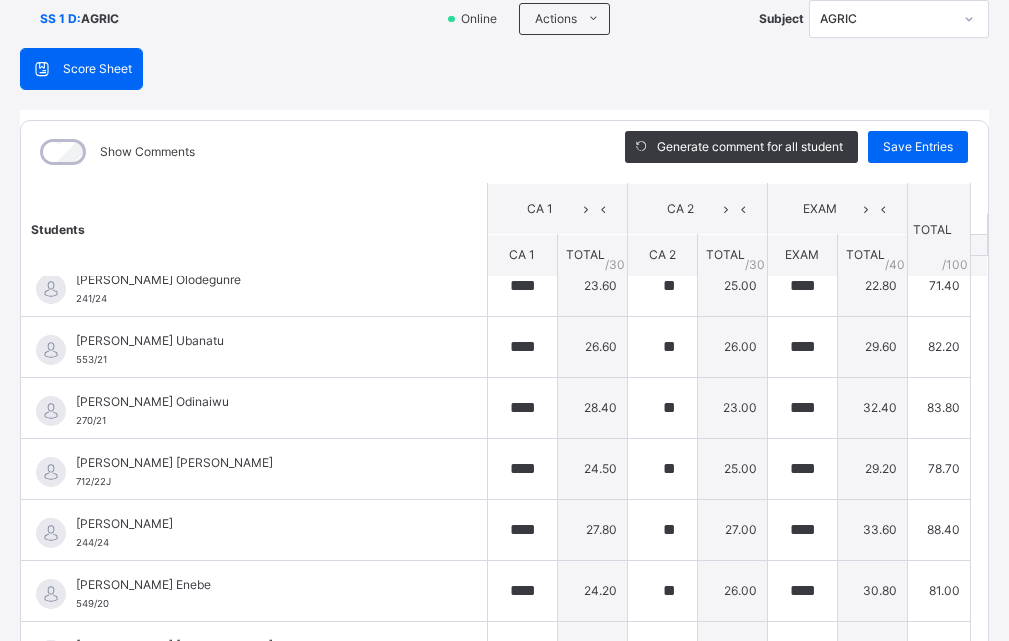 click on "SS 1   D :   AGRIC Online Actions  Download Empty Score Sheet  Upload/map score sheet Subject  AGRIC Edidot Schools Awoyaya Date: [DATE] 8:57:19 am Score Sheet Score Sheet Show Comments   Generate comment for all student   Save Entries Class Level:  SS 1   D Subject:  AGRIC Session:  2024/2025 Session Session:  Third Term Students CA 1 CA 2 EXAM TOTAL /100 Comment CA 1 TOTAL / 30 CA 2 TOTAL / 30 EXAM TOTAL / 40 [PERSON_NAME] Olodegunre 241/24 [PERSON_NAME] 241/24 **** 23.60 ** 25.00 **** 22.80 71.40 Generate comment 0 / 250   ×   Subject Teacher’s Comment Generate and see in full the comment developed by the AI with an option to regenerate the comment JS [PERSON_NAME]   241/24   Total 71.40  / 100.00 [PERSON_NAME] Bot   Regenerate     Use this comment   [PERSON_NAME] Ubanatu 553/21 [PERSON_NAME] Ubanatu 553/21 **** 26.60 ** 26.00 **** 29.60 82.20 Generate comment 0 / 250   ×   Subject Teacher’s Comment JS [PERSON_NAME] Ubanatu   553/21   Total 82.20  / 100.00 [PERSON_NAME] Bot" at bounding box center (504, 342) 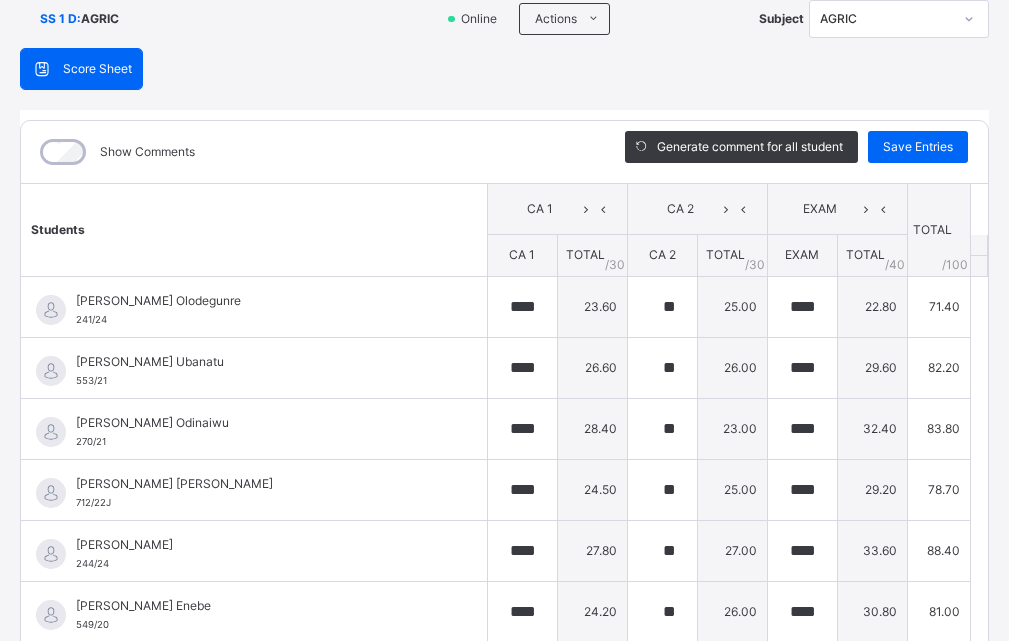 scroll, scrollTop: 21, scrollLeft: 0, axis: vertical 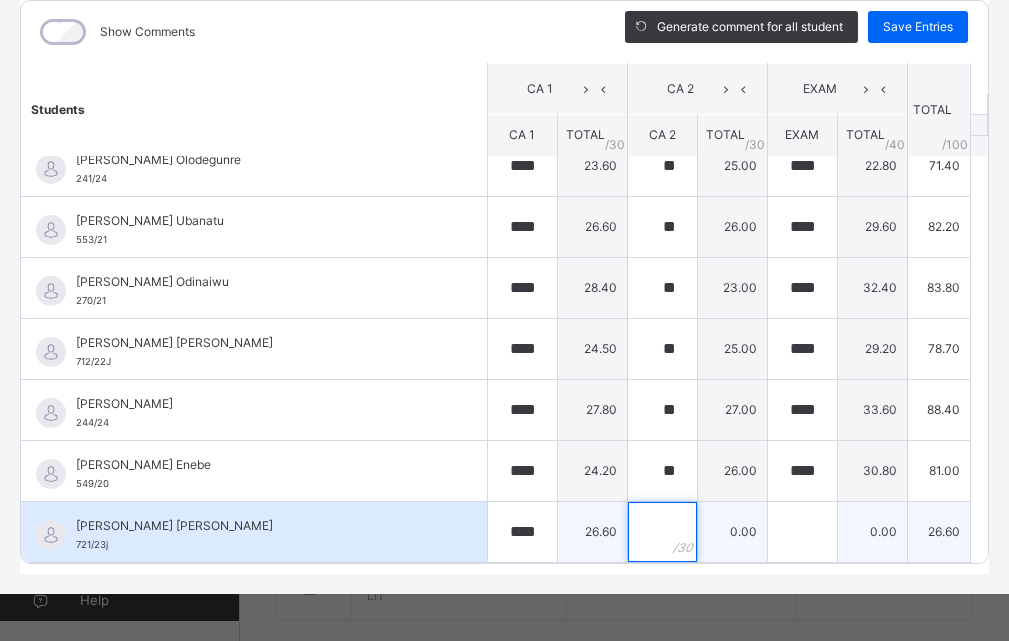 drag, startPoint x: 610, startPoint y: 544, endPoint x: 621, endPoint y: 544, distance: 11 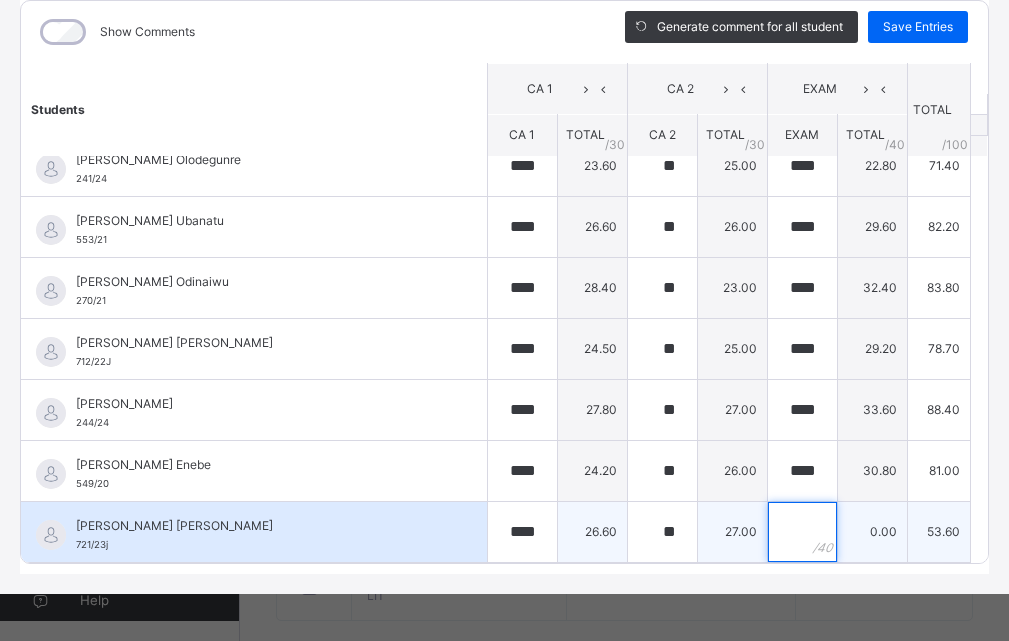 click at bounding box center (802, 532) 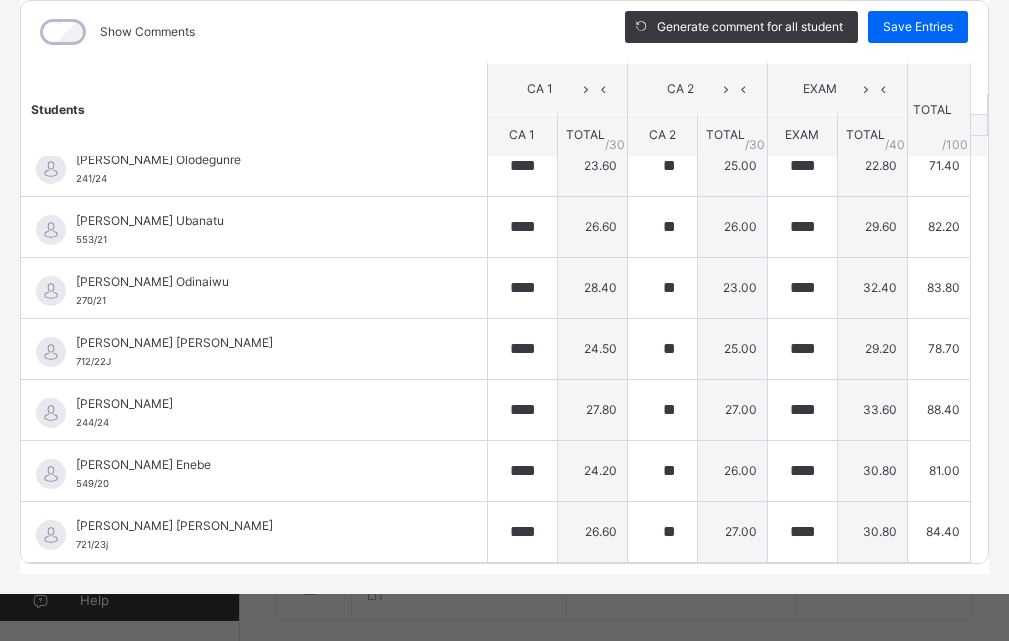 click on "SS 1   D :   AGRIC Online Actions  Download Empty Score Sheet  Upload/map score sheet Subject  AGRIC Edidot Schools Awoyaya Date: [DATE] 8:57:19 am Score Sheet Score Sheet Show Comments   Generate comment for all student   Save Entries Class Level:  SS 1   D Subject:  AGRIC Session:  2024/2025 Session Session:  Third Term Students CA 1 CA 2 EXAM TOTAL /100 Comment CA 1 TOTAL / 30 CA 2 TOTAL / 30 EXAM TOTAL / 40 [PERSON_NAME] Olodegunre 241/24 [PERSON_NAME] 241/24 **** 23.60 ** 25.00 **** 22.80 71.40 Generate comment 0 / 250   ×   Subject Teacher’s Comment Generate and see in full the comment developed by the AI with an option to regenerate the comment JS [PERSON_NAME]   241/24   Total 71.40  / 100.00 [PERSON_NAME] Bot   Regenerate     Use this comment   [PERSON_NAME] Ubanatu 553/21 [PERSON_NAME] Ubanatu 553/21 **** 26.60 ** 26.00 **** 29.60 82.20 Generate comment 0 / 250   ×   Subject Teacher’s Comment JS [PERSON_NAME] Ubanatu   553/21   Total 82.20  / 100.00 [PERSON_NAME] Bot" at bounding box center [504, 222] 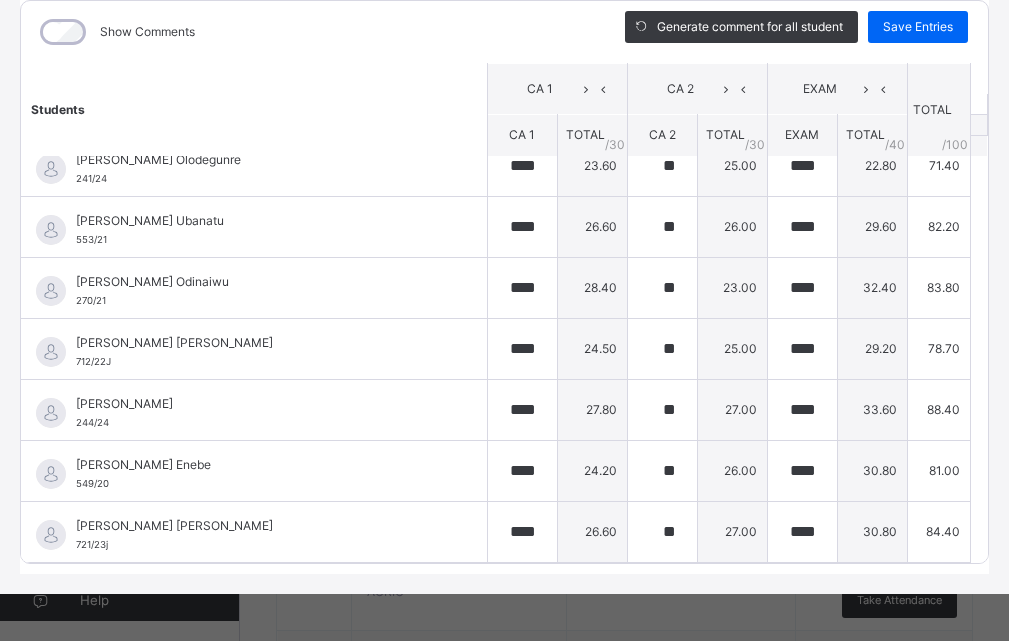 scroll, scrollTop: 1913, scrollLeft: 0, axis: vertical 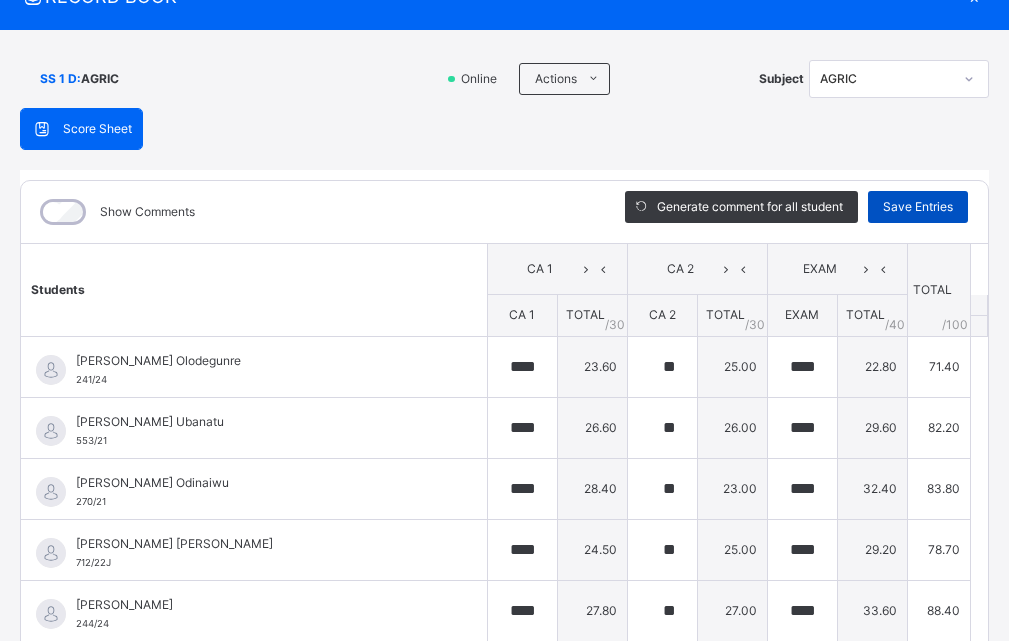 click on "Save Entries" at bounding box center (918, 207) 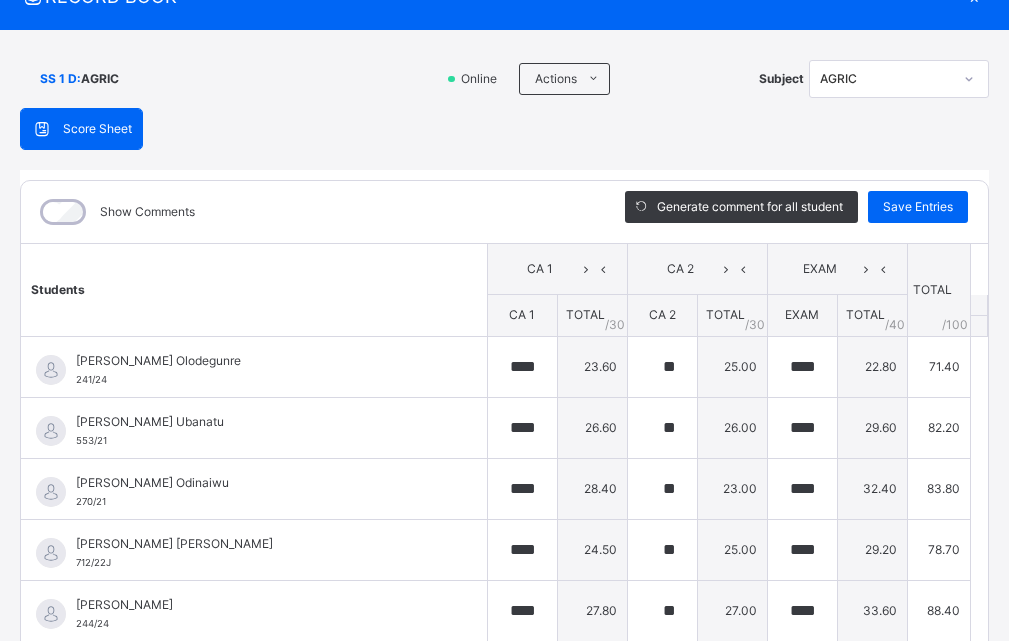 scroll, scrollTop: 21, scrollLeft: 0, axis: vertical 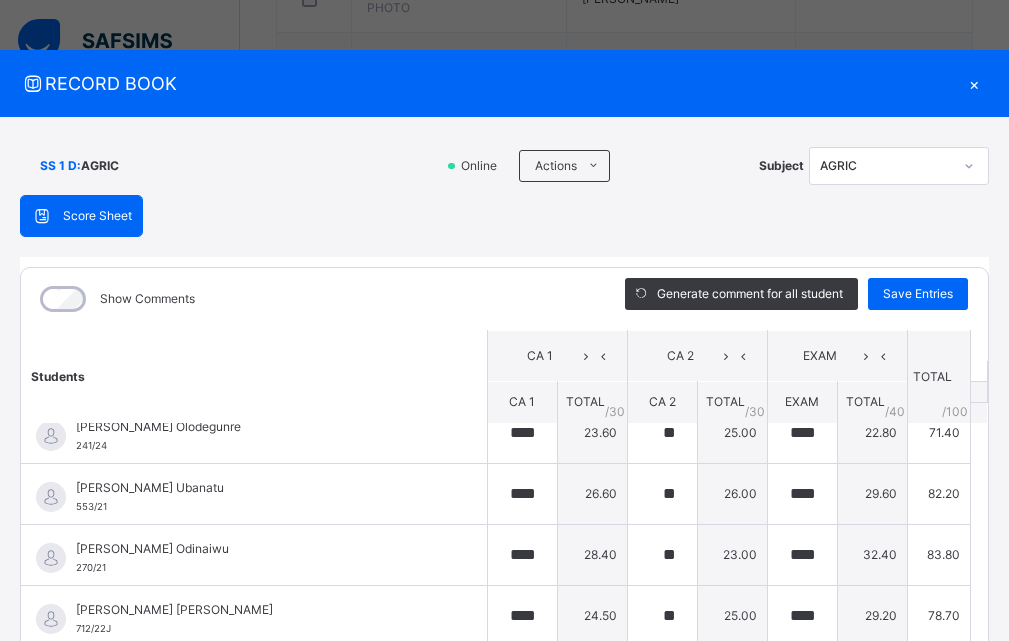 click on "×" at bounding box center (974, 83) 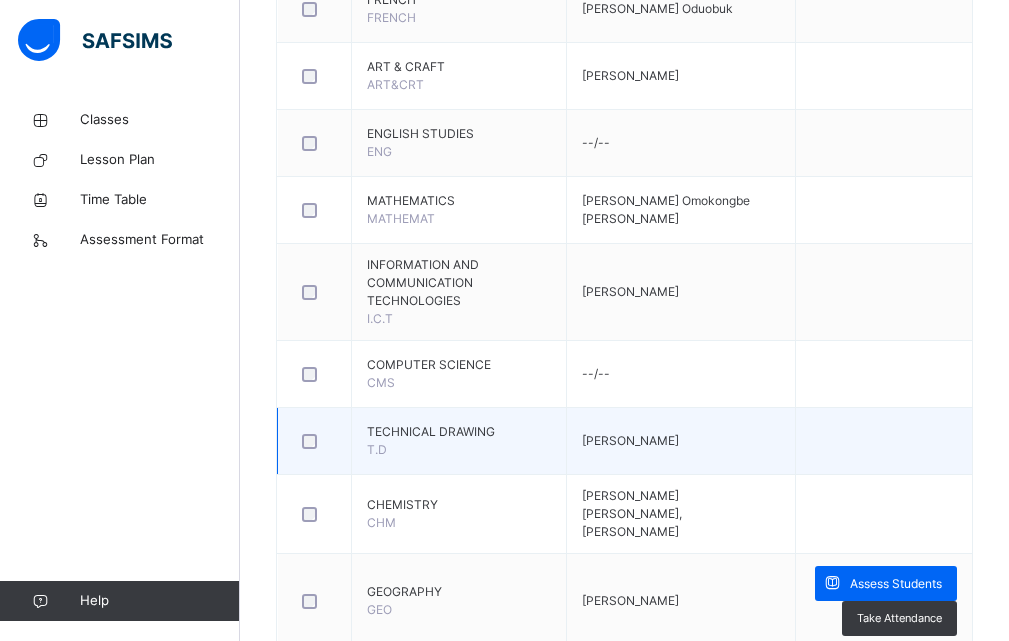 scroll, scrollTop: 1200, scrollLeft: 0, axis: vertical 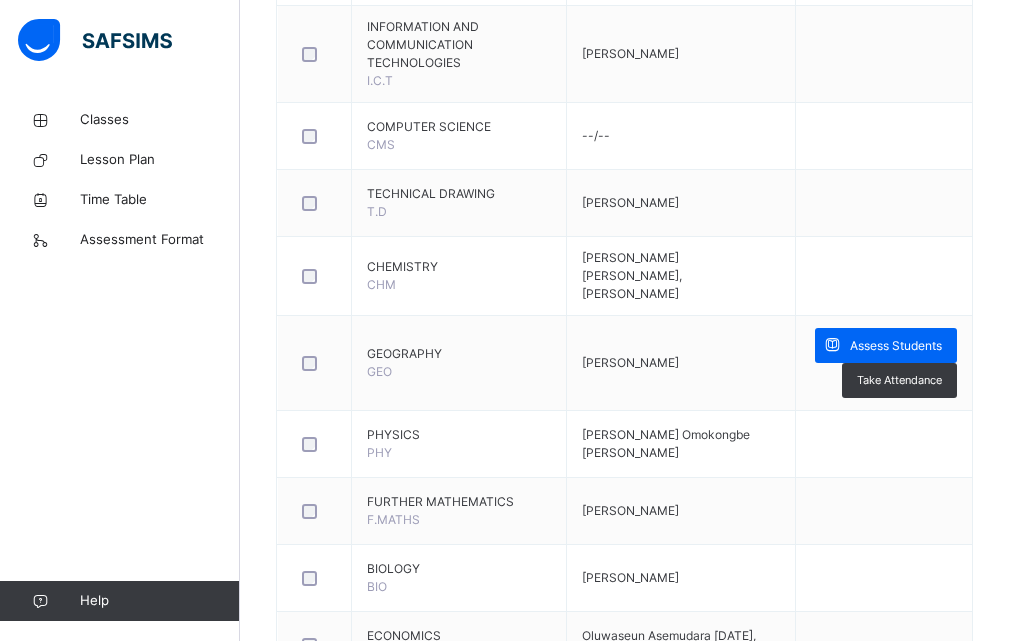 click on "Assess Students" at bounding box center (896, 346) 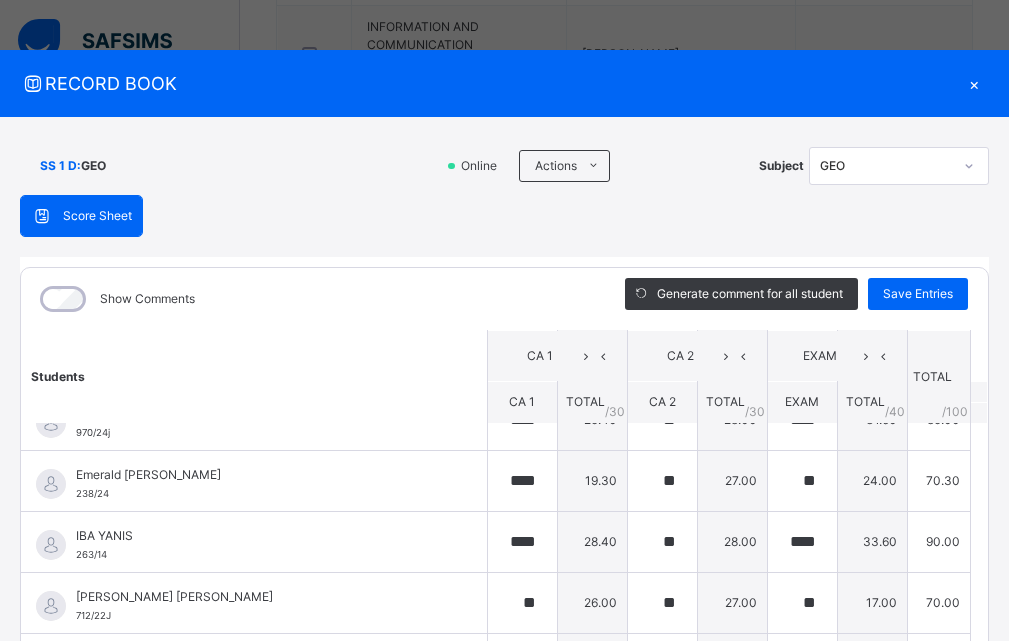 scroll, scrollTop: 326, scrollLeft: 0, axis: vertical 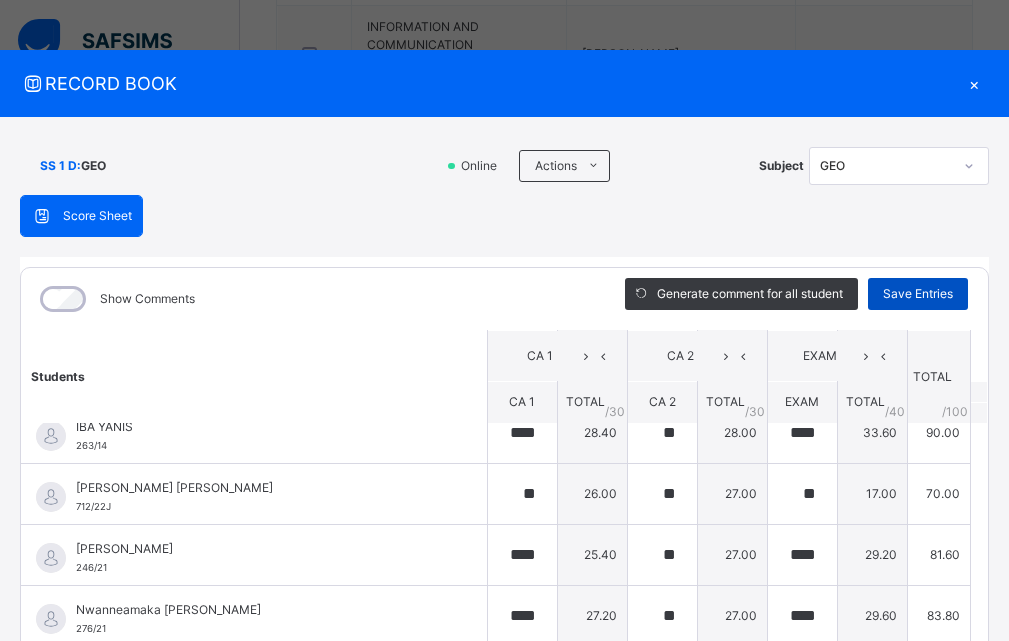 click on "Save Entries" at bounding box center (918, 294) 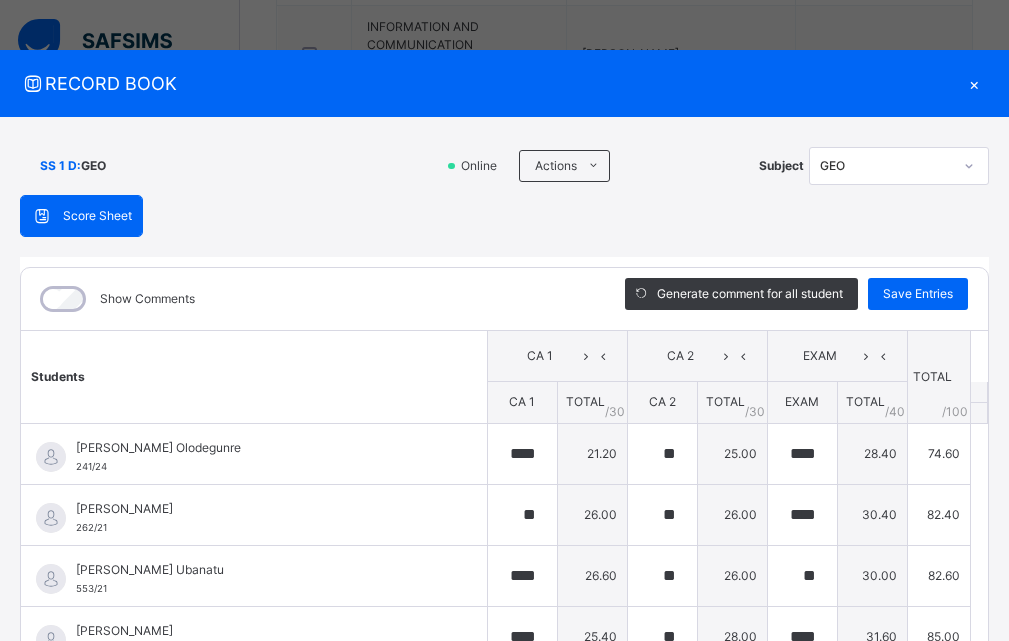 click on "×" at bounding box center (974, 83) 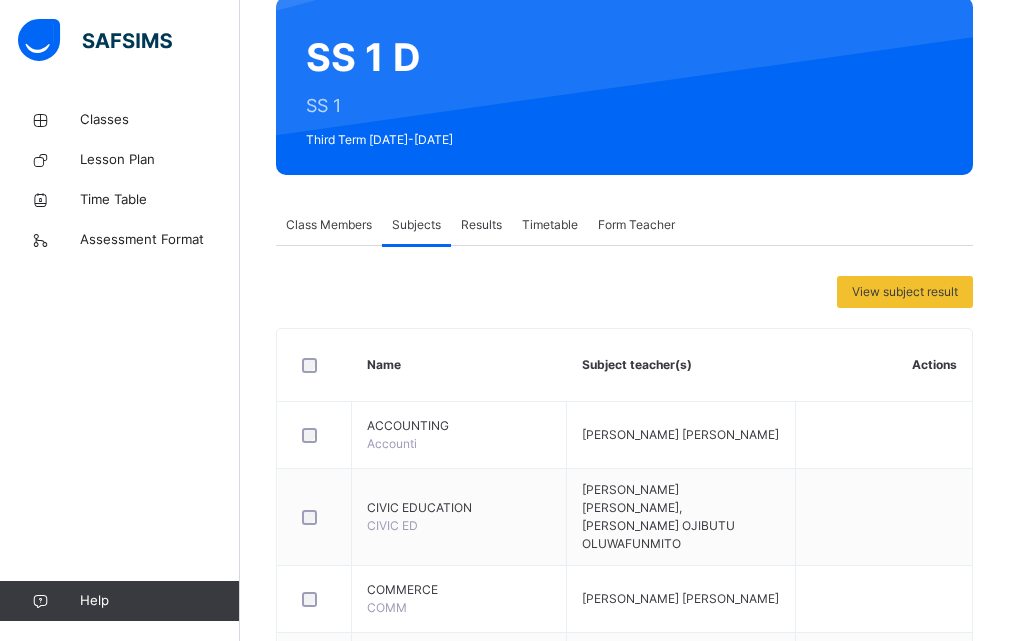 scroll, scrollTop: 0, scrollLeft: 0, axis: both 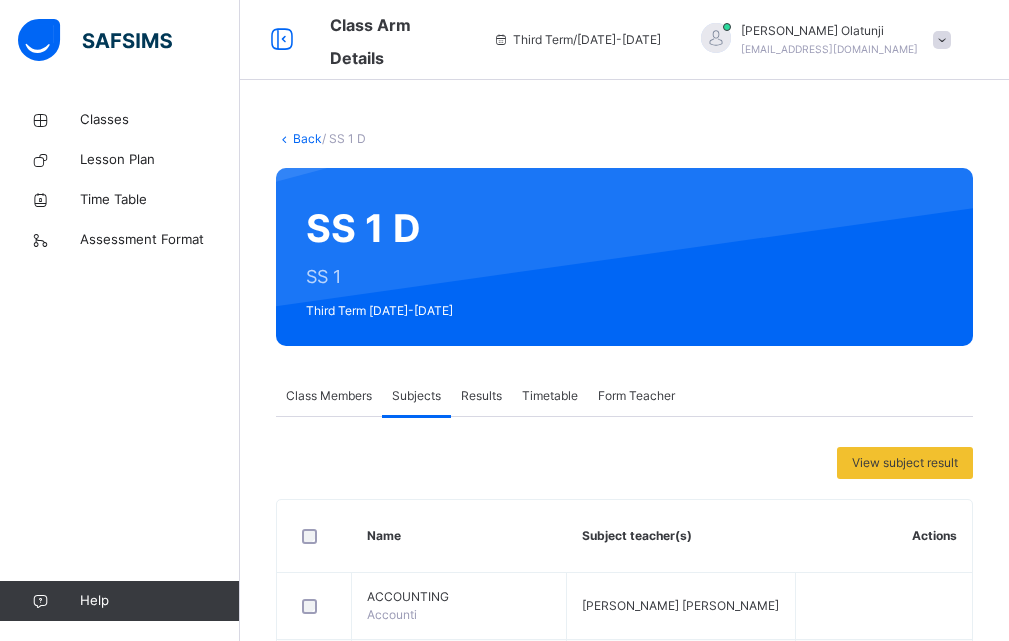 click on "Back" at bounding box center [307, 138] 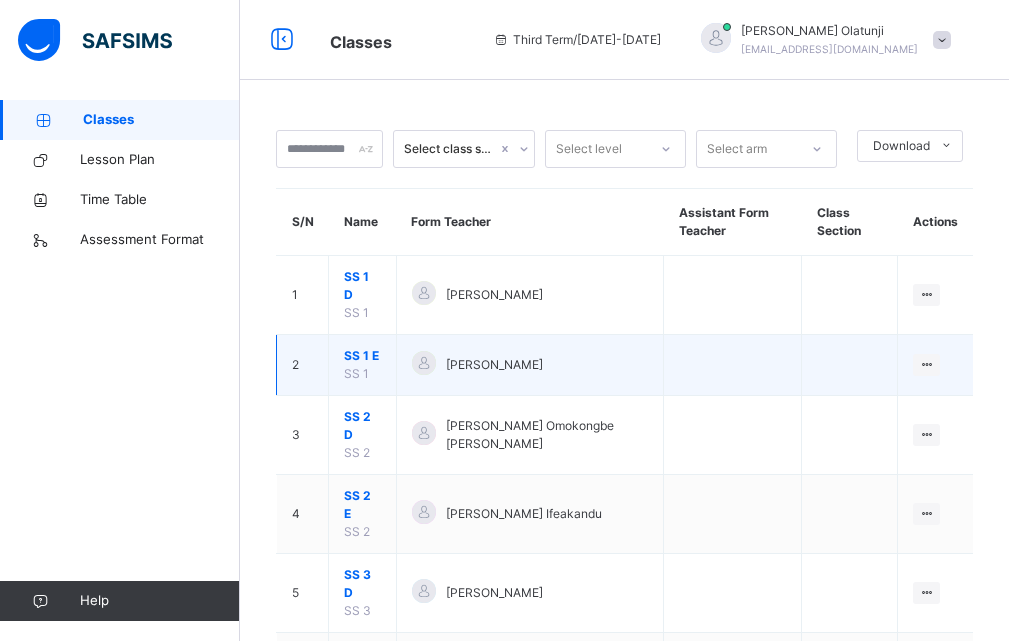 click on "SS 1   E" at bounding box center [362, 356] 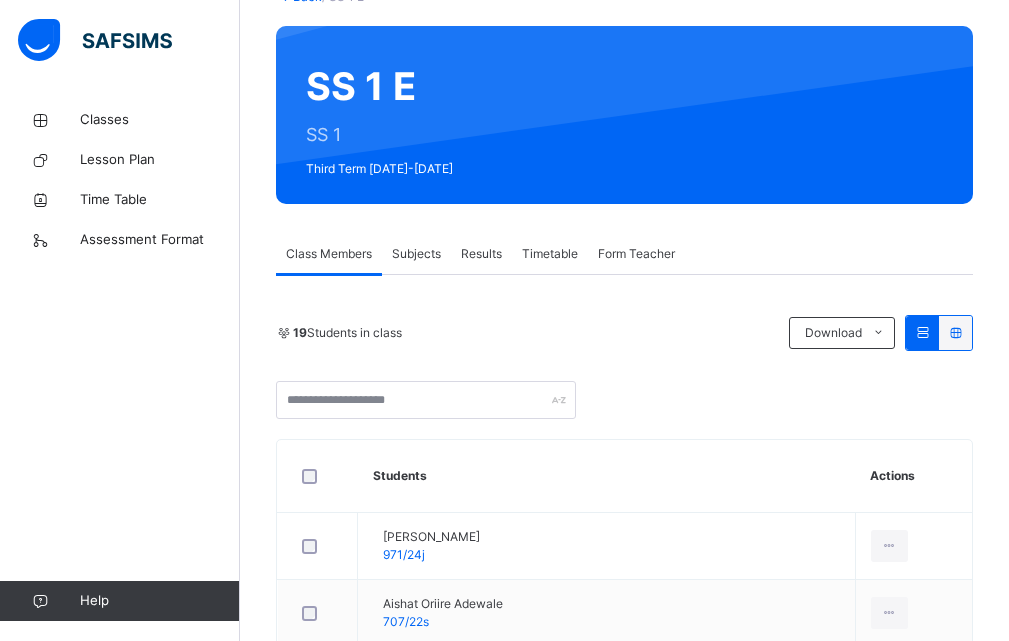 scroll, scrollTop: 100, scrollLeft: 0, axis: vertical 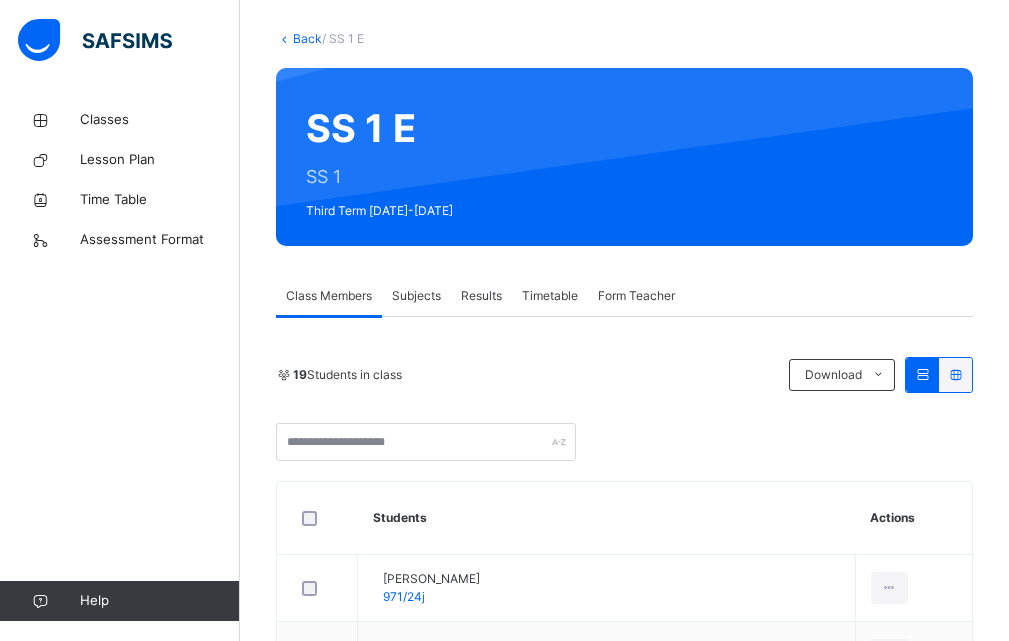 click on "Subjects" at bounding box center (416, 296) 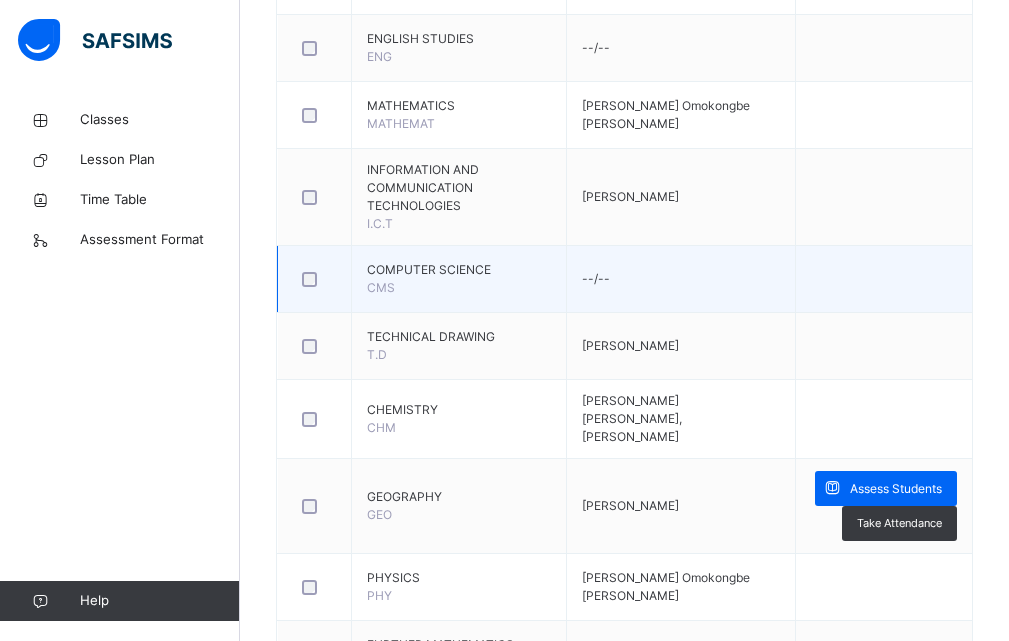 scroll, scrollTop: 1200, scrollLeft: 0, axis: vertical 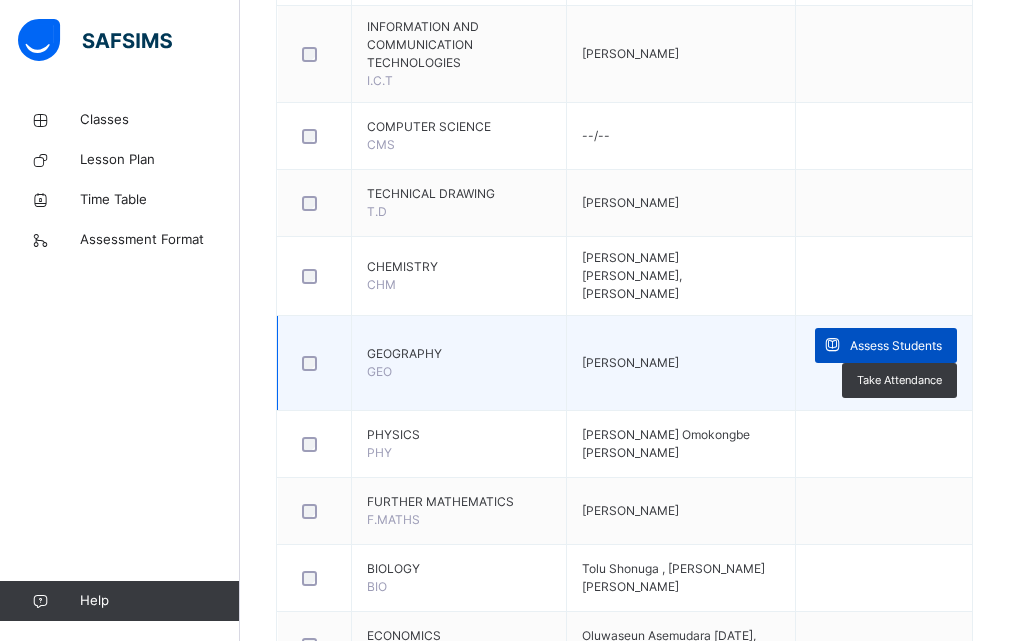 click on "Assess Students" at bounding box center [896, 346] 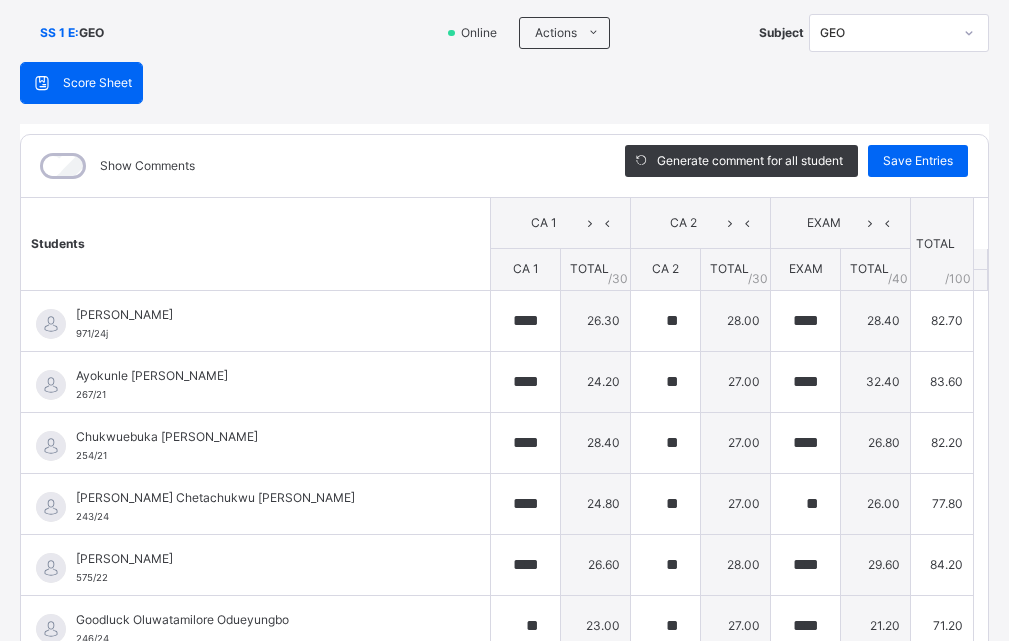 scroll, scrollTop: 270, scrollLeft: 0, axis: vertical 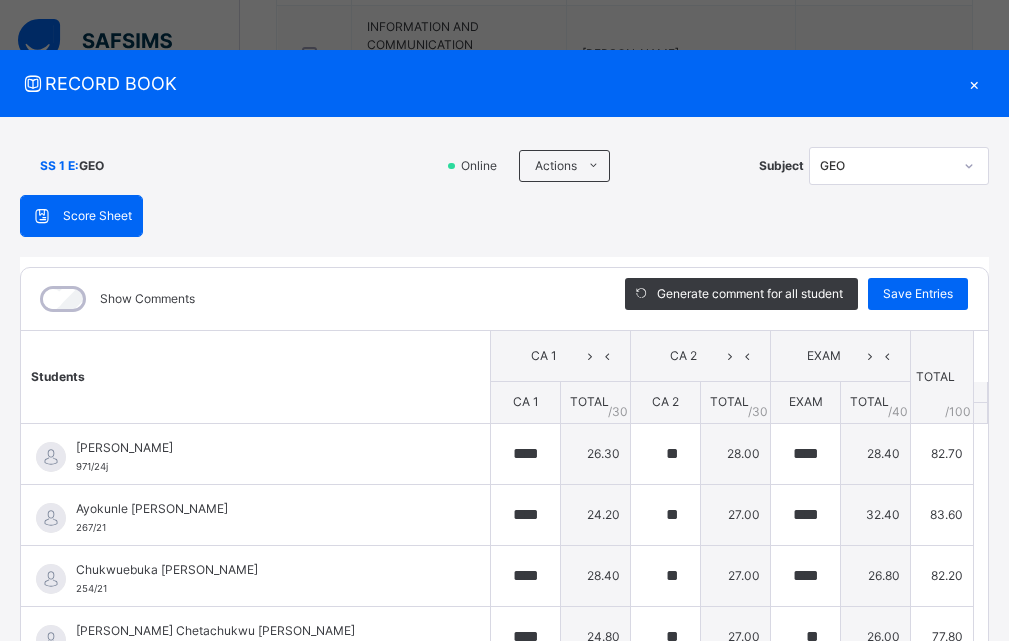 click on "×" at bounding box center (974, 83) 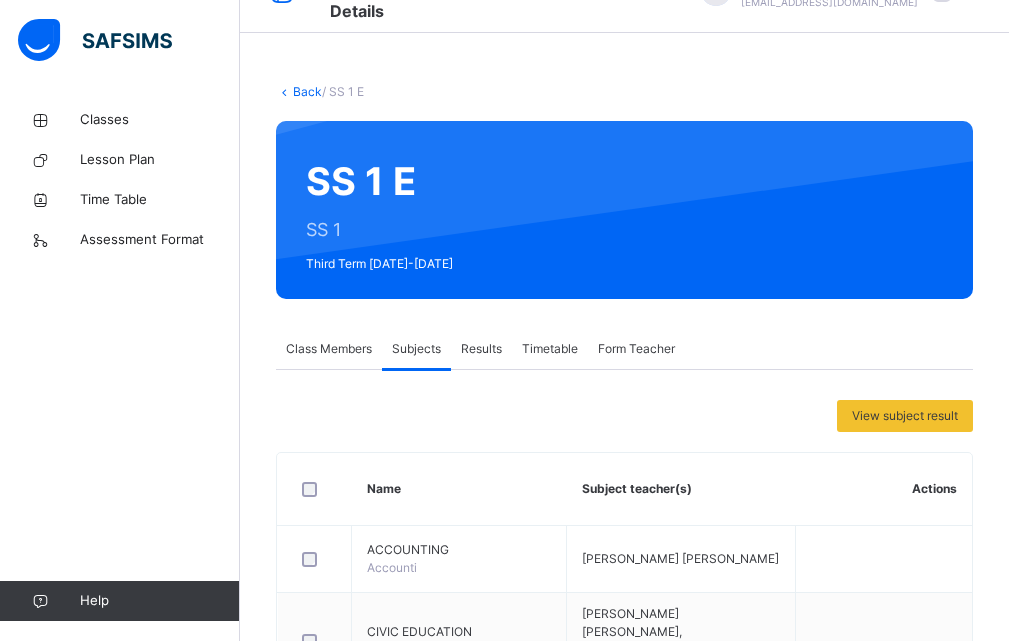 scroll, scrollTop: 0, scrollLeft: 0, axis: both 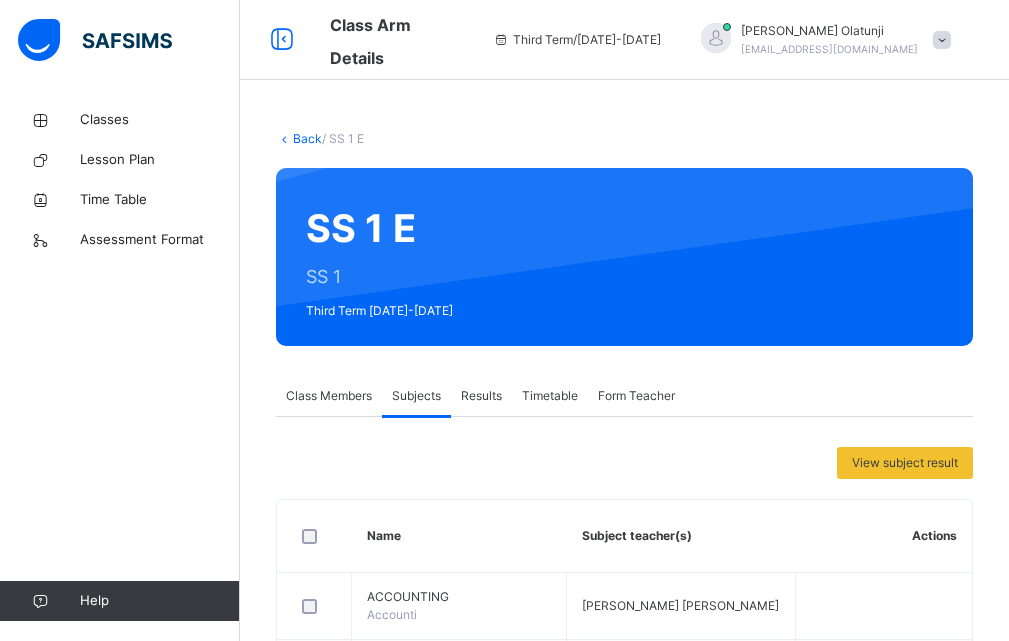 click on "Back" at bounding box center (307, 138) 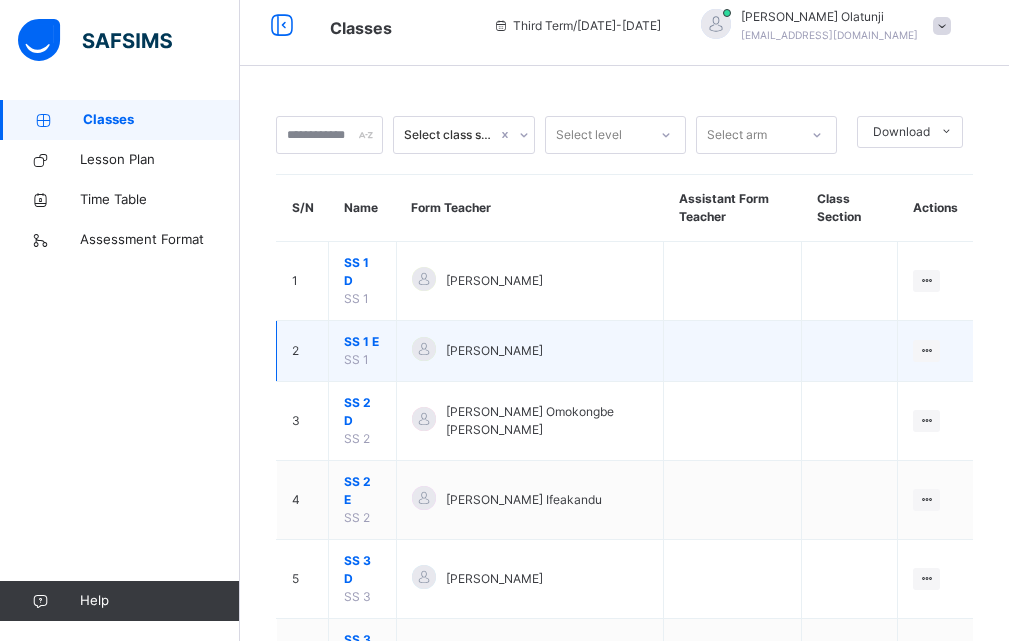 scroll, scrollTop: 0, scrollLeft: 0, axis: both 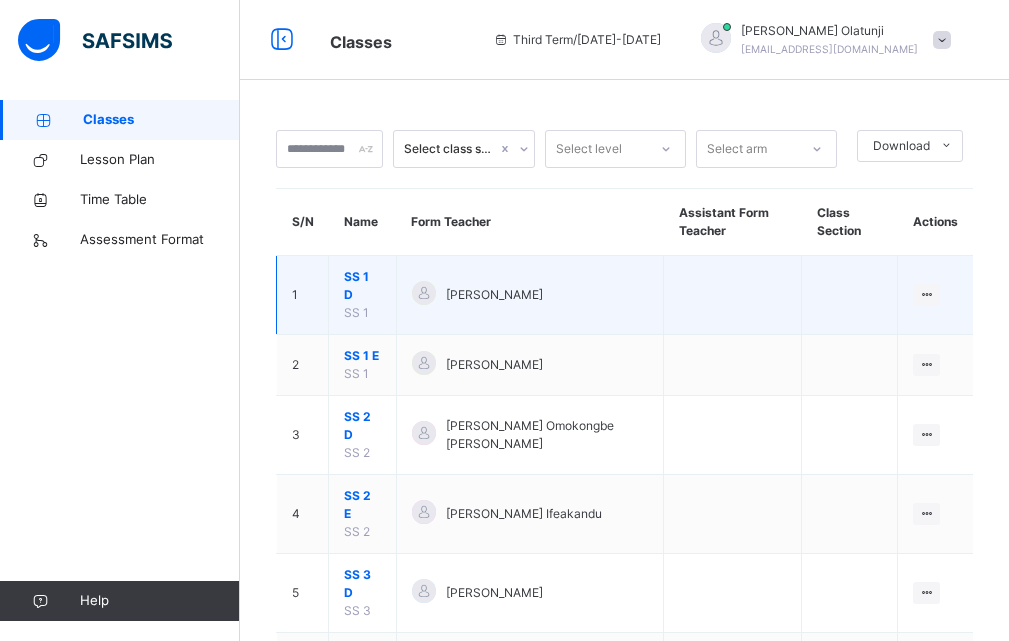 click on "SS 1   D" at bounding box center (362, 286) 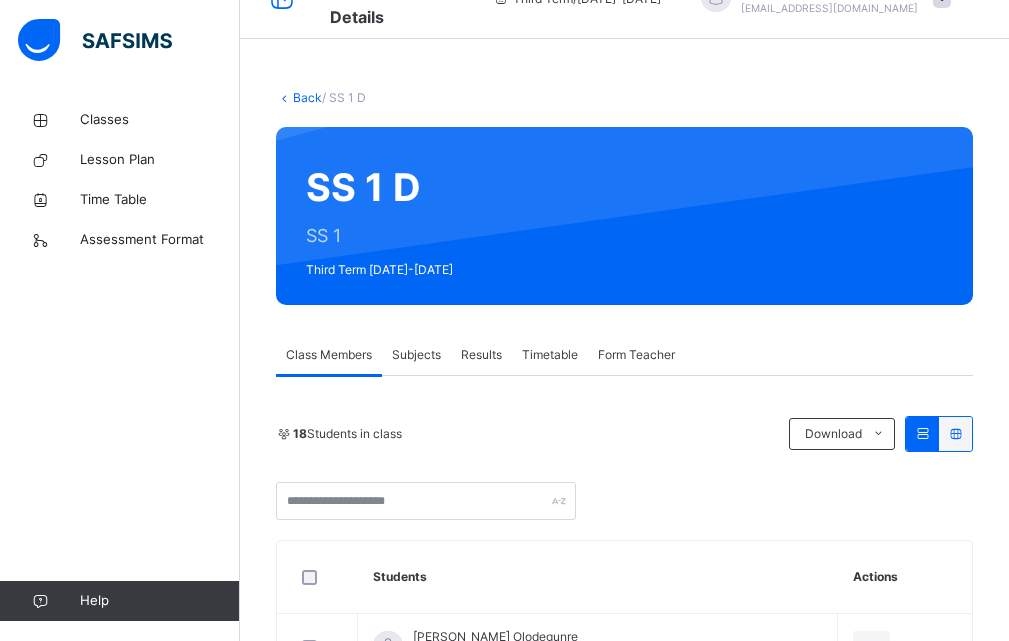 scroll, scrollTop: 0, scrollLeft: 0, axis: both 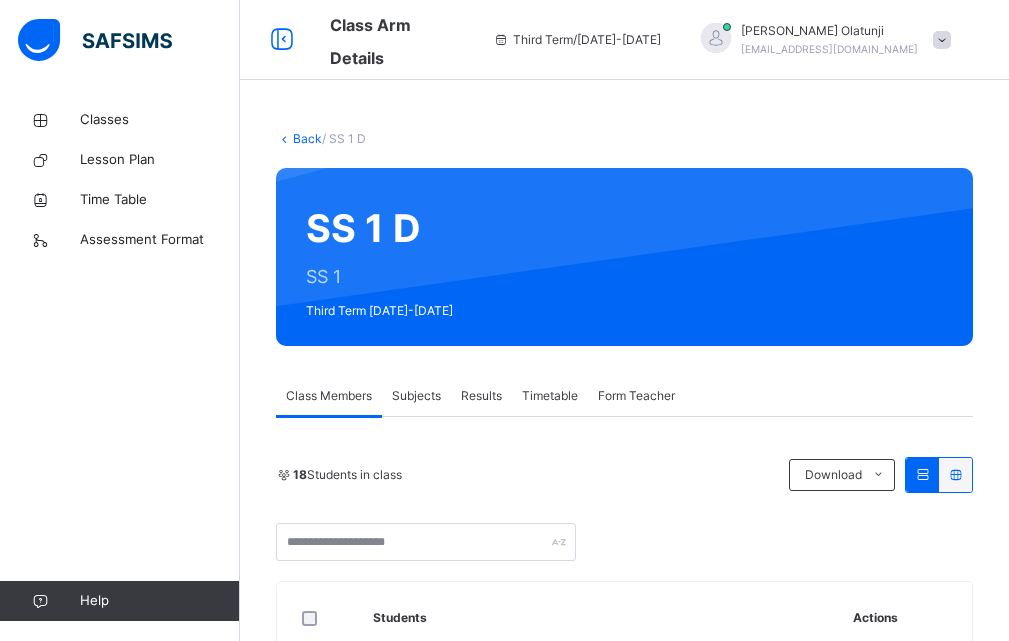 click on "Subjects" at bounding box center [416, 396] 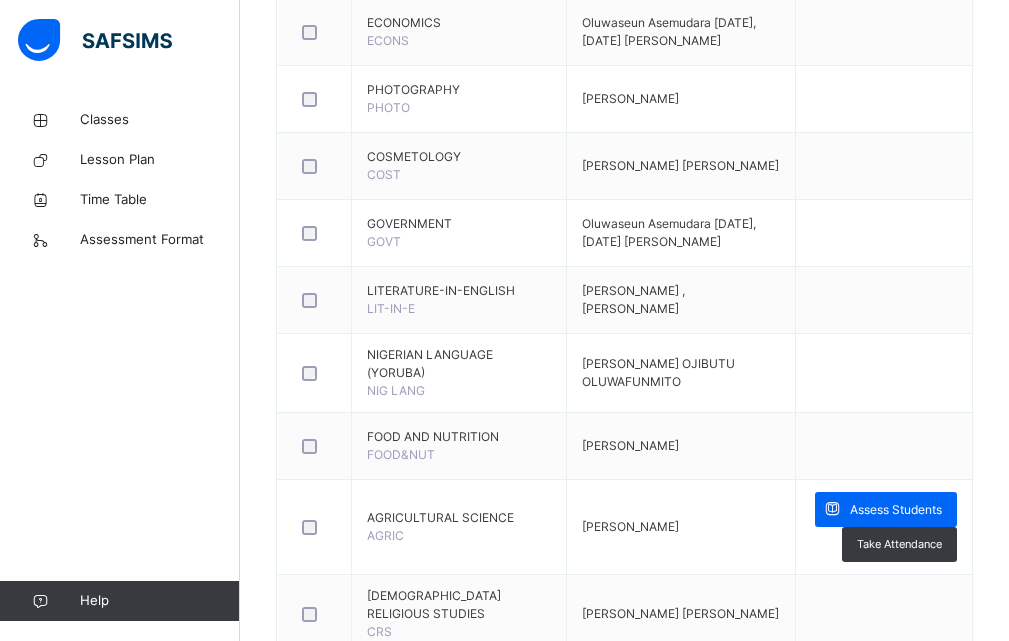 scroll, scrollTop: 1913, scrollLeft: 0, axis: vertical 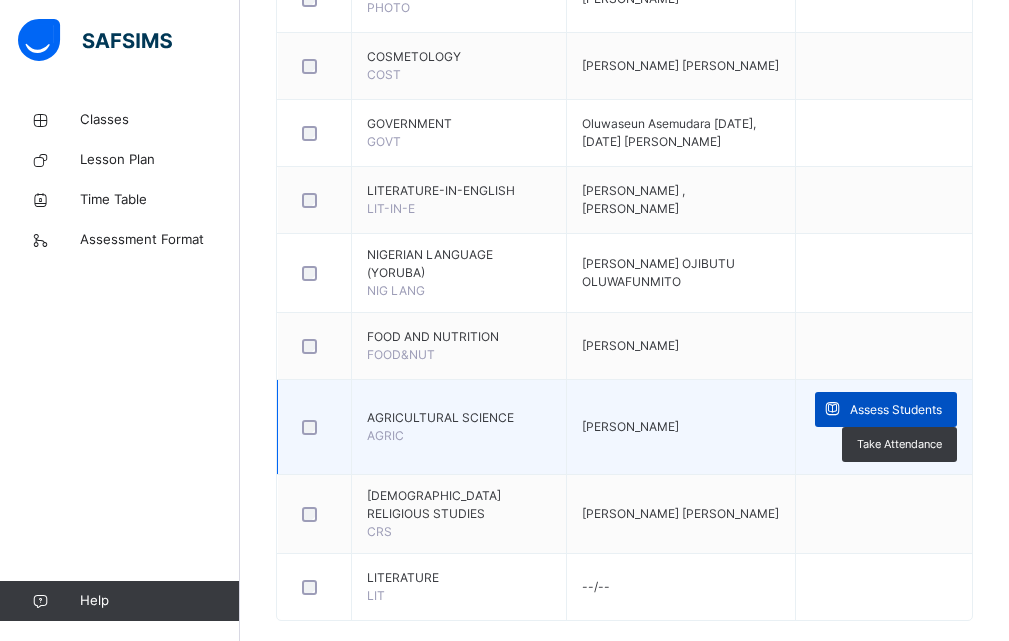 click at bounding box center (832, 409) 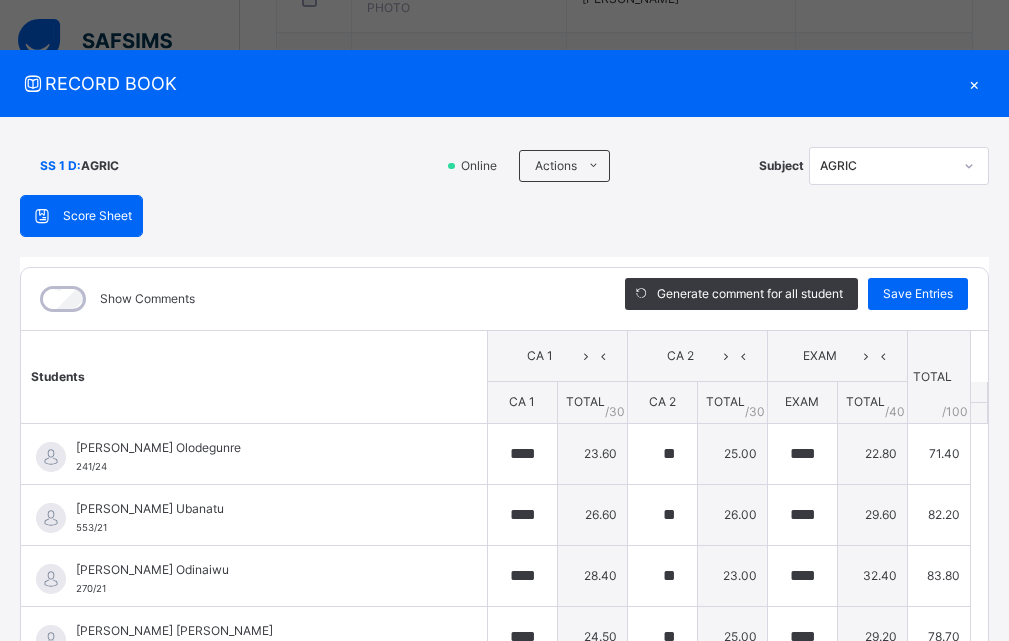scroll, scrollTop: 21, scrollLeft: 0, axis: vertical 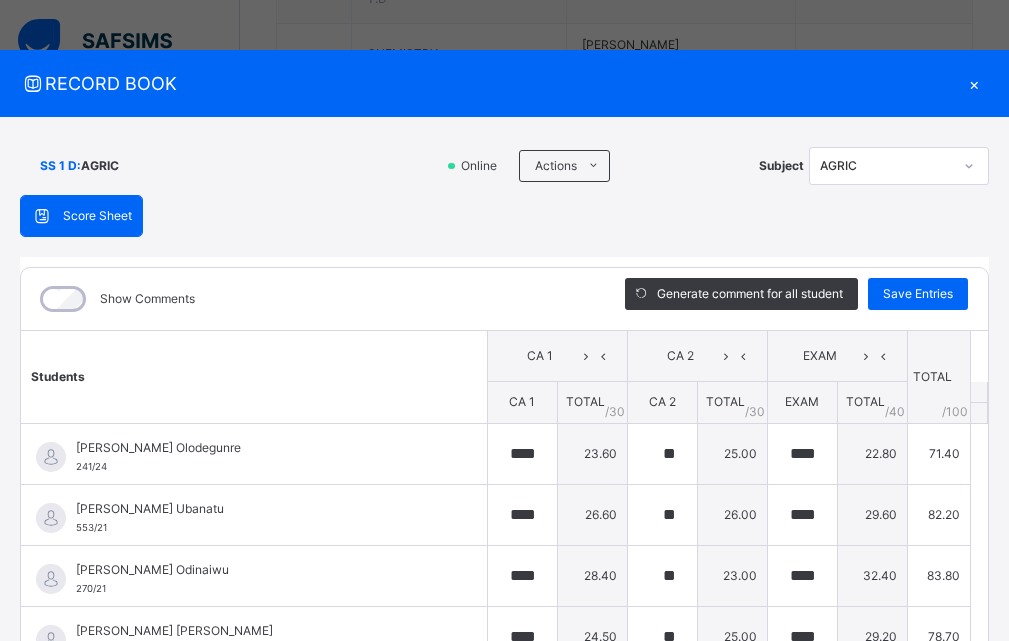 click on "×" at bounding box center (974, 83) 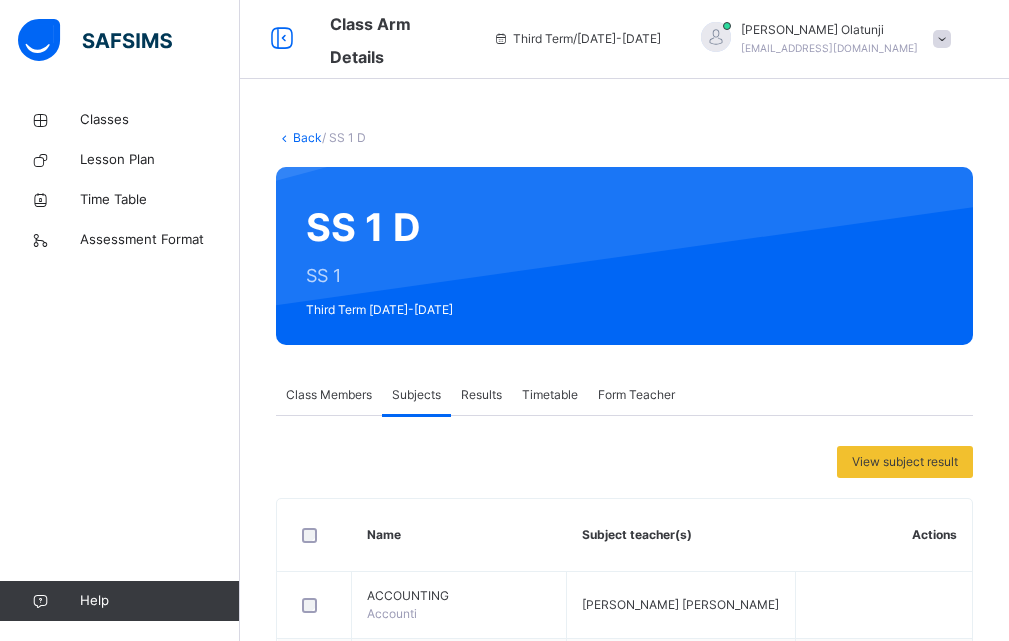 scroll, scrollTop: 0, scrollLeft: 0, axis: both 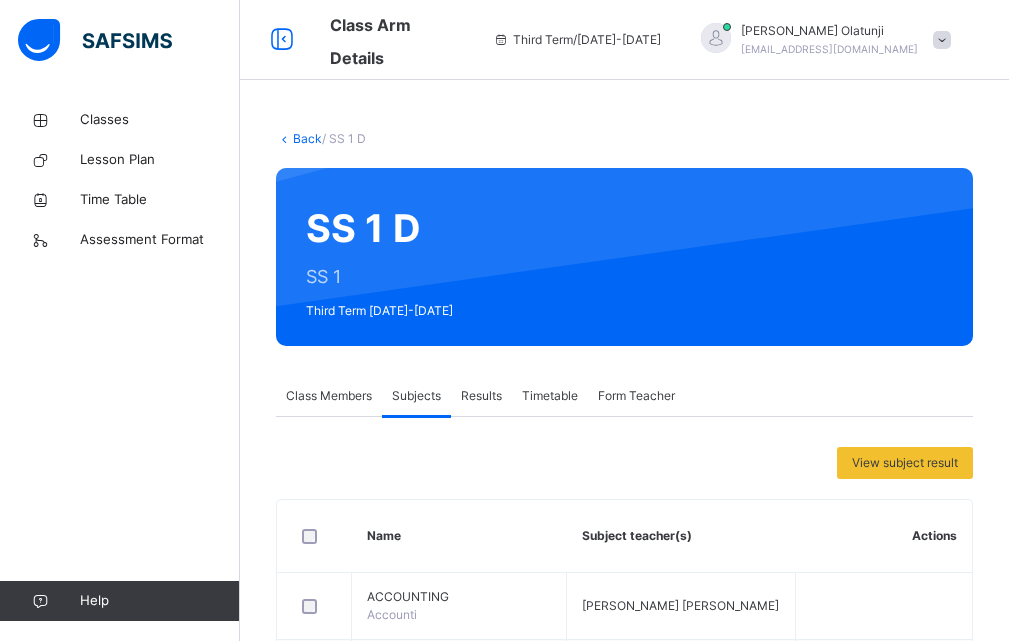 click on "Back" at bounding box center [307, 138] 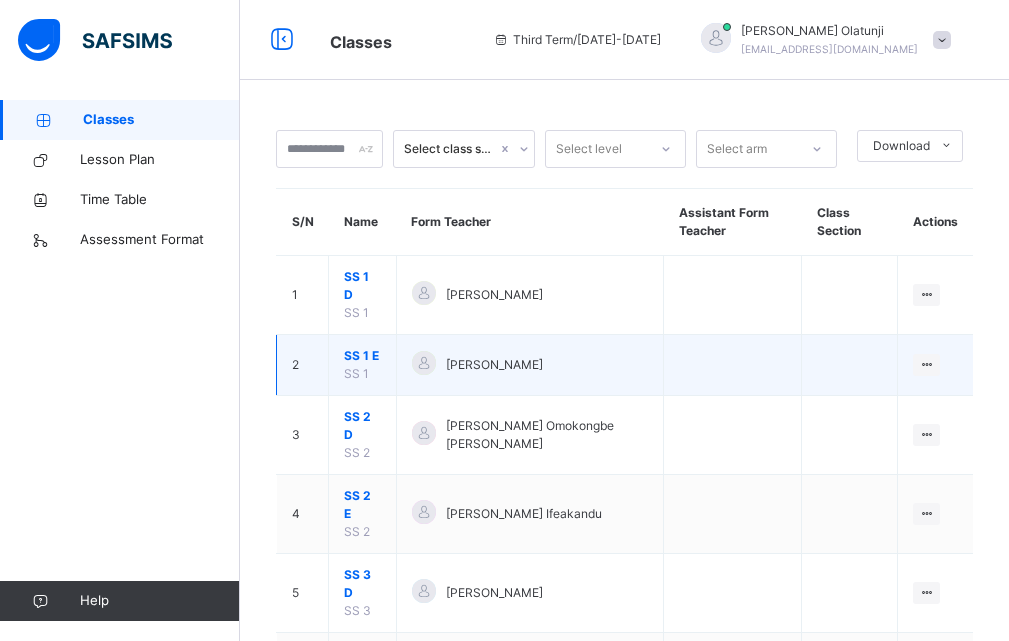 click on "SS 1   E" at bounding box center [362, 356] 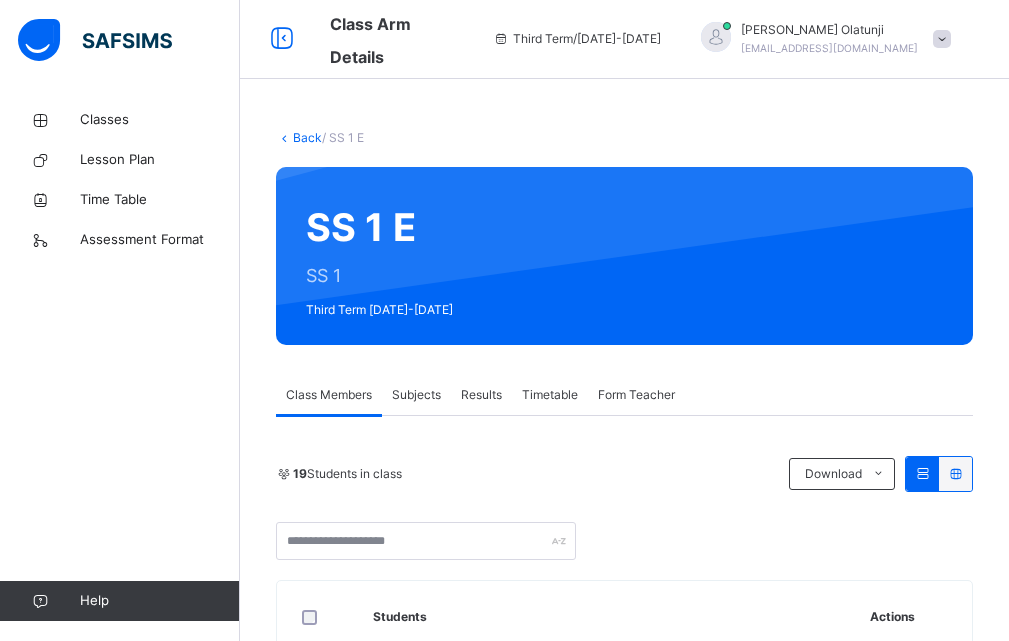 scroll, scrollTop: 0, scrollLeft: 0, axis: both 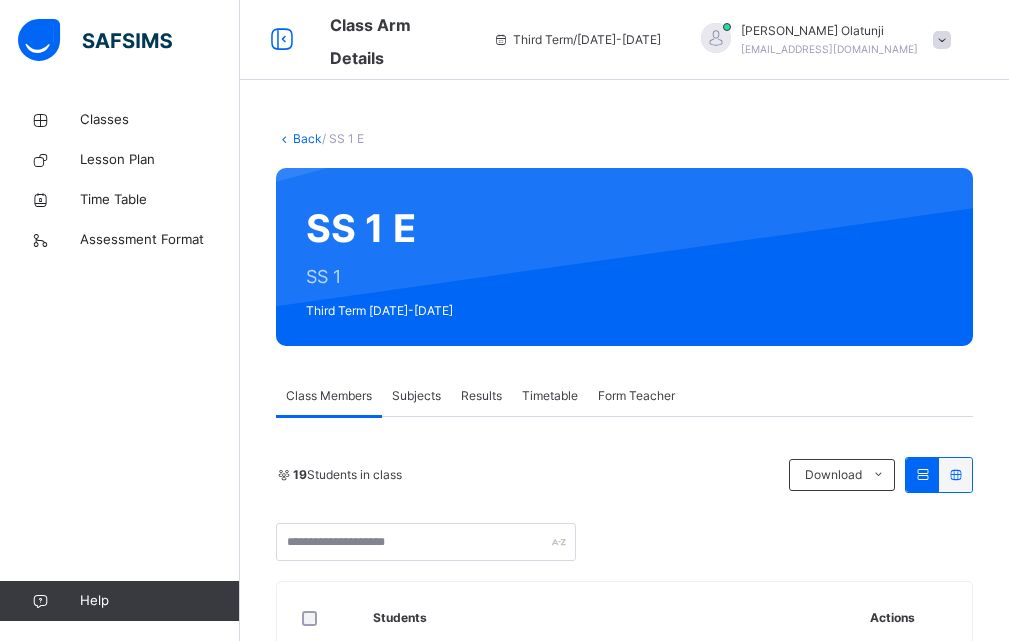 click on "Subjects" at bounding box center (416, 396) 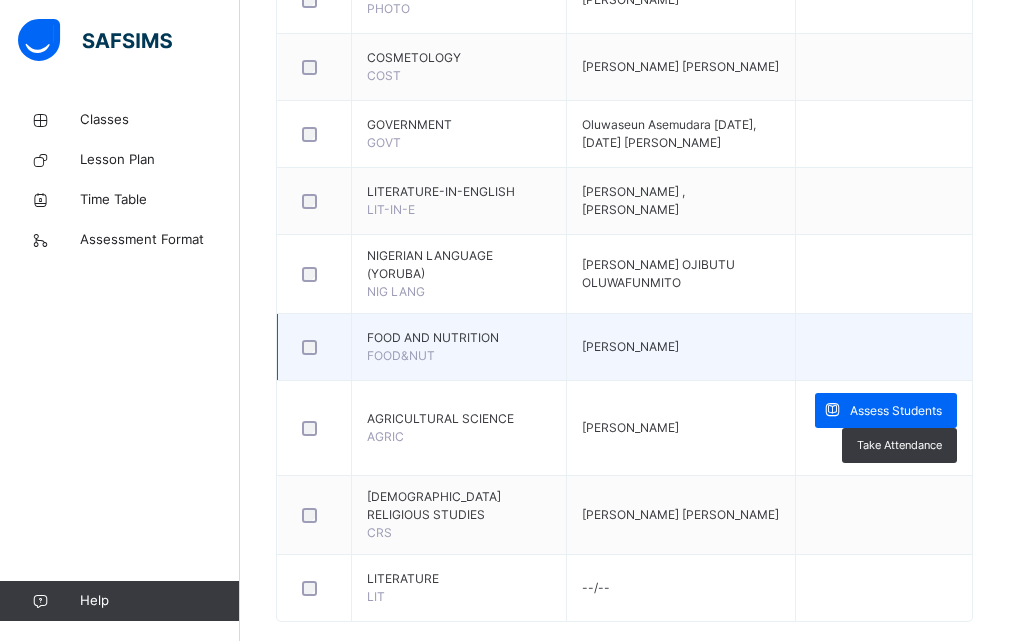 scroll, scrollTop: 1913, scrollLeft: 0, axis: vertical 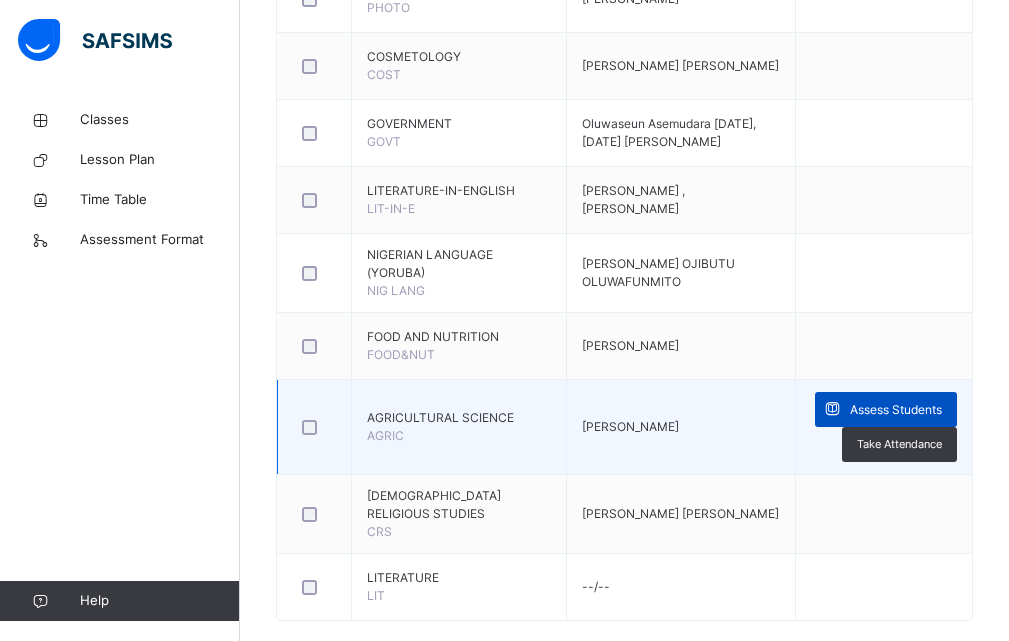 click on "Assess Students" at bounding box center (896, 410) 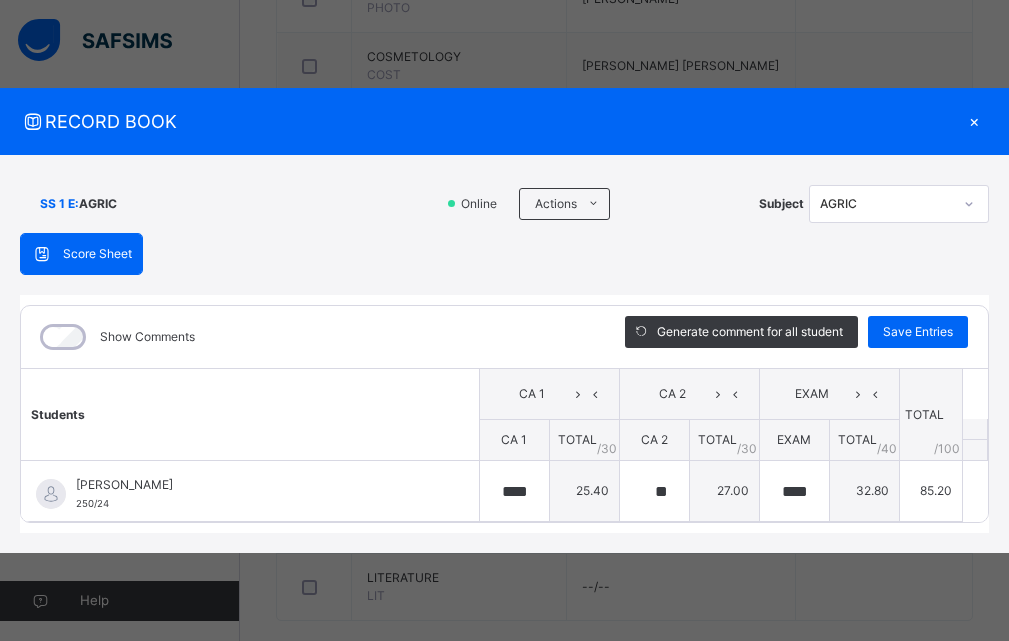 click on "×" at bounding box center [974, 121] 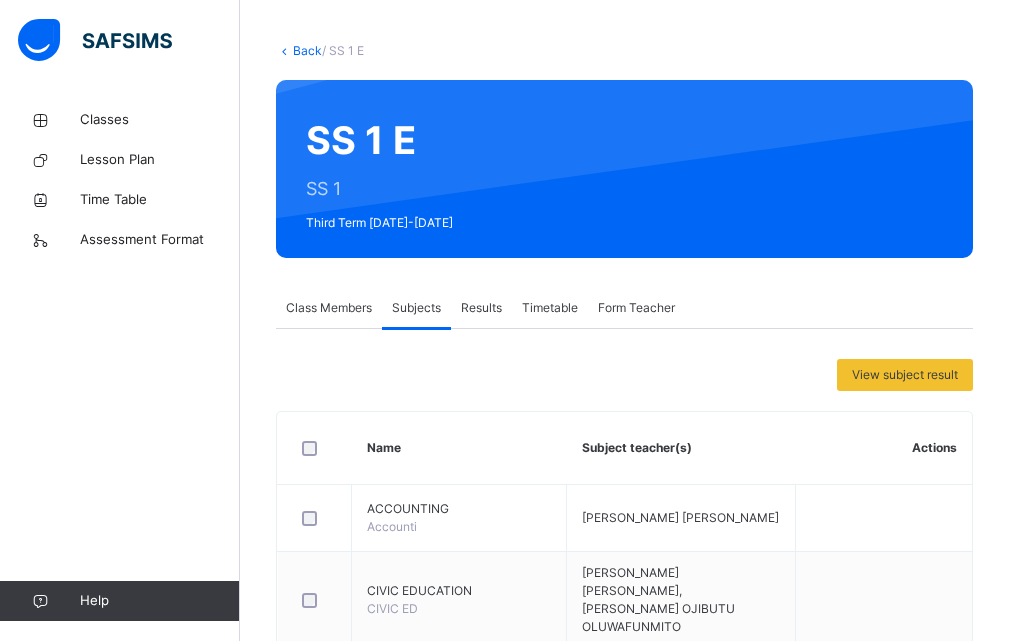 scroll, scrollTop: 0, scrollLeft: 0, axis: both 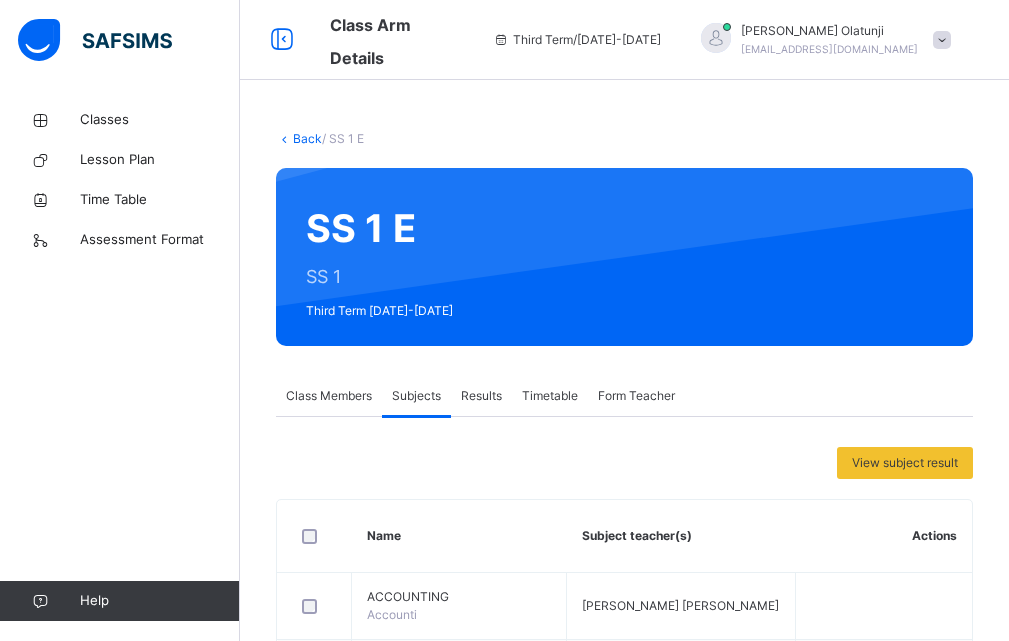 click on "Back" at bounding box center [307, 138] 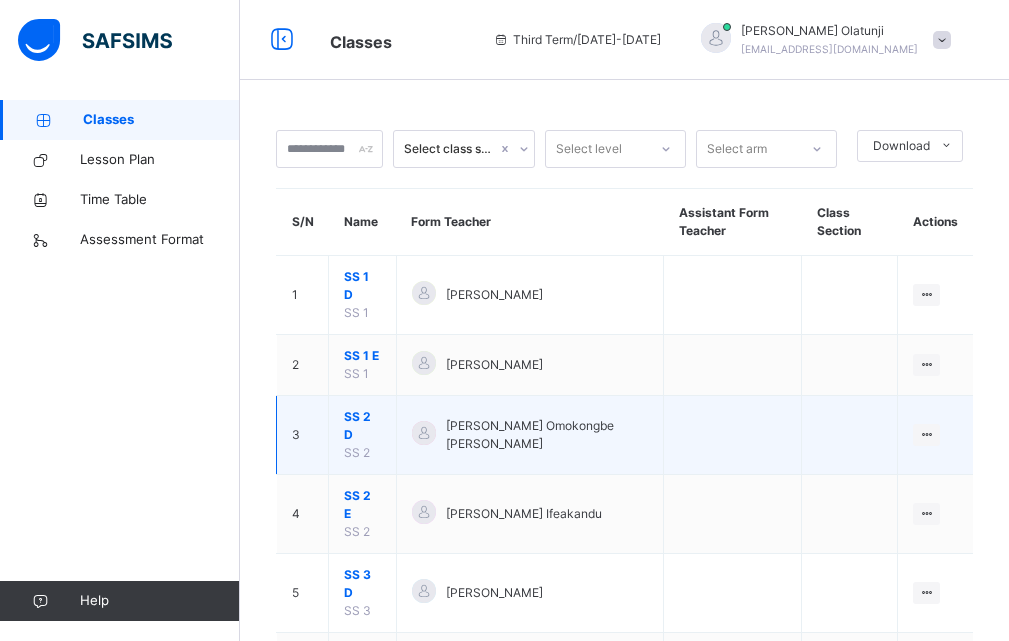 click on "SS 2   D" at bounding box center (362, 426) 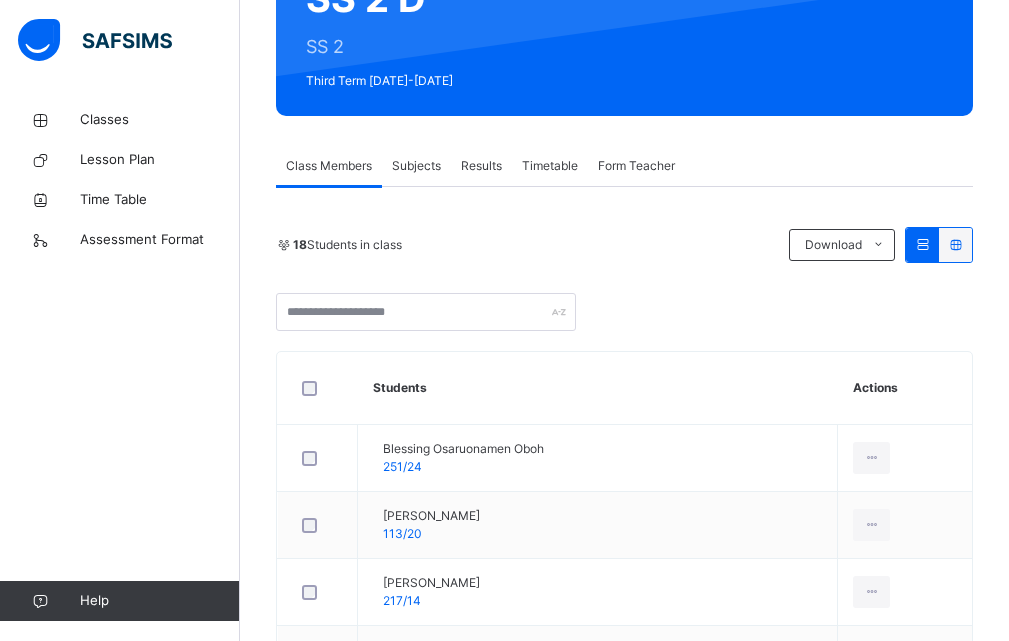 scroll, scrollTop: 0, scrollLeft: 0, axis: both 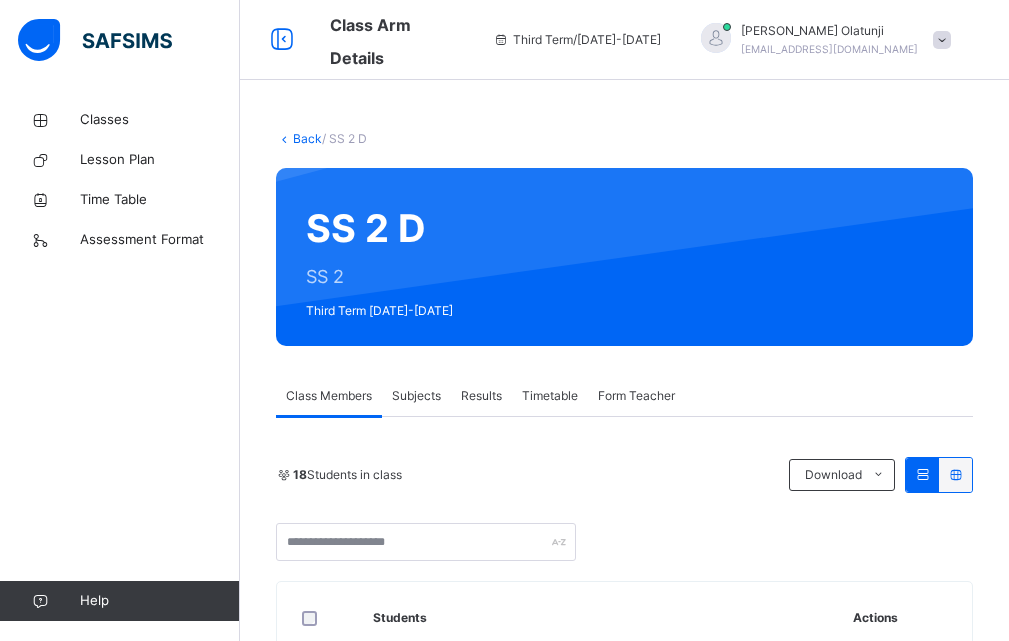 click on "Subjects" at bounding box center (416, 396) 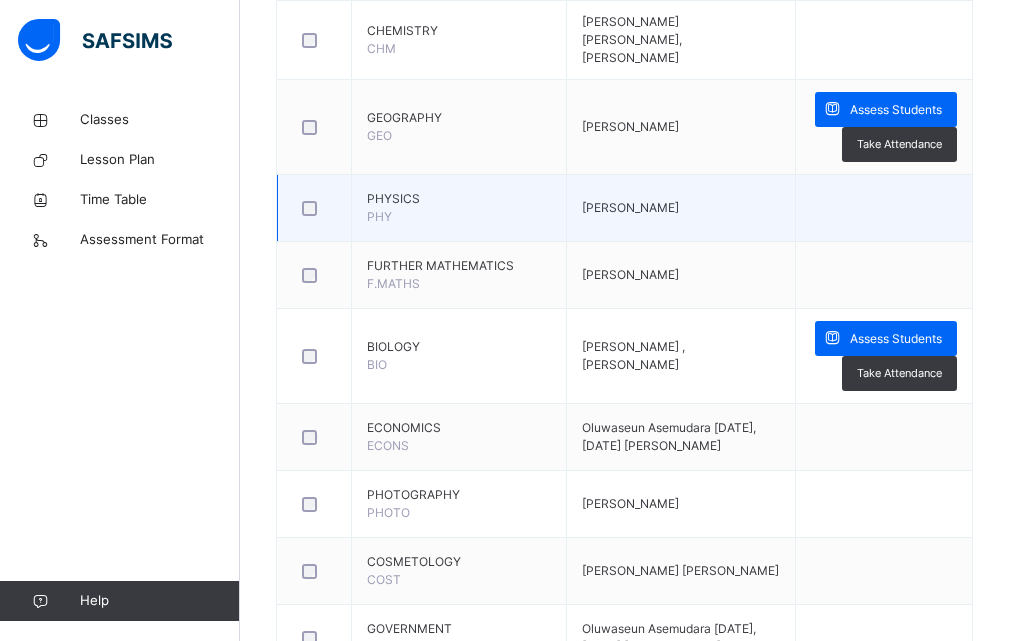 scroll, scrollTop: 1400, scrollLeft: 0, axis: vertical 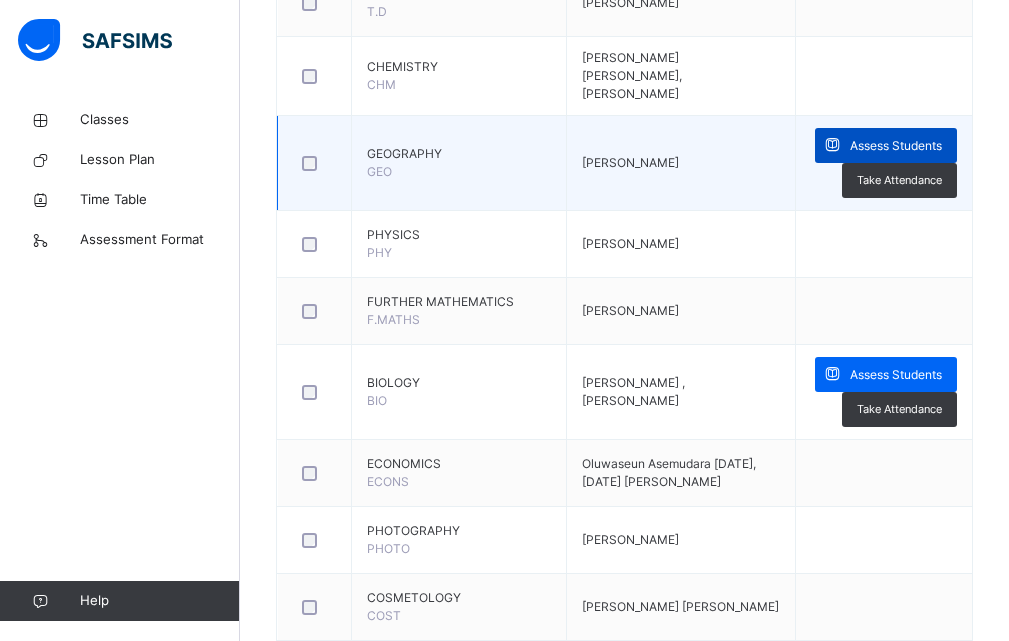 click on "Assess Students" at bounding box center (896, 146) 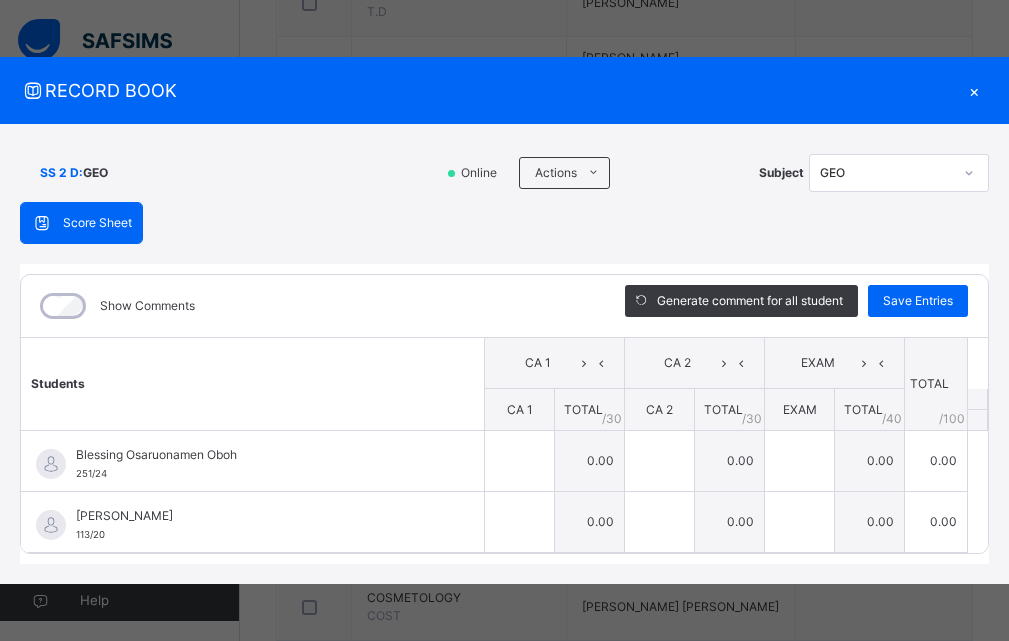 click on "×" at bounding box center [974, 90] 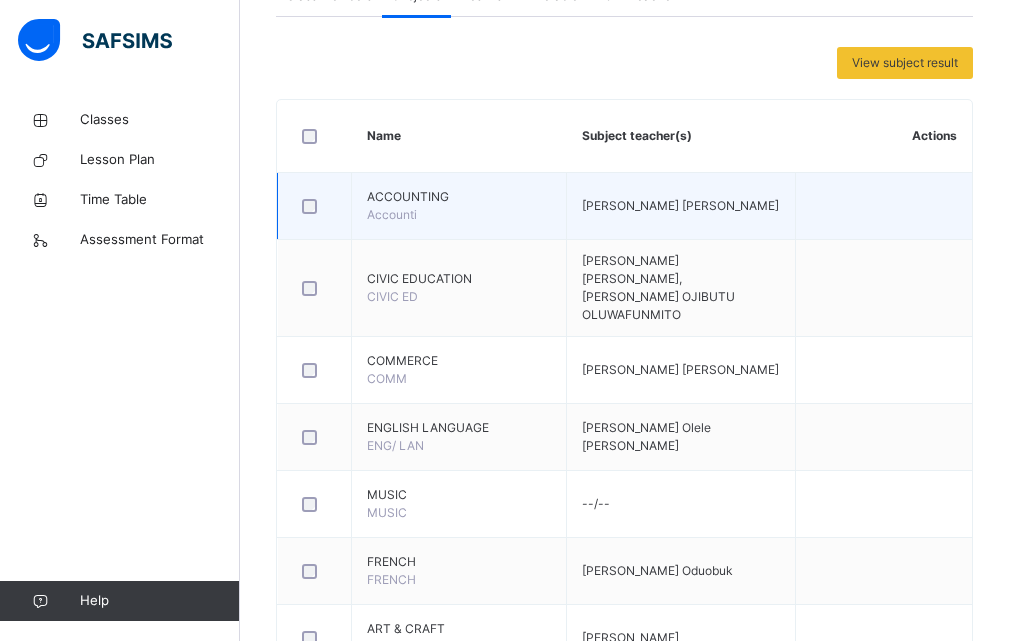 scroll, scrollTop: 0, scrollLeft: 0, axis: both 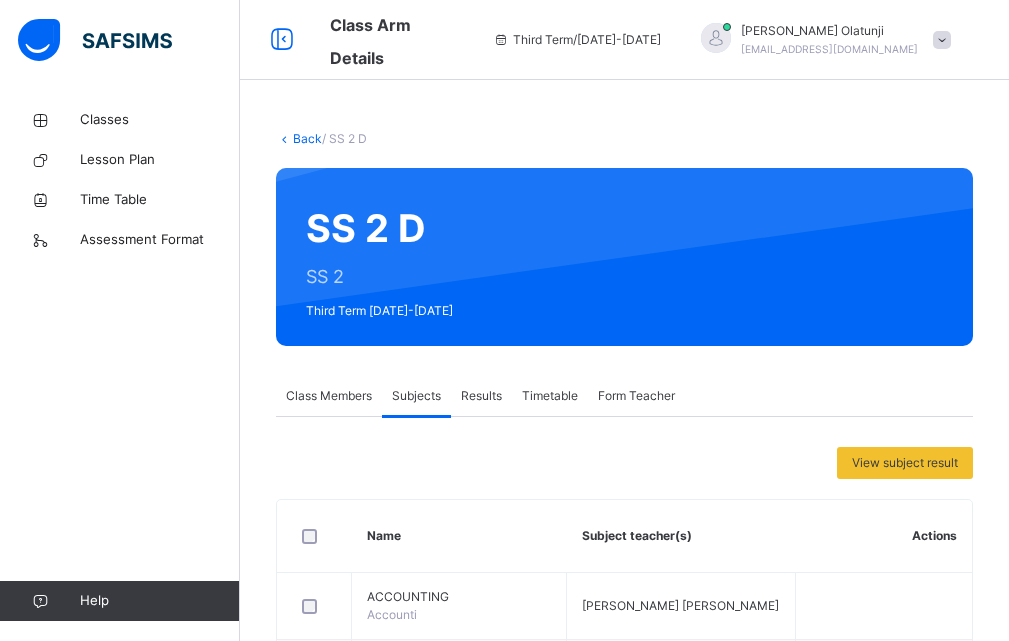 click on "Back" at bounding box center [307, 138] 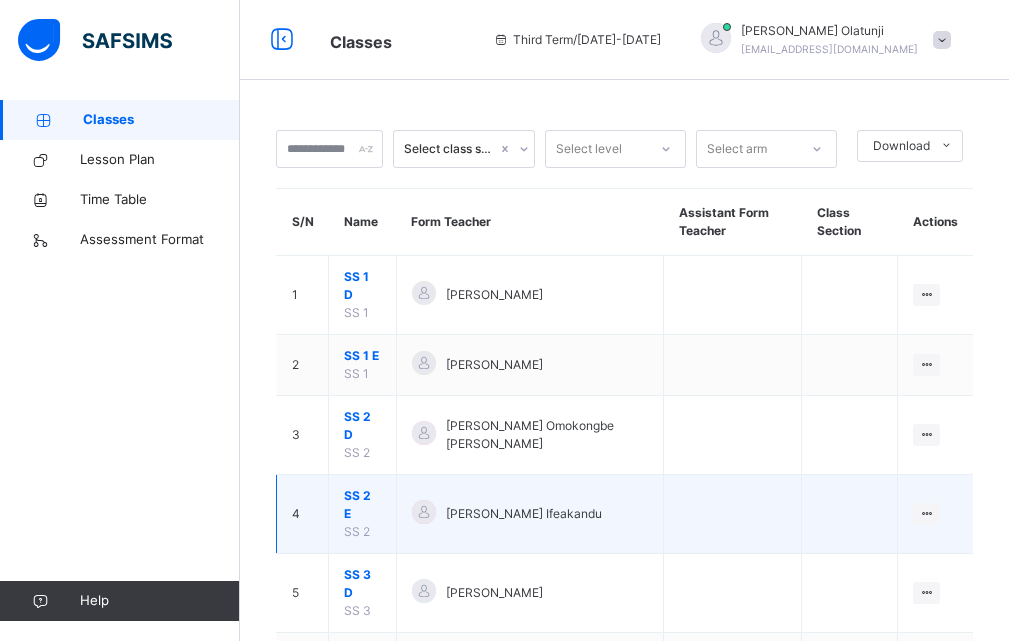 click on "SS 2   E" at bounding box center [362, 505] 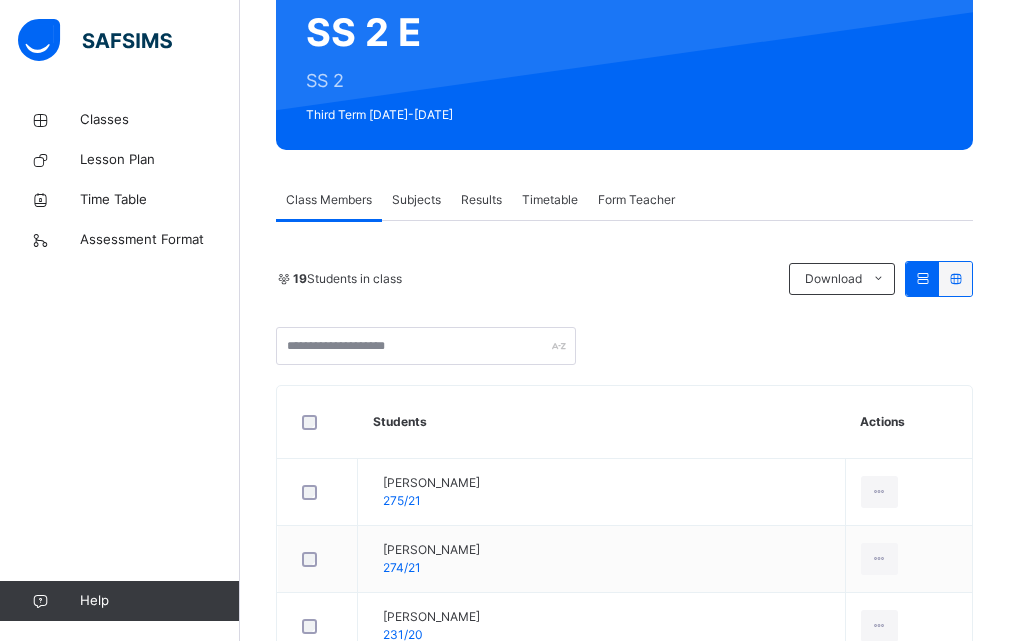 scroll, scrollTop: 97, scrollLeft: 0, axis: vertical 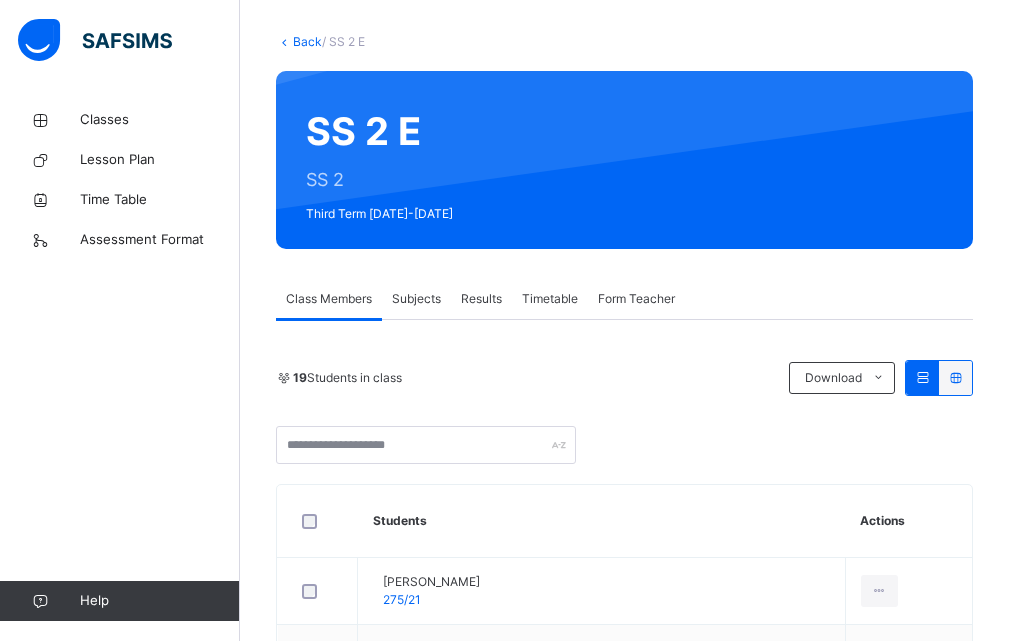 click on "Subjects" at bounding box center [416, 299] 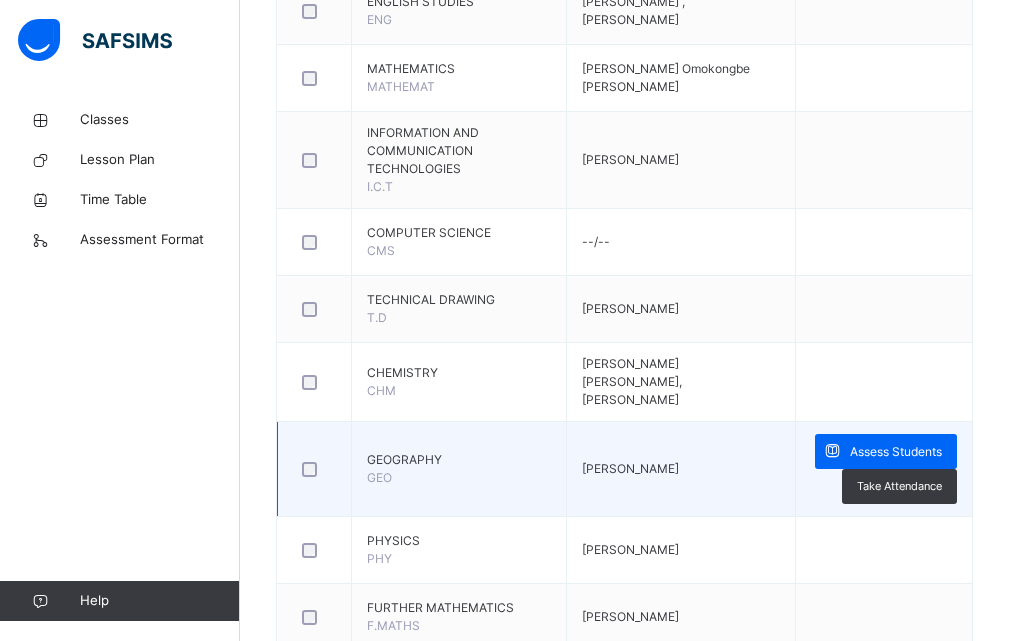 scroll, scrollTop: 1100, scrollLeft: 0, axis: vertical 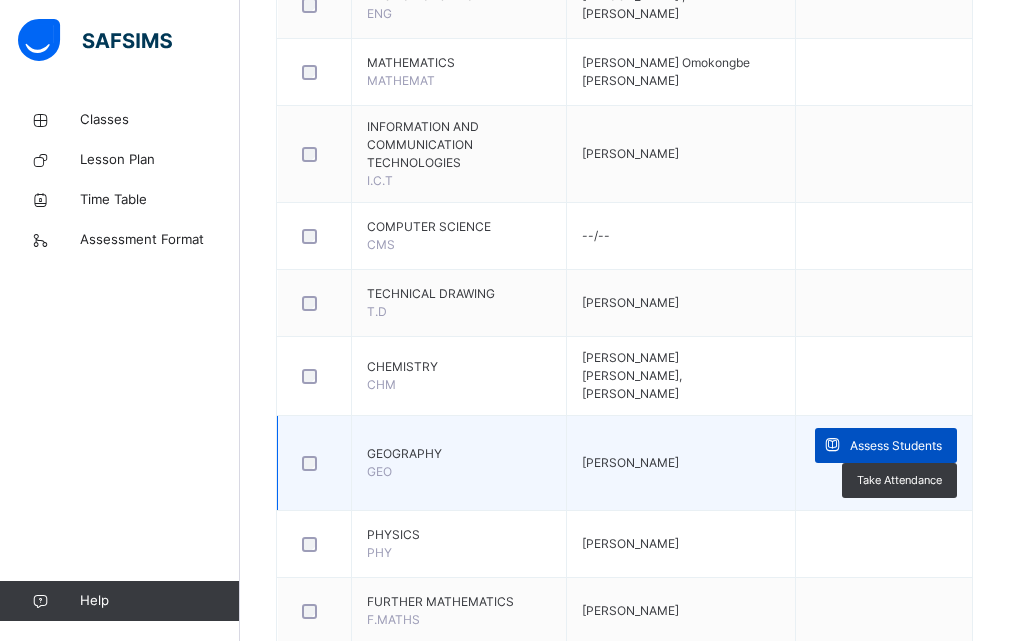 click on "Assess Students" at bounding box center (896, 446) 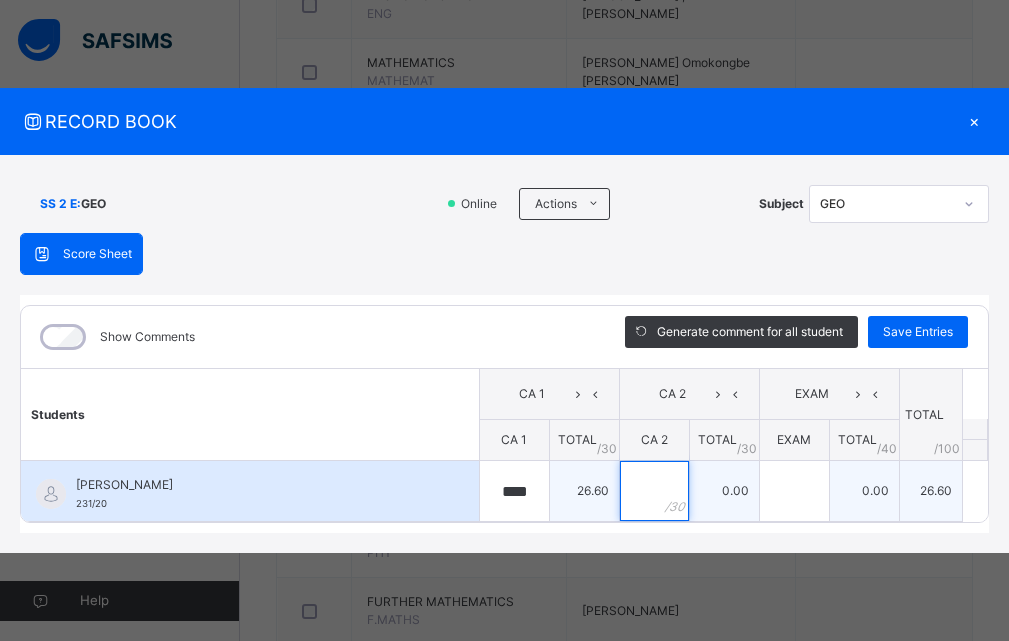 click at bounding box center [654, 491] 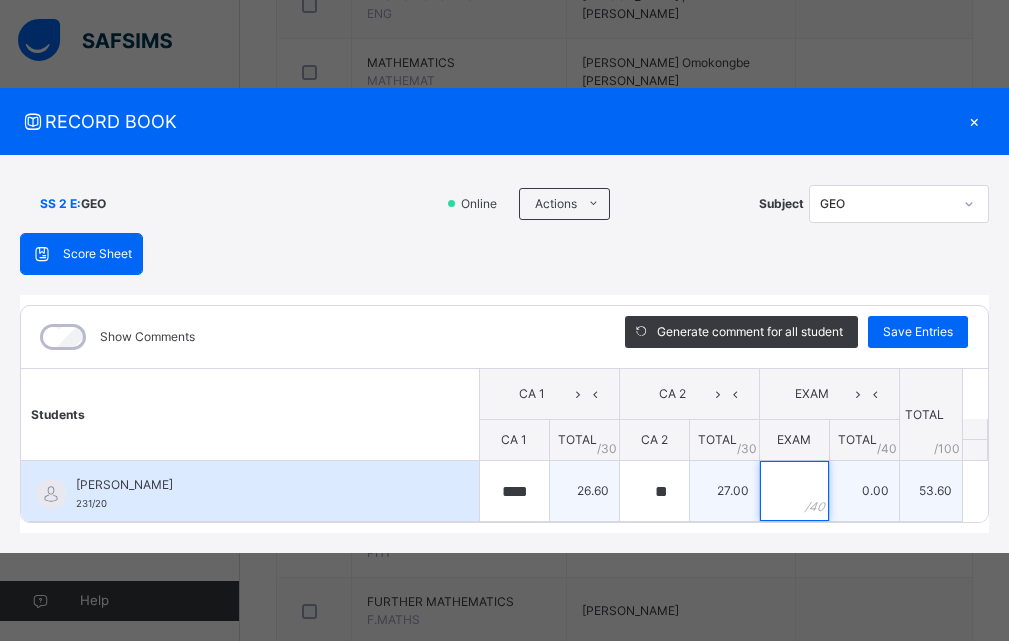 click at bounding box center (794, 491) 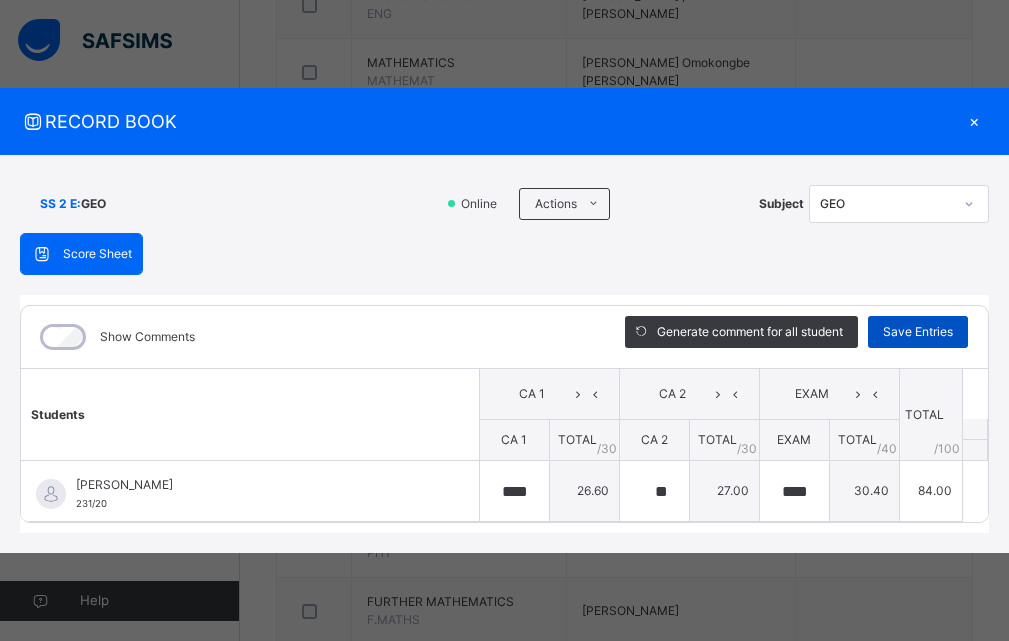 click on "Save Entries" at bounding box center [918, 332] 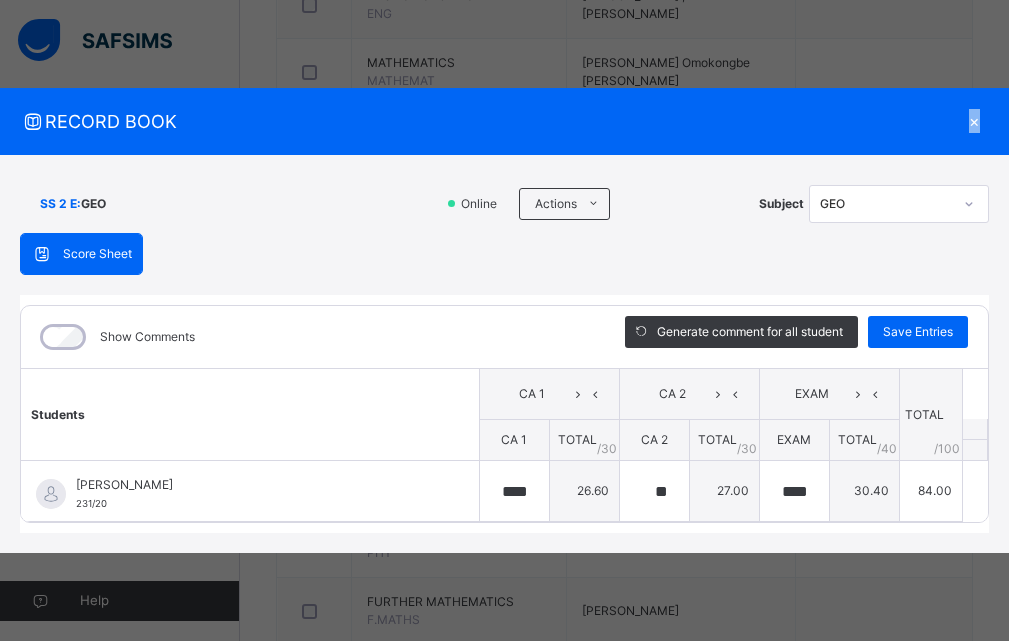 click on "×" at bounding box center (974, 121) 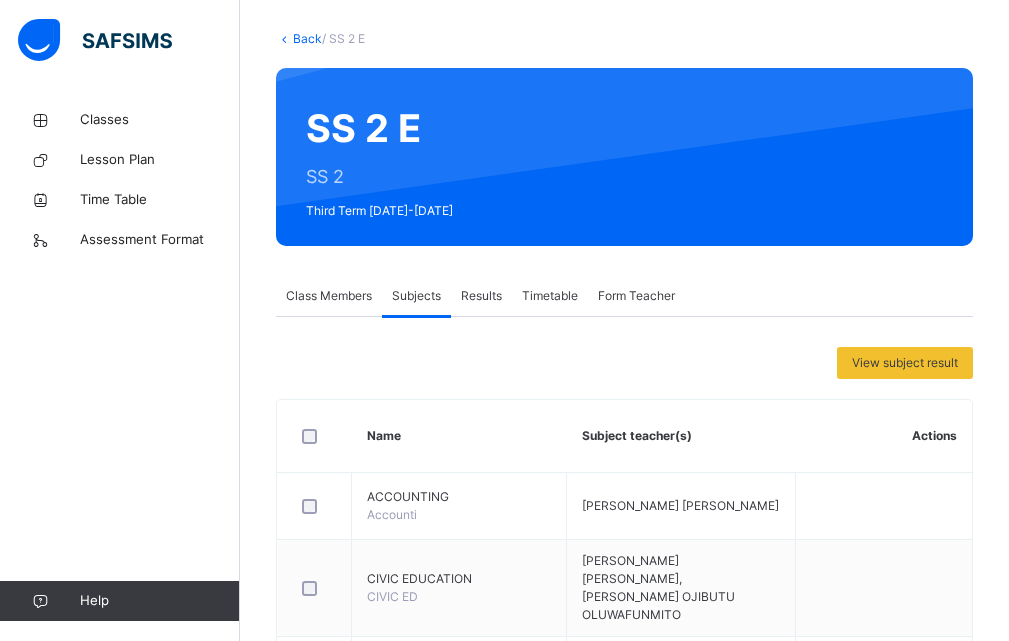 scroll, scrollTop: 0, scrollLeft: 0, axis: both 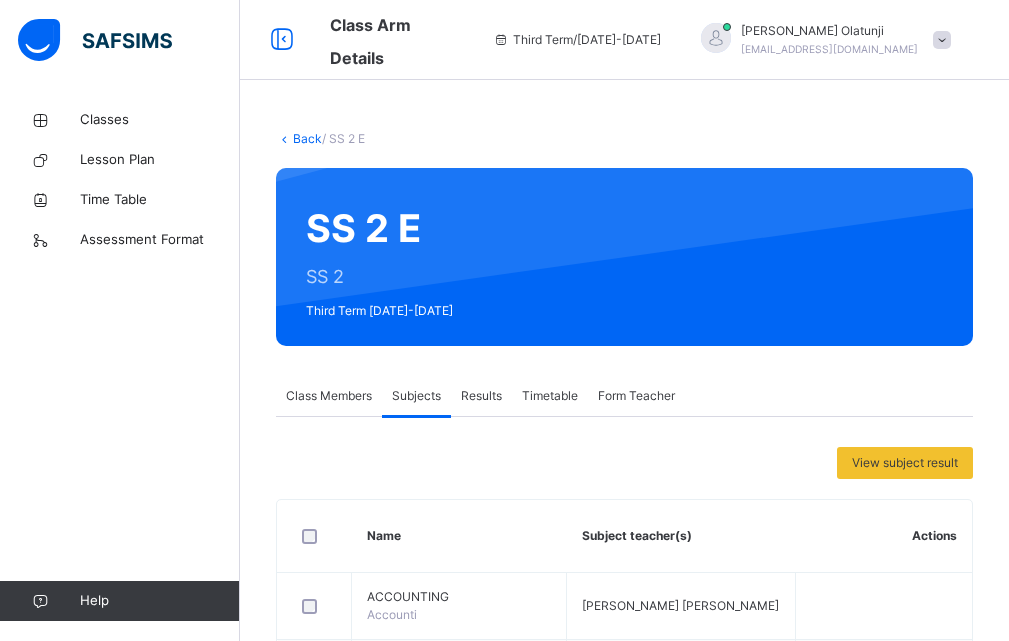 click on "Results" at bounding box center (481, 396) 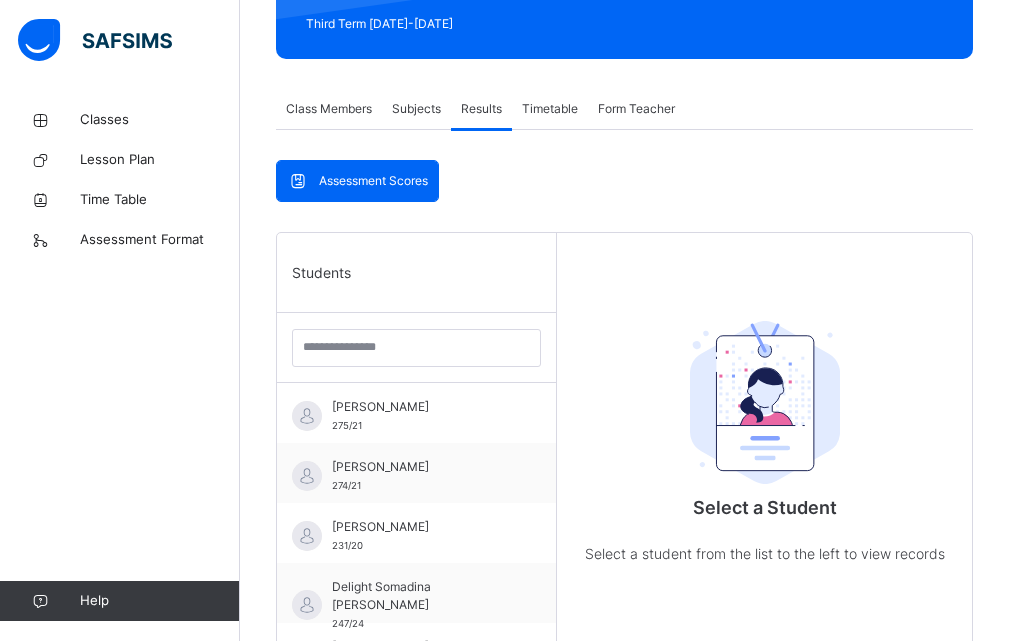 scroll, scrollTop: 0, scrollLeft: 0, axis: both 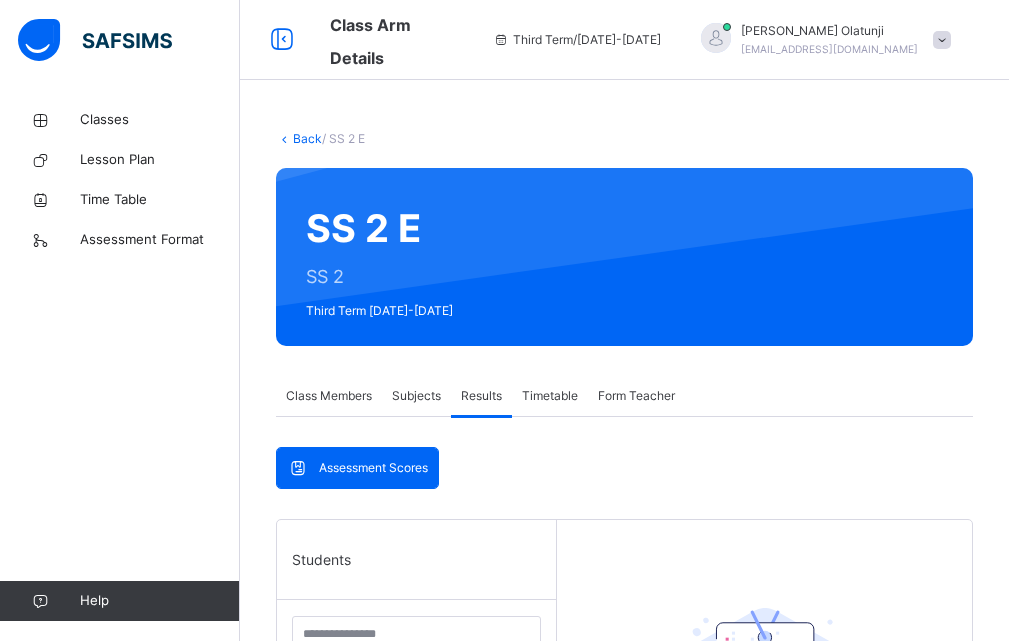click on "Timetable" at bounding box center [550, 396] 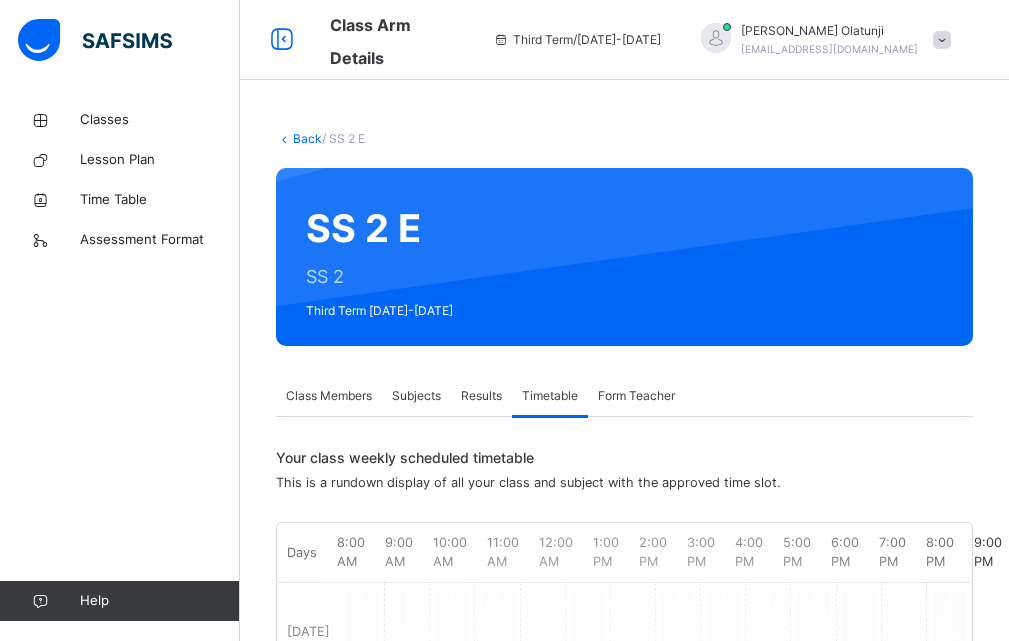 click on "Form Teacher" at bounding box center (636, 396) 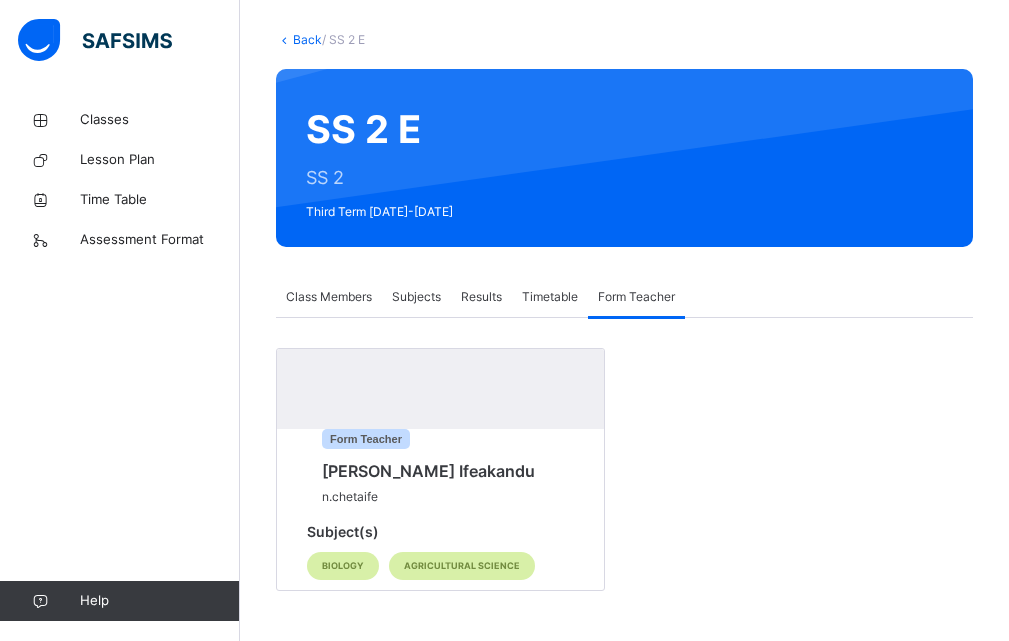 scroll, scrollTop: 147, scrollLeft: 0, axis: vertical 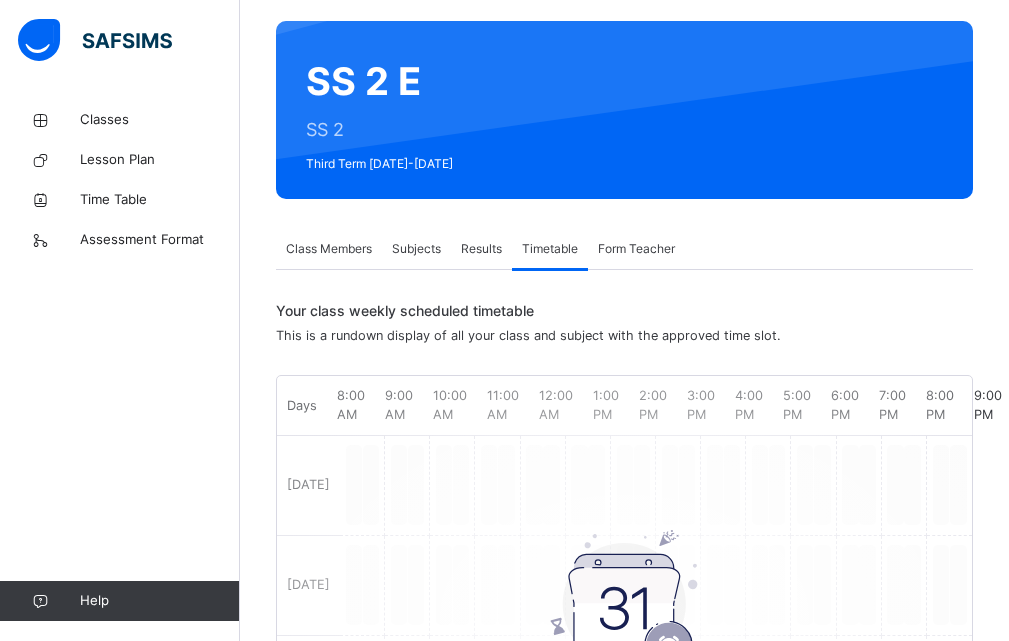 click on "Results" at bounding box center (481, 249) 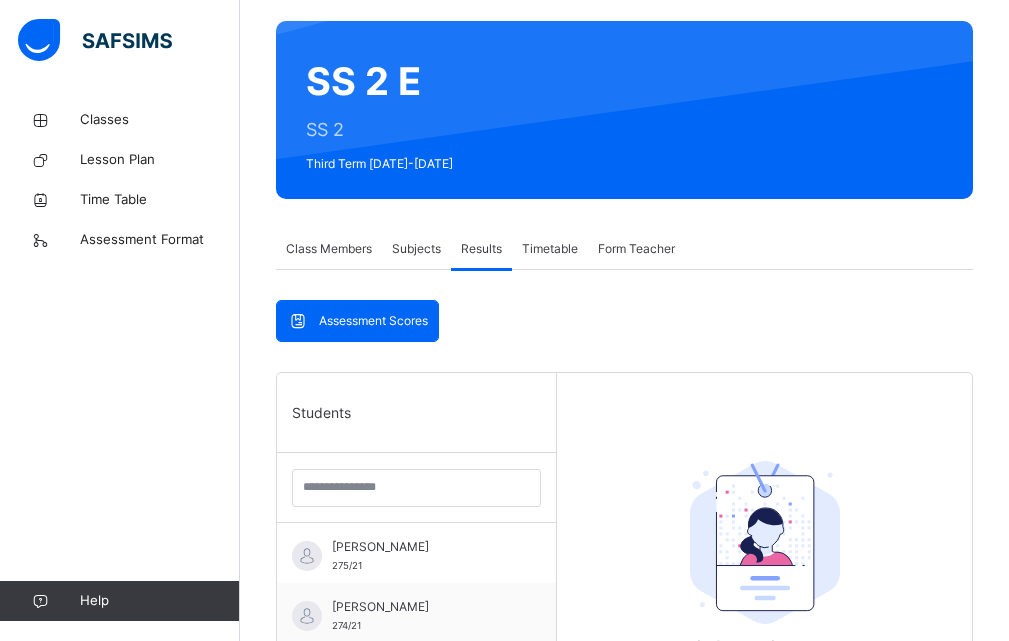 click on "Subjects" at bounding box center (416, 249) 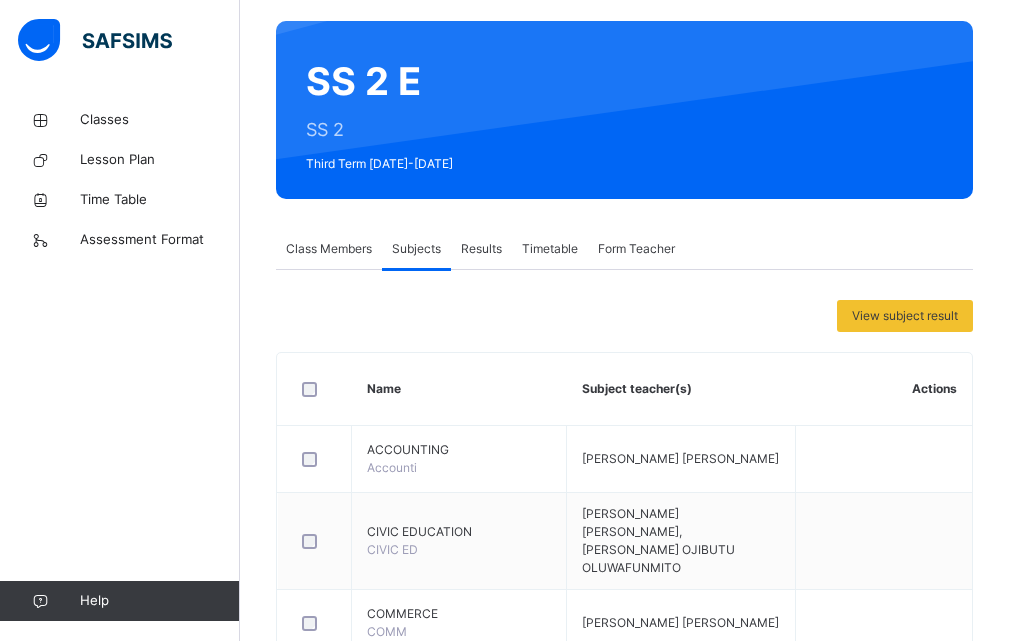 click on "Class Members" at bounding box center [329, 249] 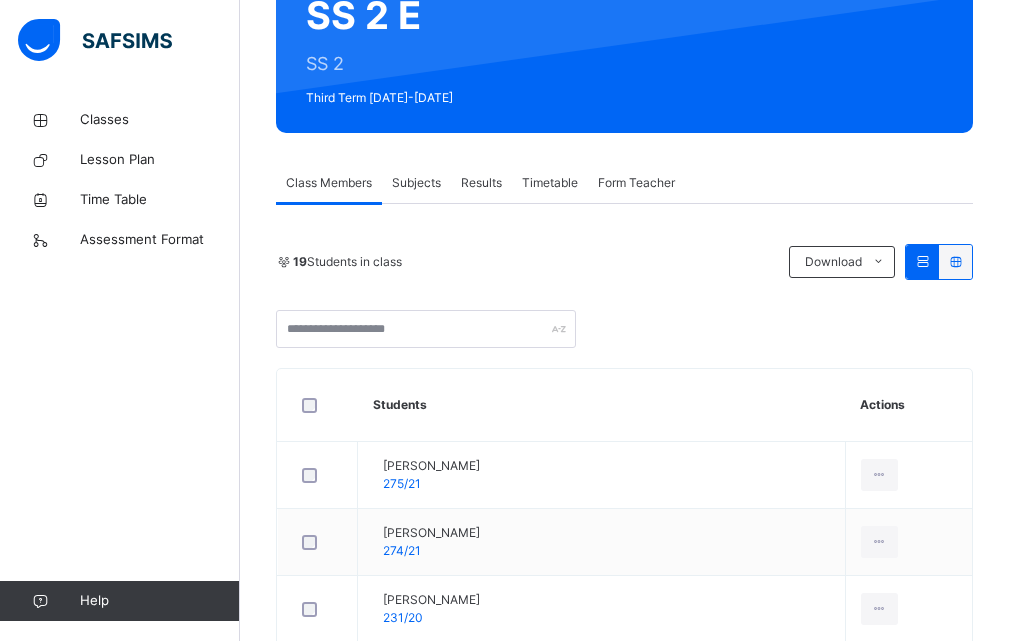 scroll, scrollTop: 647, scrollLeft: 0, axis: vertical 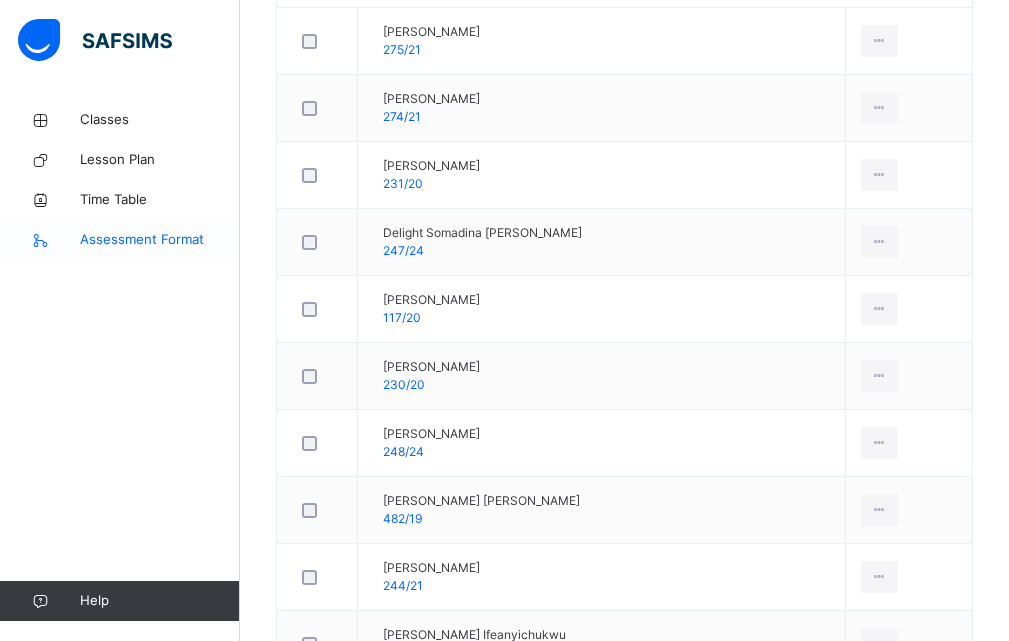 click on "Assessment Format" at bounding box center (160, 240) 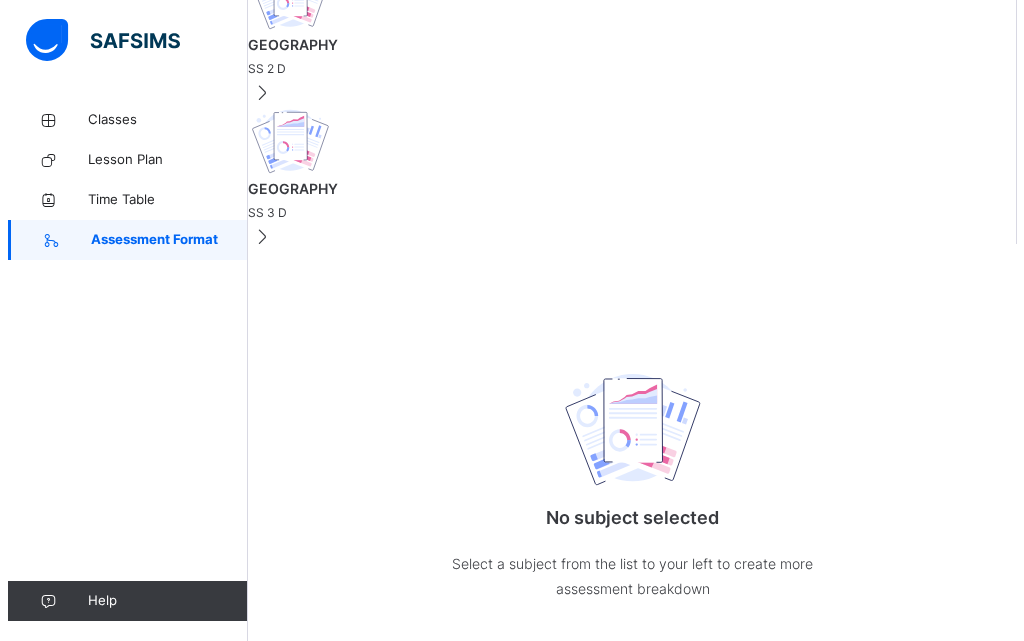 scroll, scrollTop: 0, scrollLeft: 0, axis: both 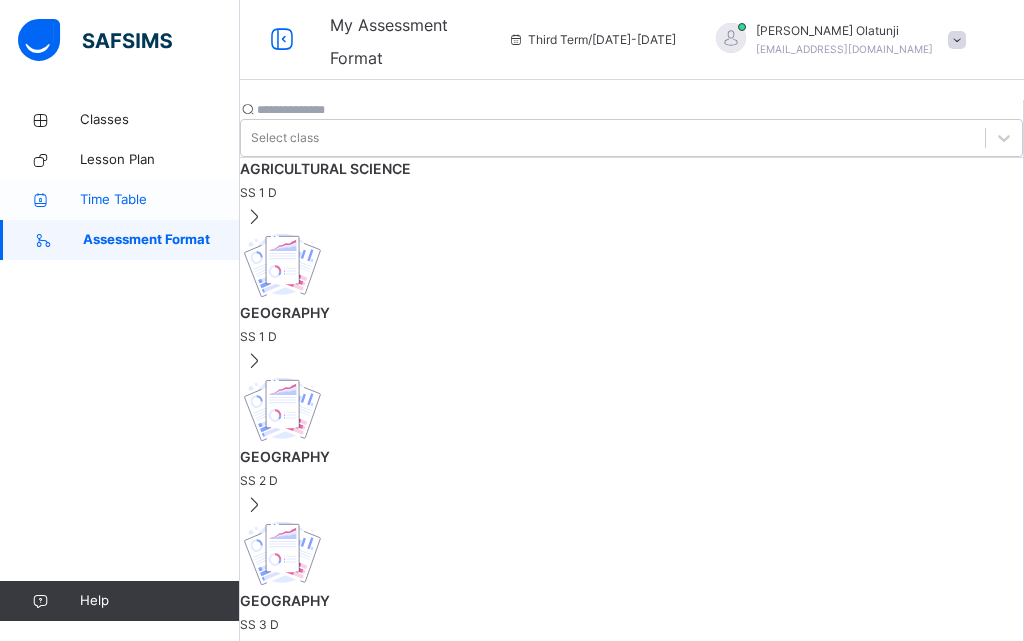 click on "Time Table" at bounding box center [160, 200] 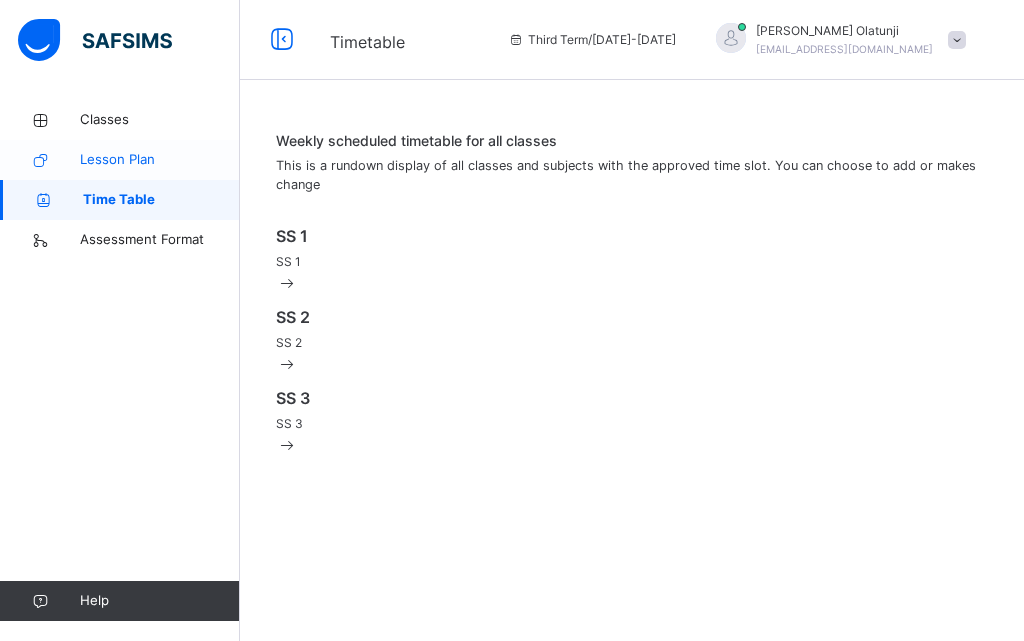 click on "Lesson Plan" at bounding box center [160, 160] 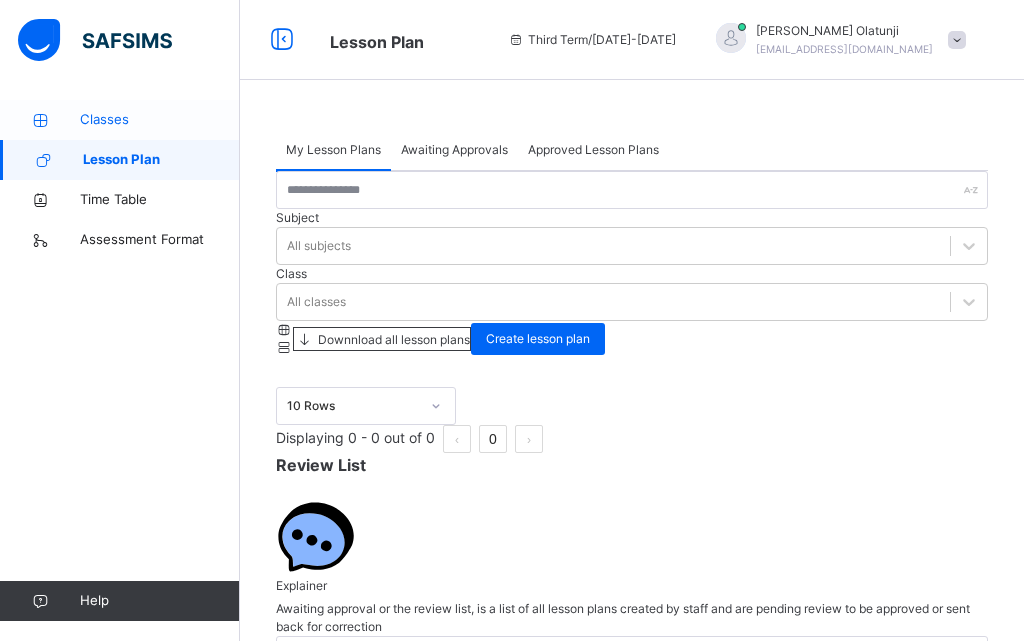 click on "Classes" at bounding box center (160, 120) 